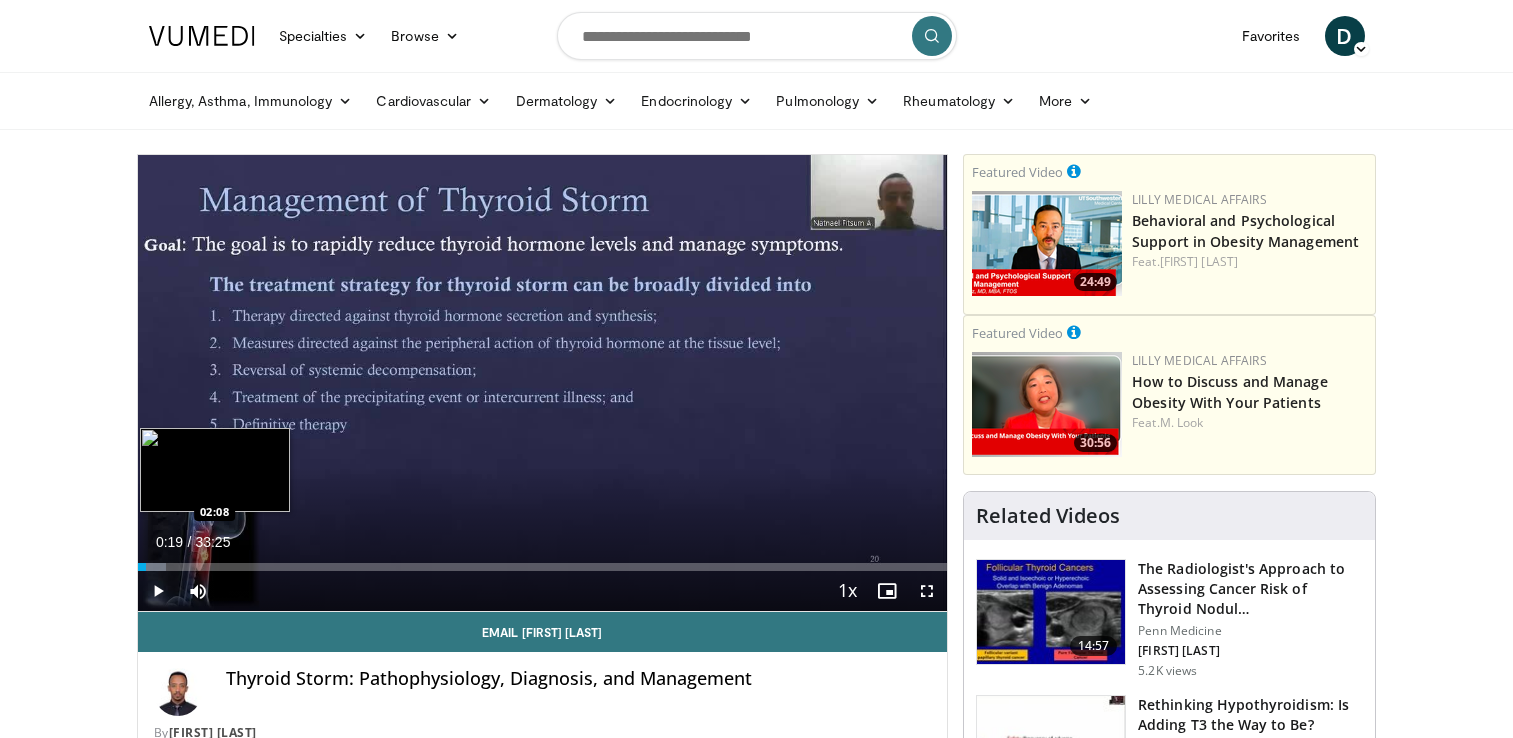 scroll, scrollTop: 13, scrollLeft: 0, axis: vertical 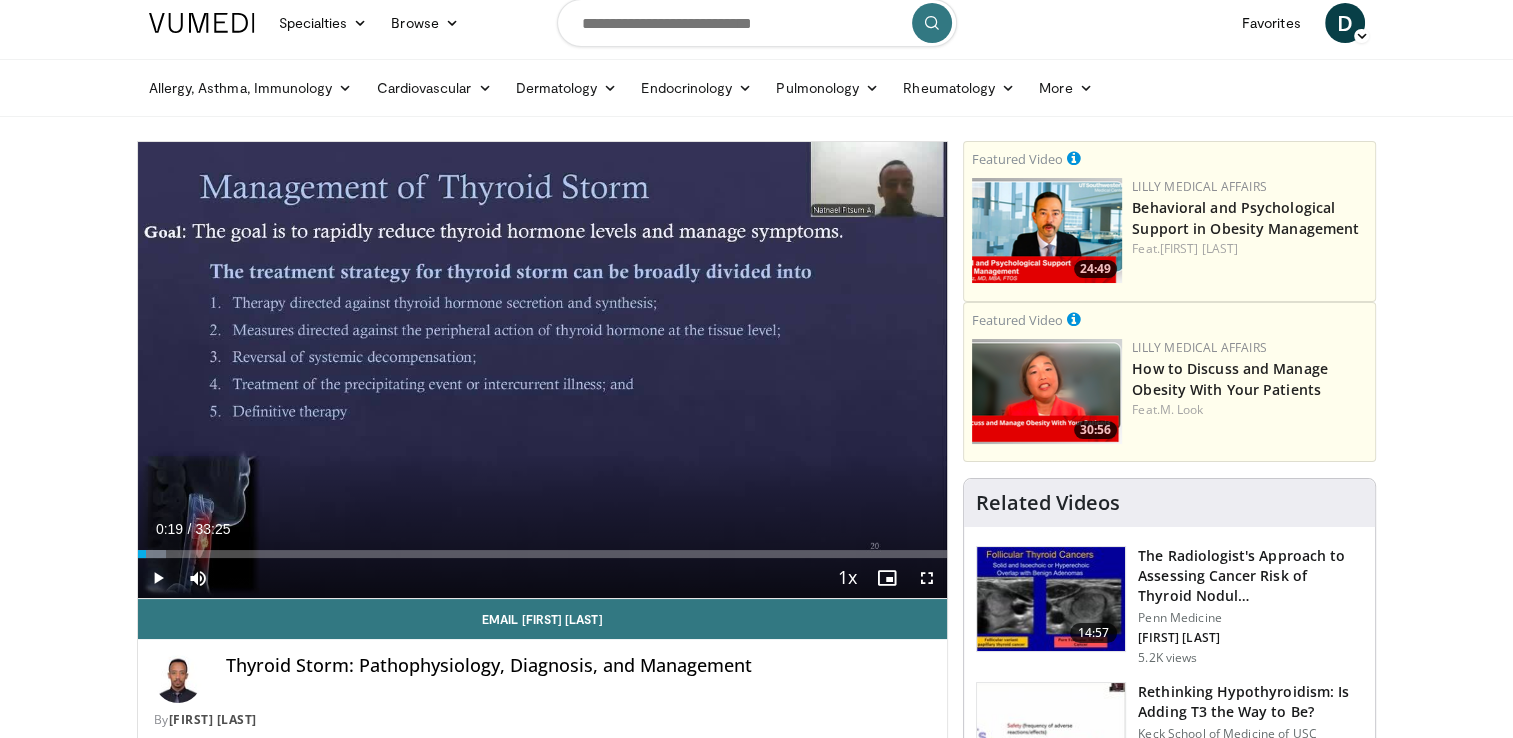 click at bounding box center (158, 578) 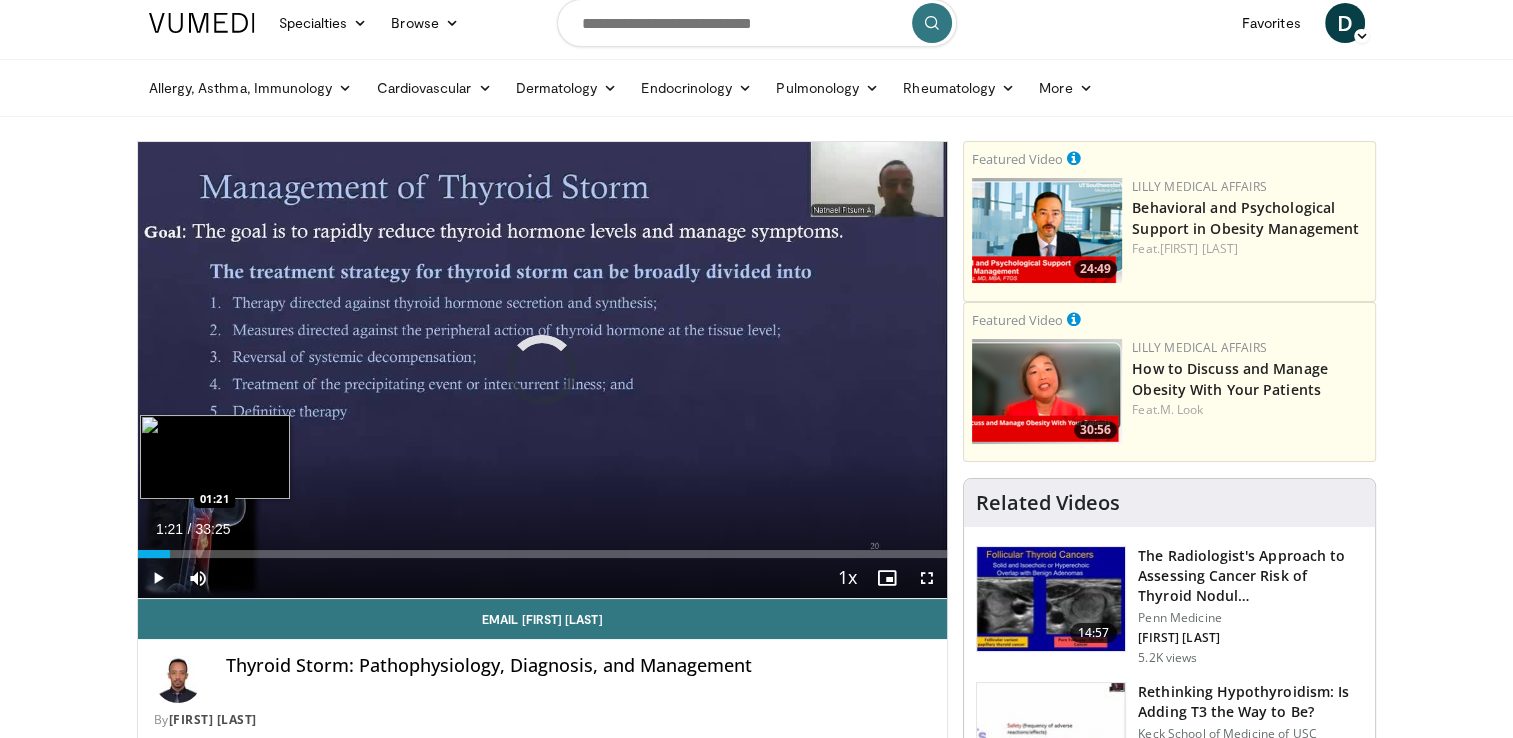 click on "Loaded :  3.95% 01:21 01:21" at bounding box center (543, 554) 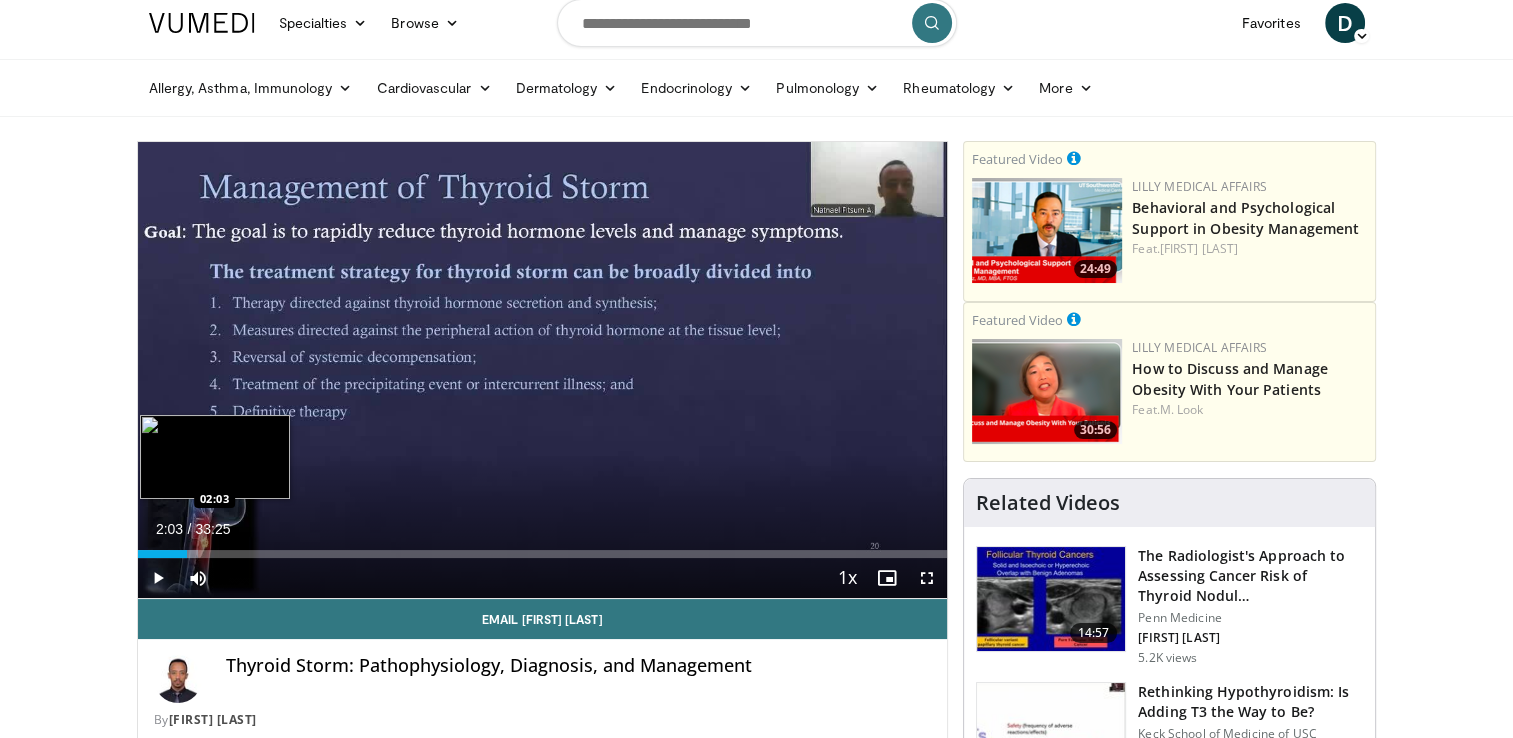 click at bounding box center (184, 554) 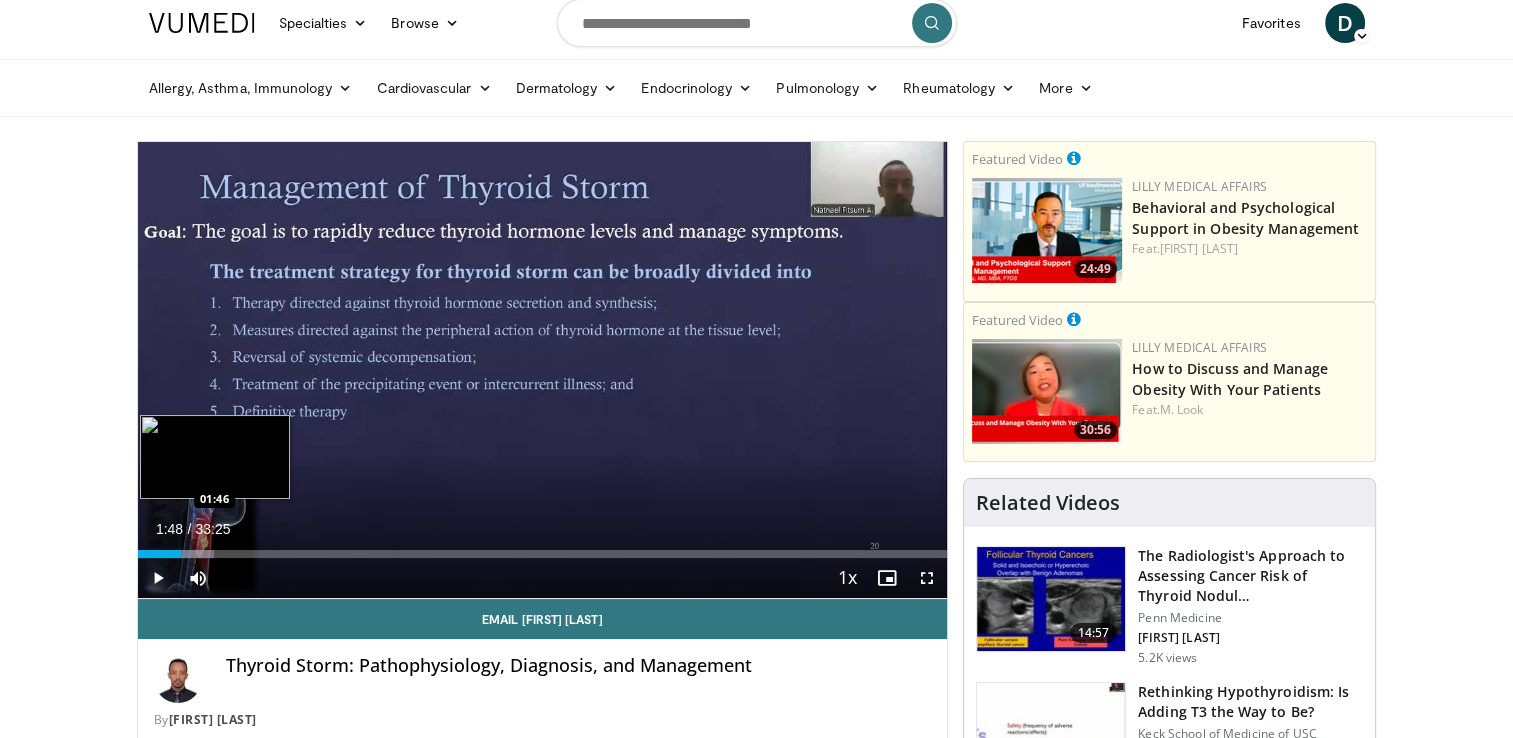 click on "01:48" at bounding box center [160, 554] 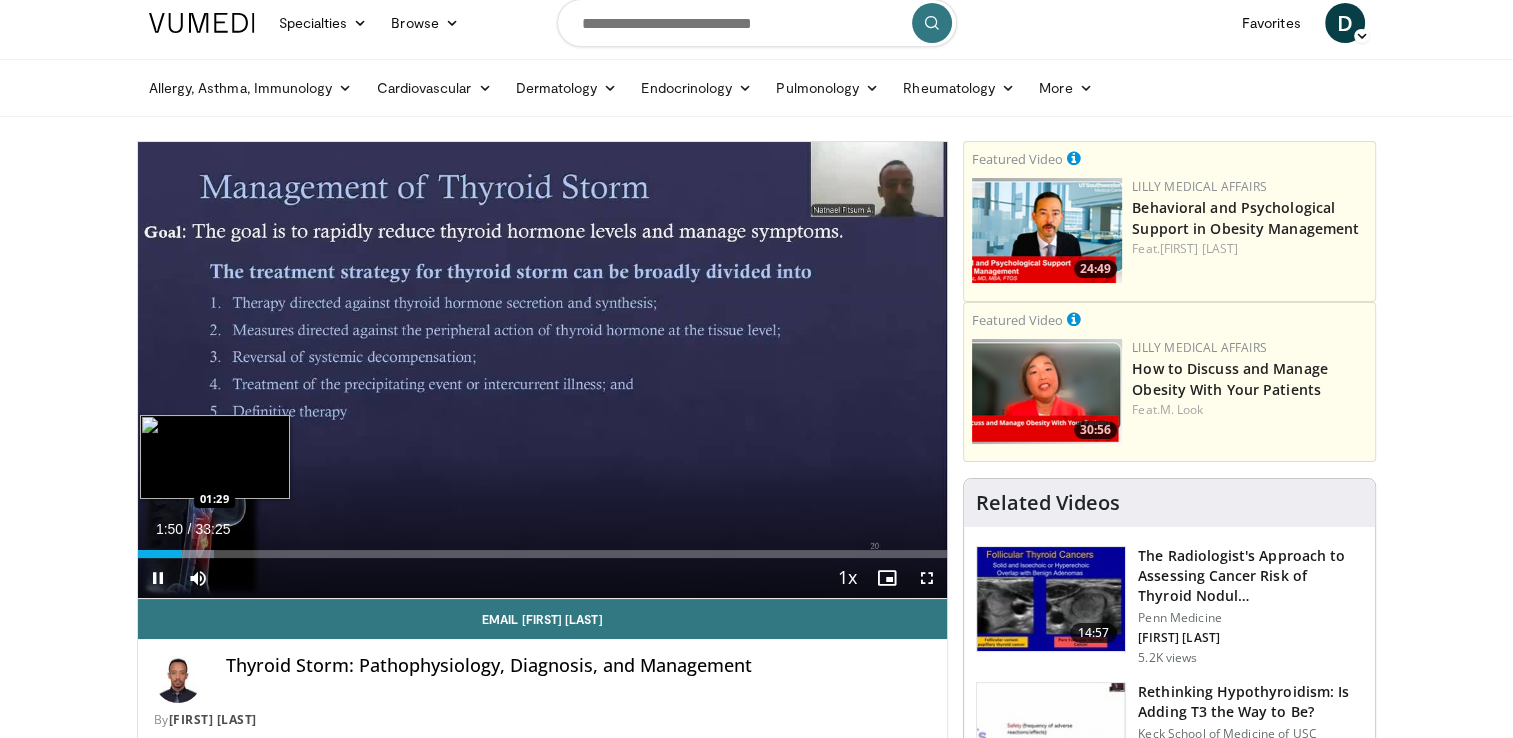 click on "**********" at bounding box center (543, 370) 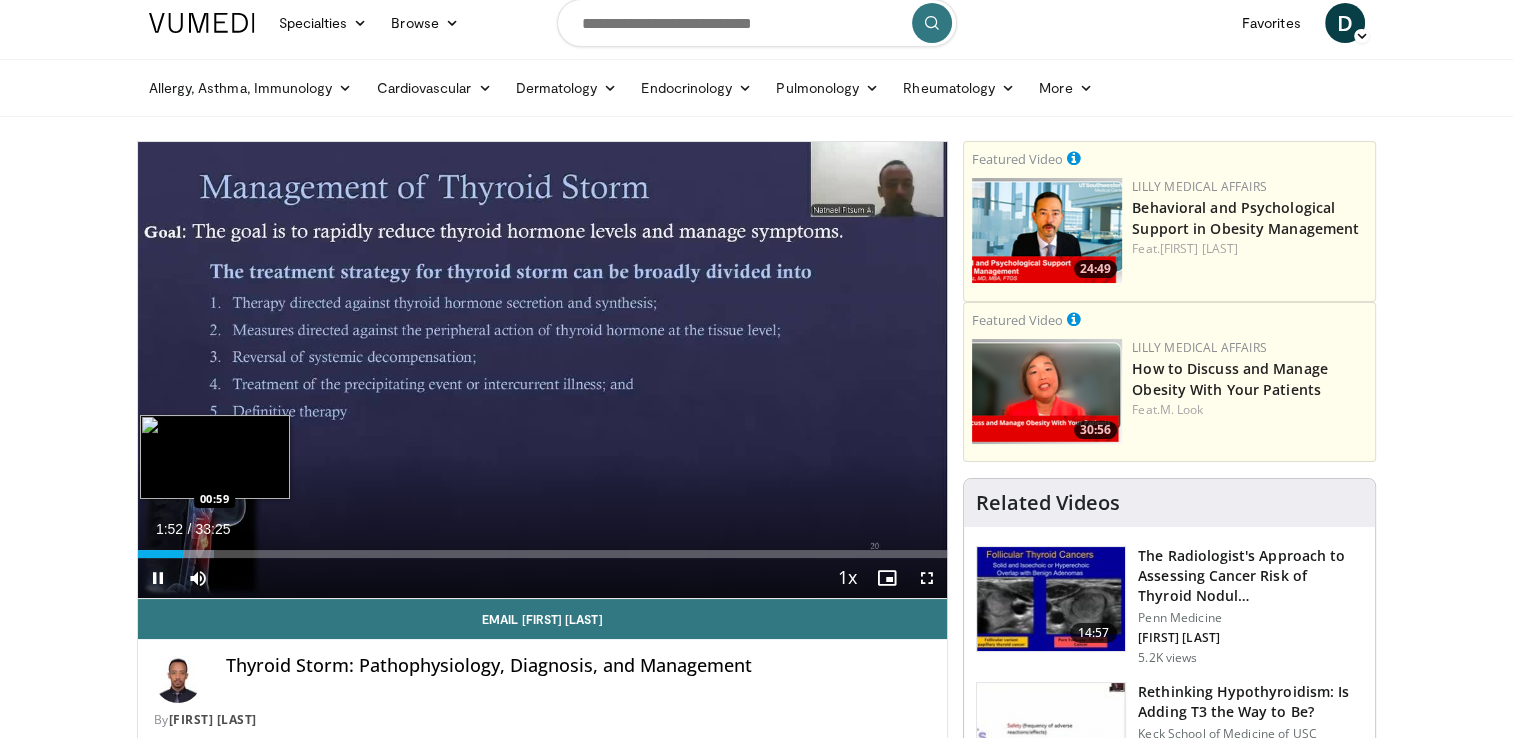 click on "01:52" at bounding box center (160, 554) 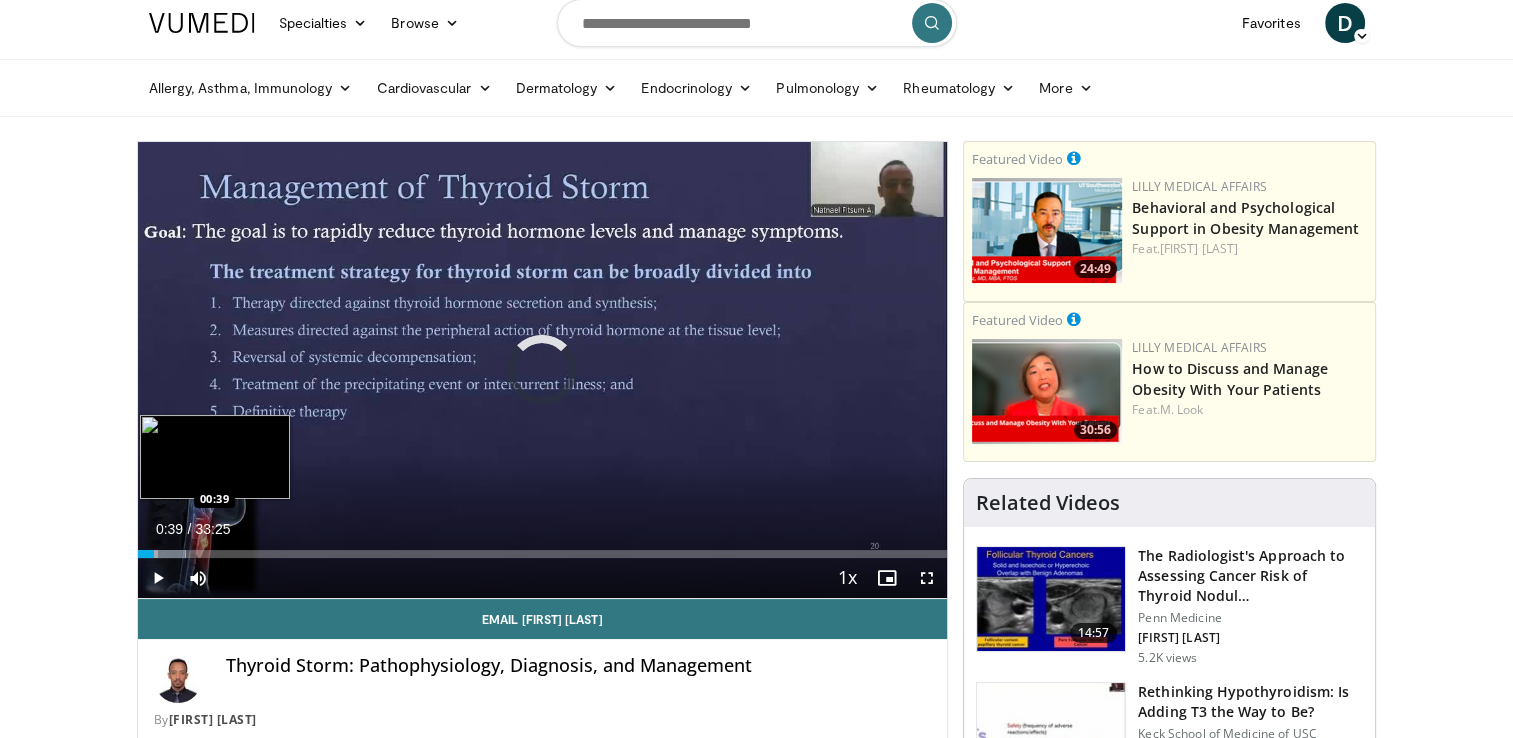 click on "Loaded :  5.93% 00:39 00:39" at bounding box center [543, 554] 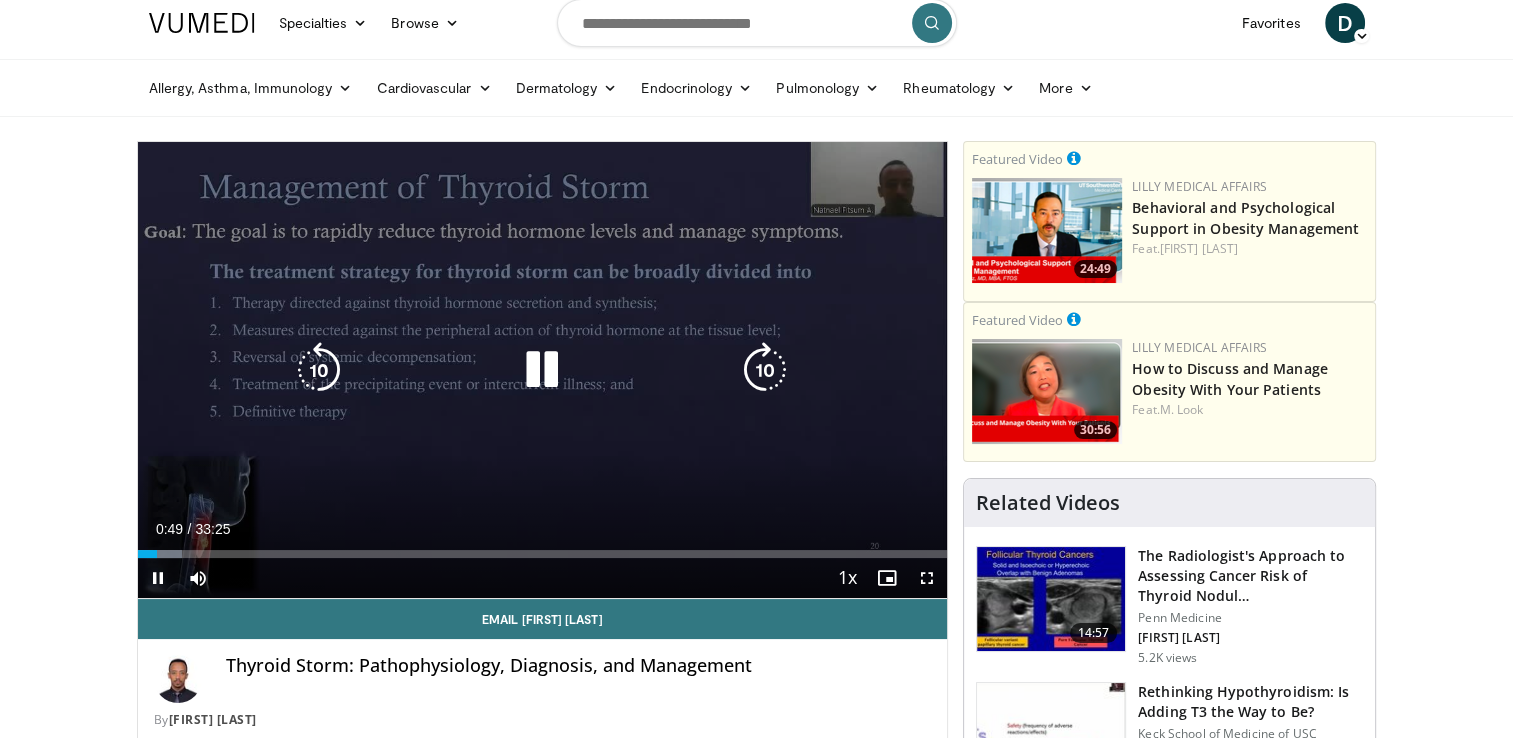 click on "10 seconds
Tap to unmute" at bounding box center (543, 370) 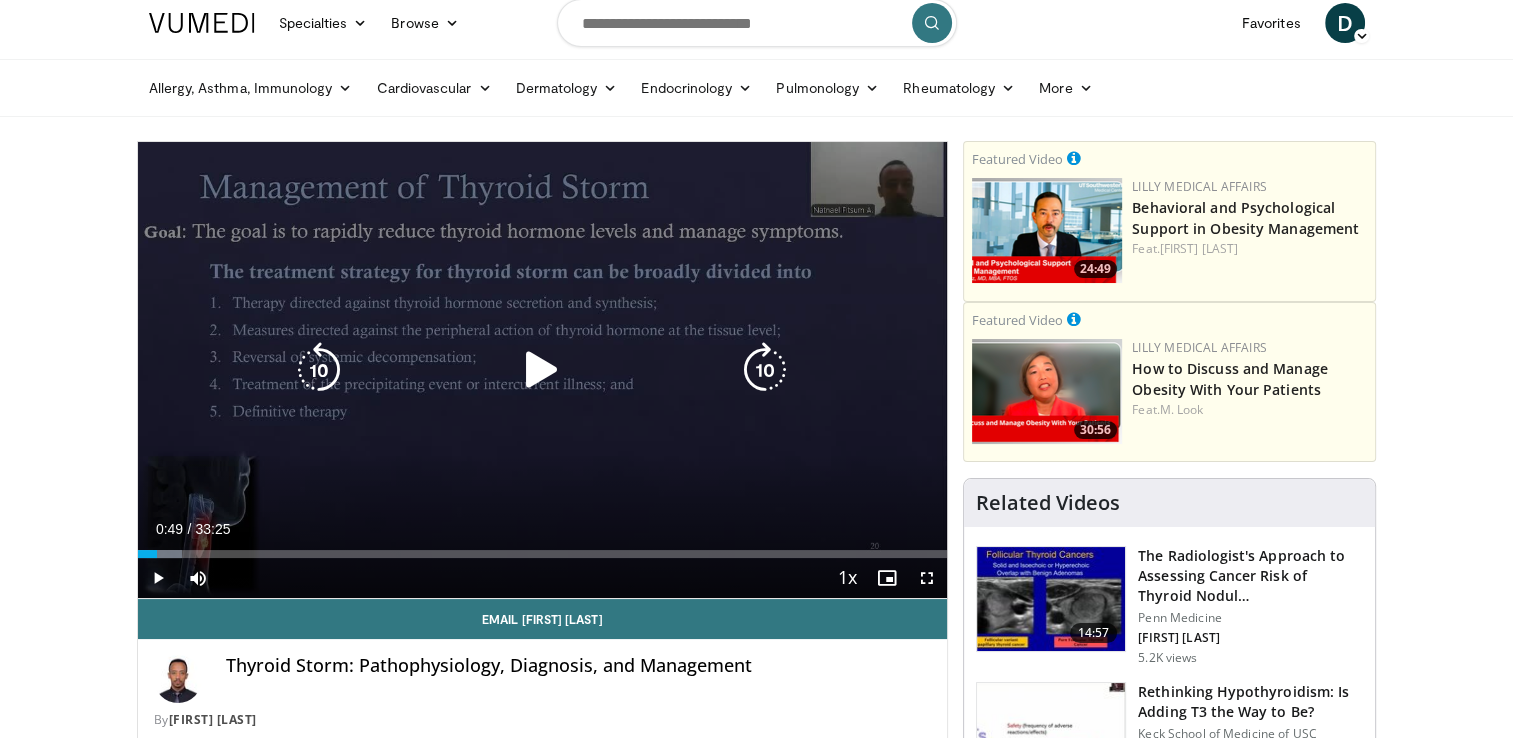 click on "10 seconds
Tap to unmute" at bounding box center (543, 370) 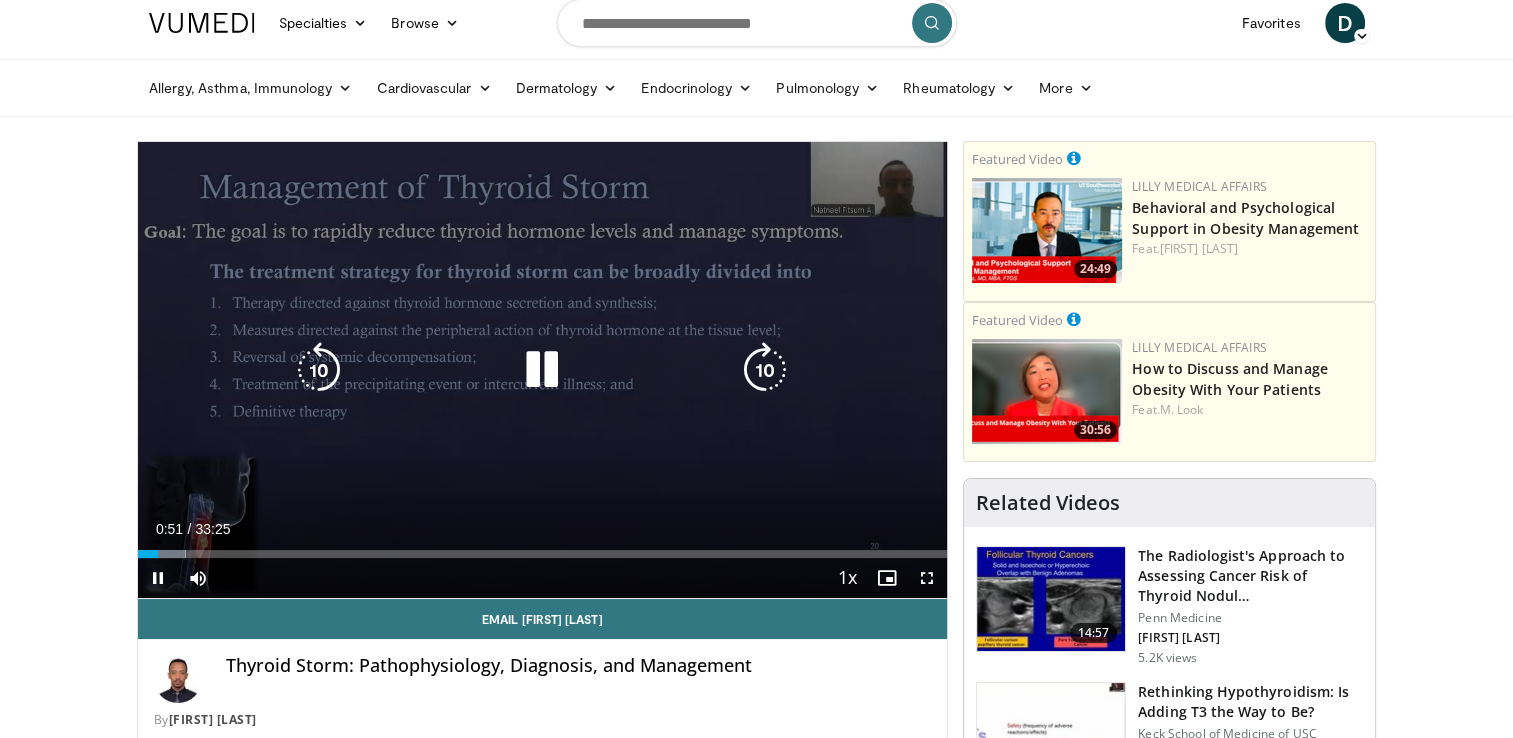 click at bounding box center [765, 370] 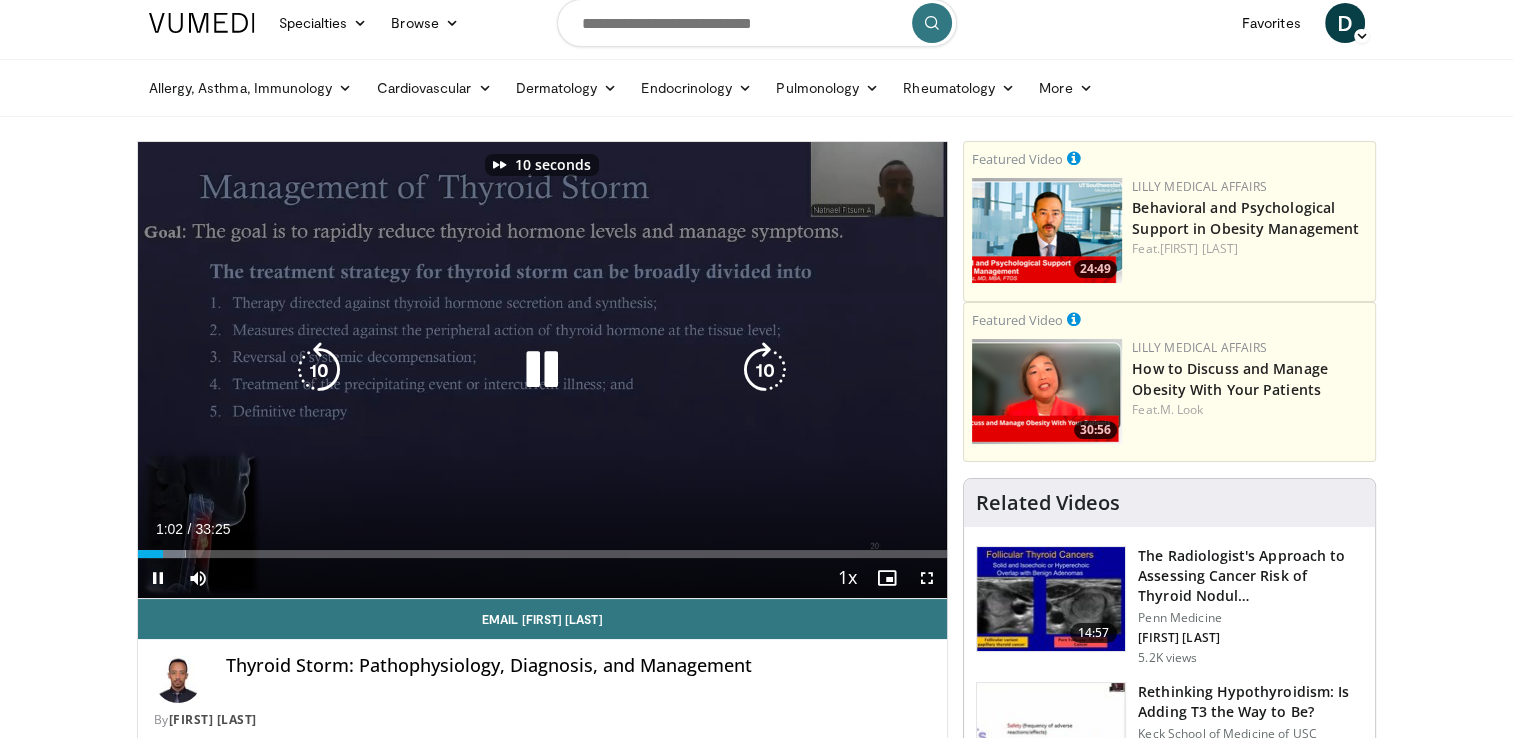 click at bounding box center (765, 370) 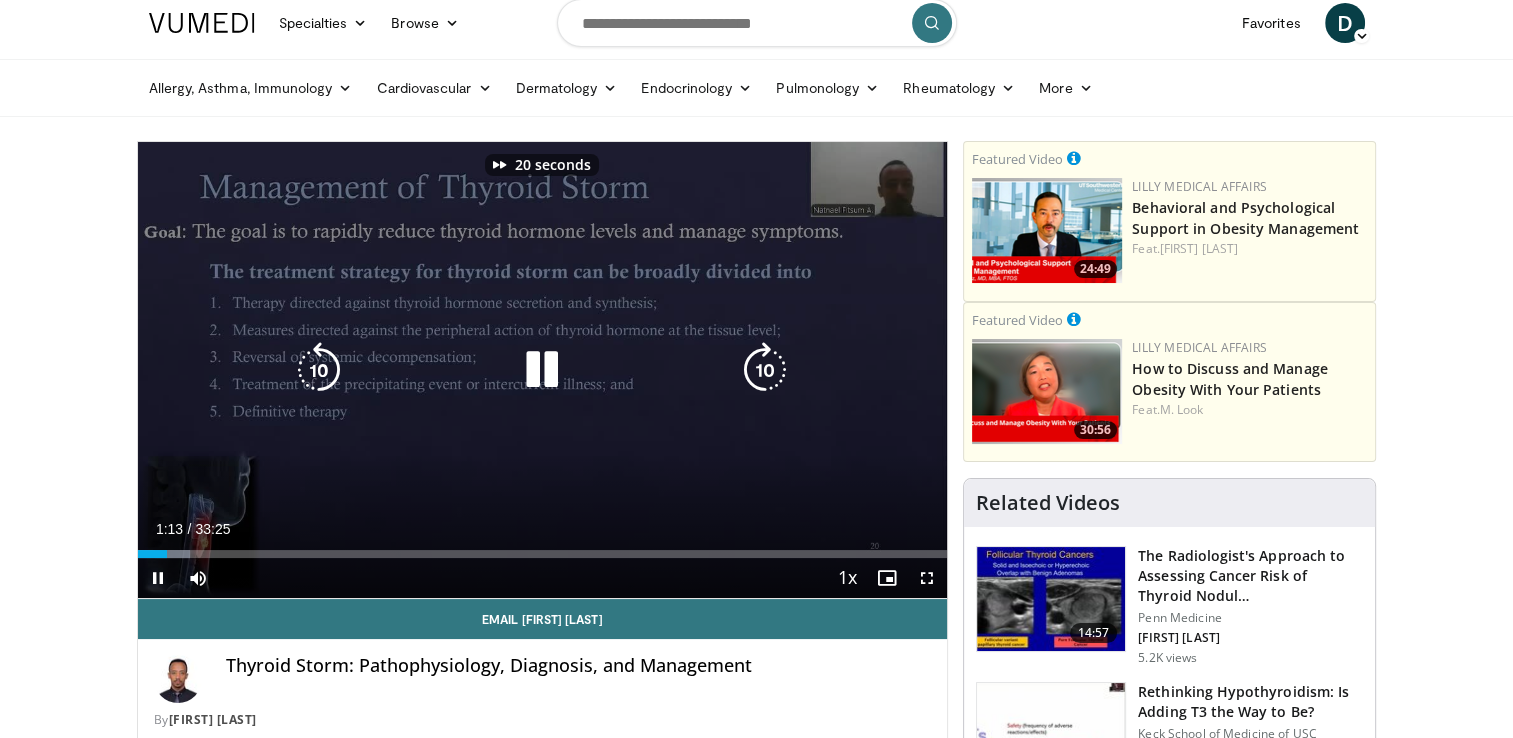 click at bounding box center (765, 370) 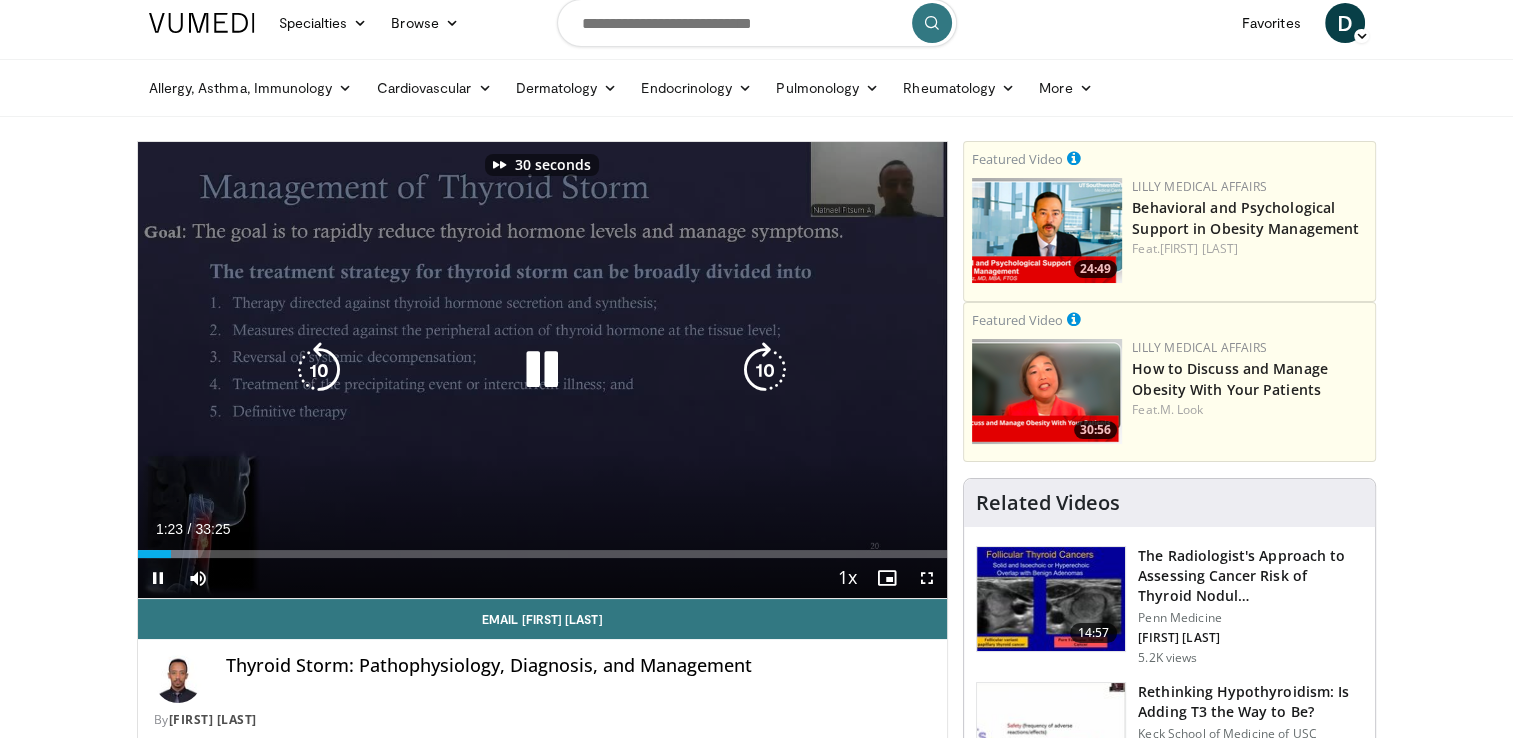 click at bounding box center (765, 370) 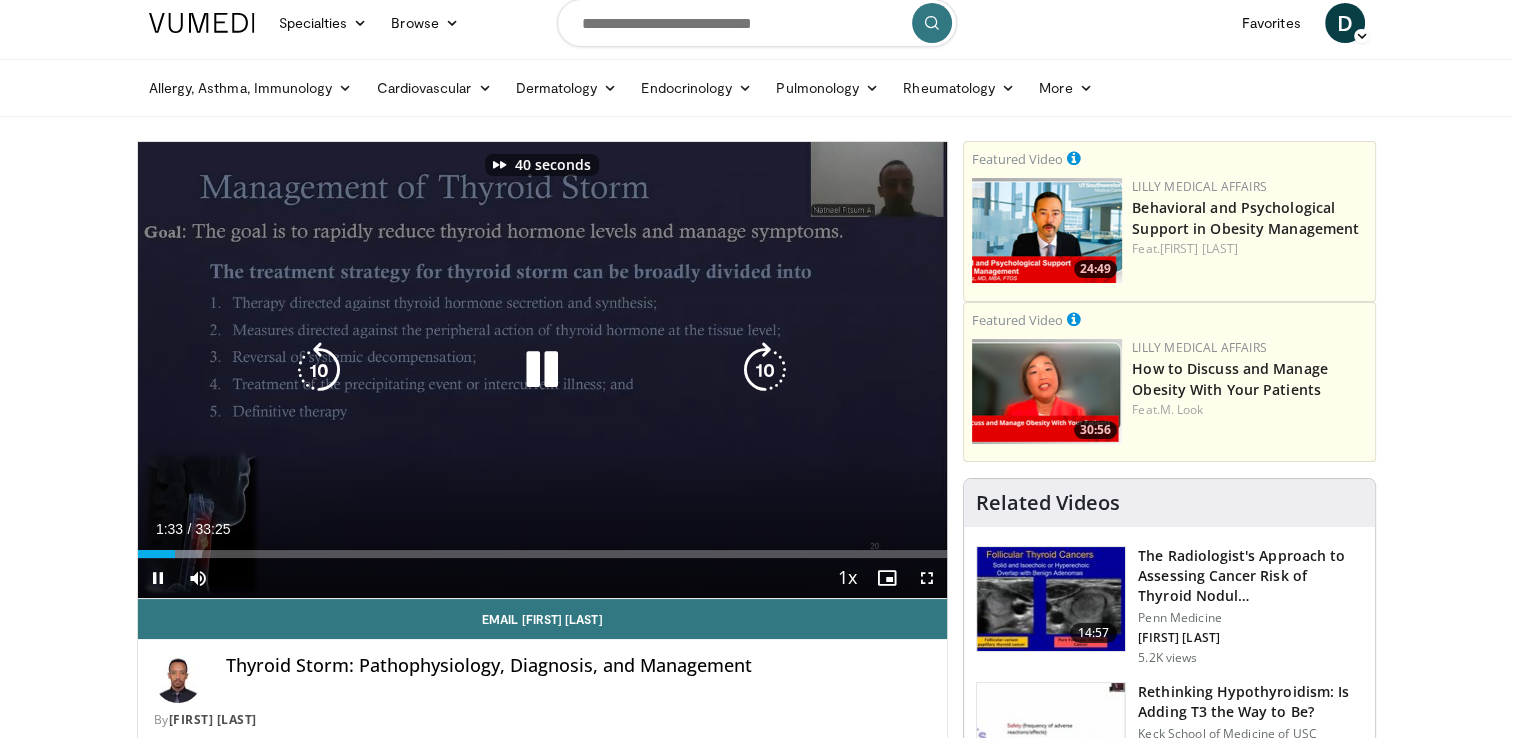 click at bounding box center [765, 370] 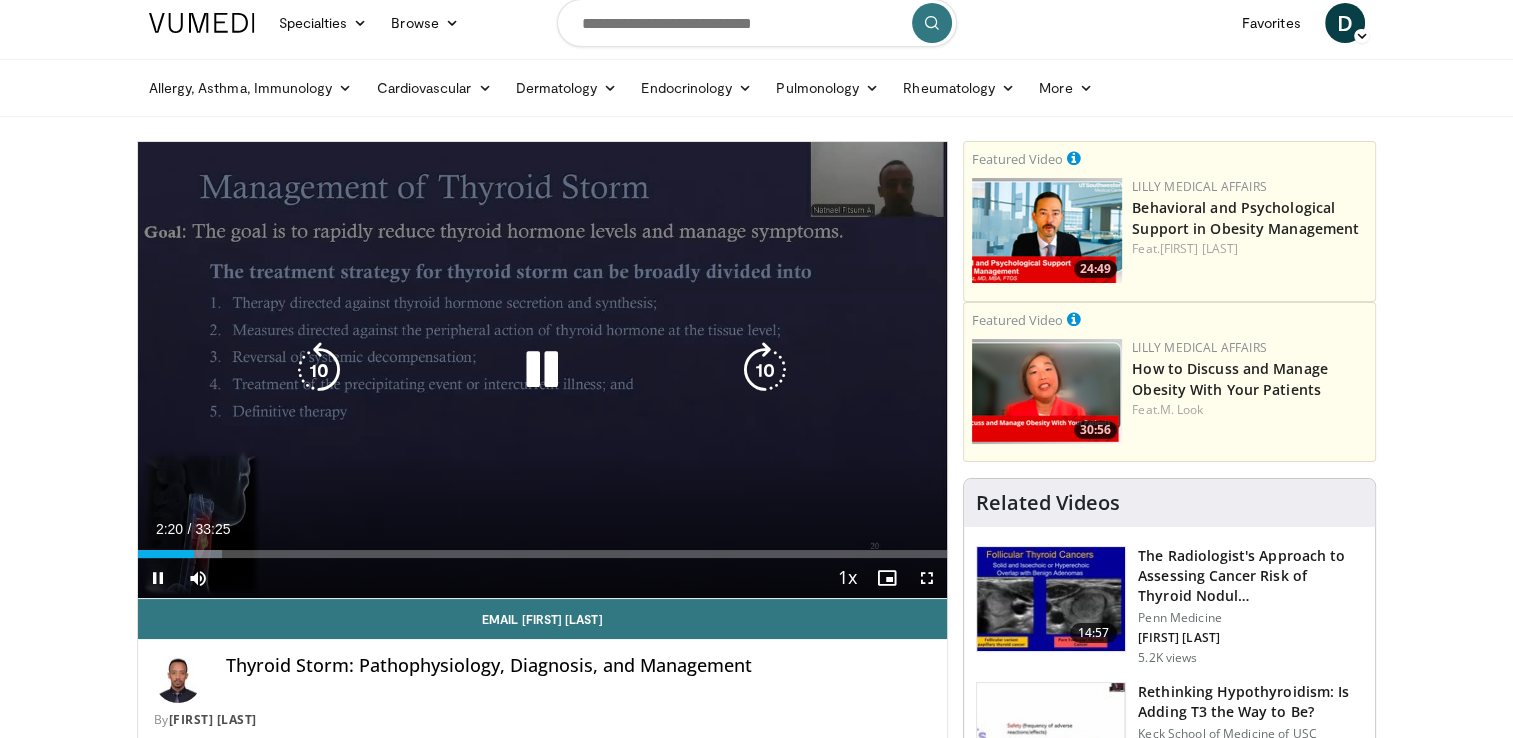 click at bounding box center [765, 370] 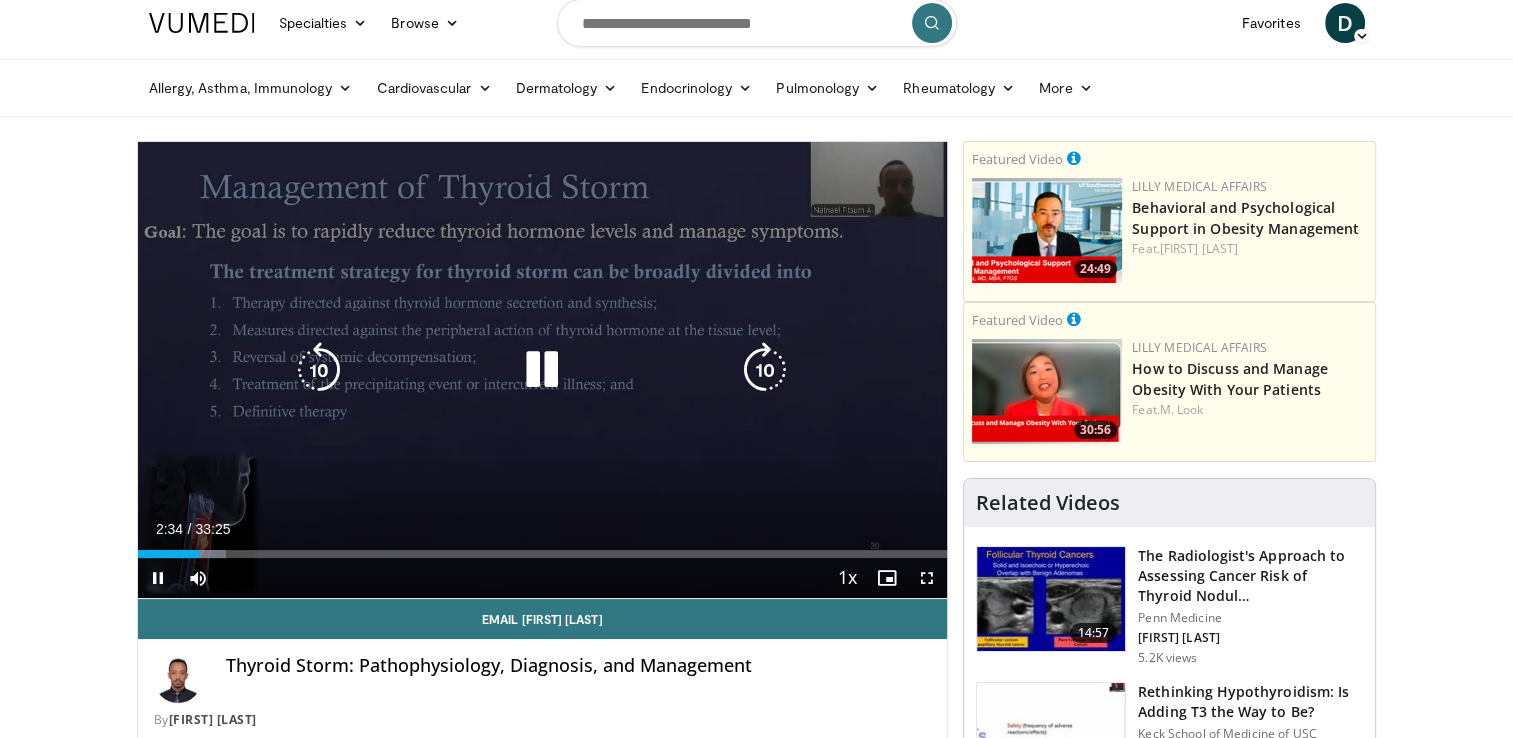 click at bounding box center (765, 370) 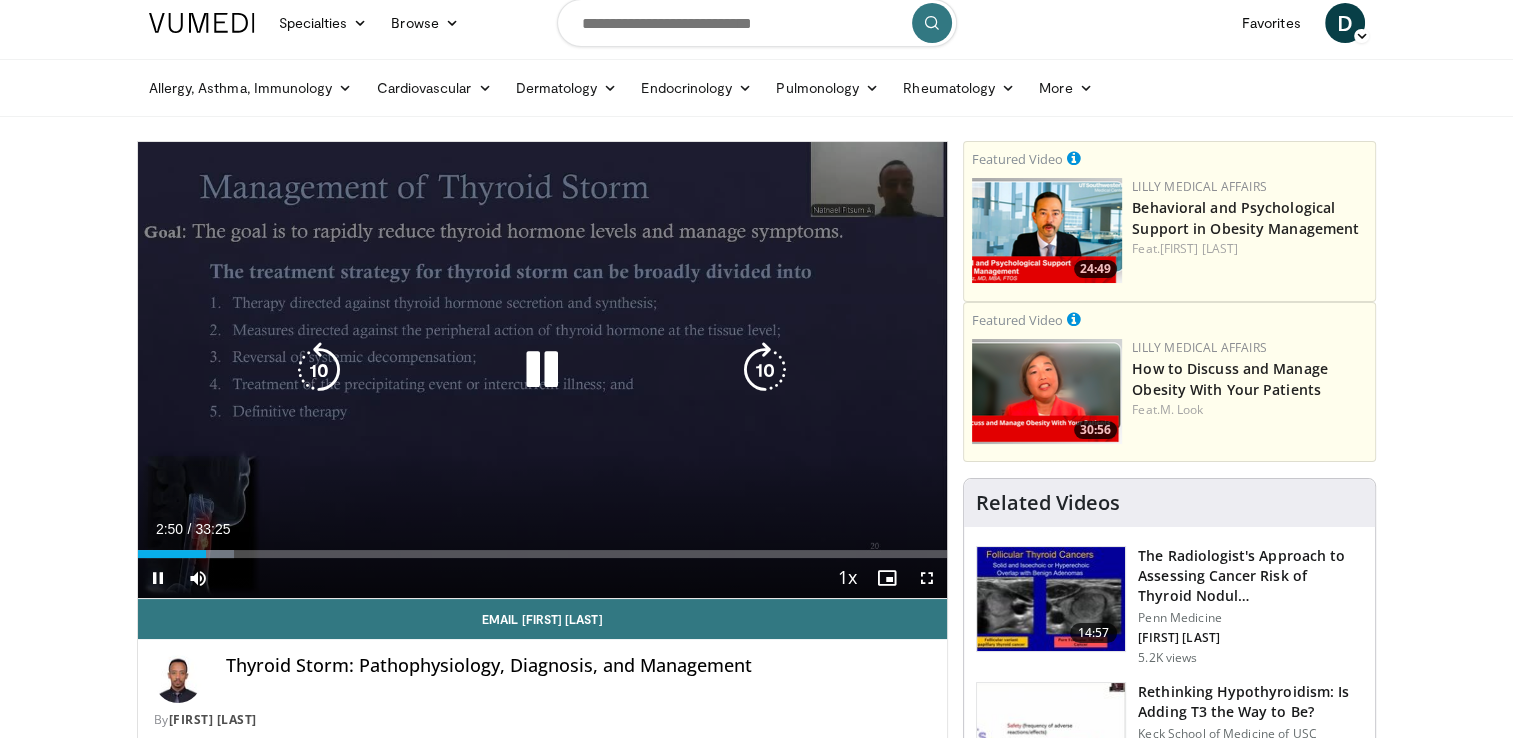 click at bounding box center (765, 370) 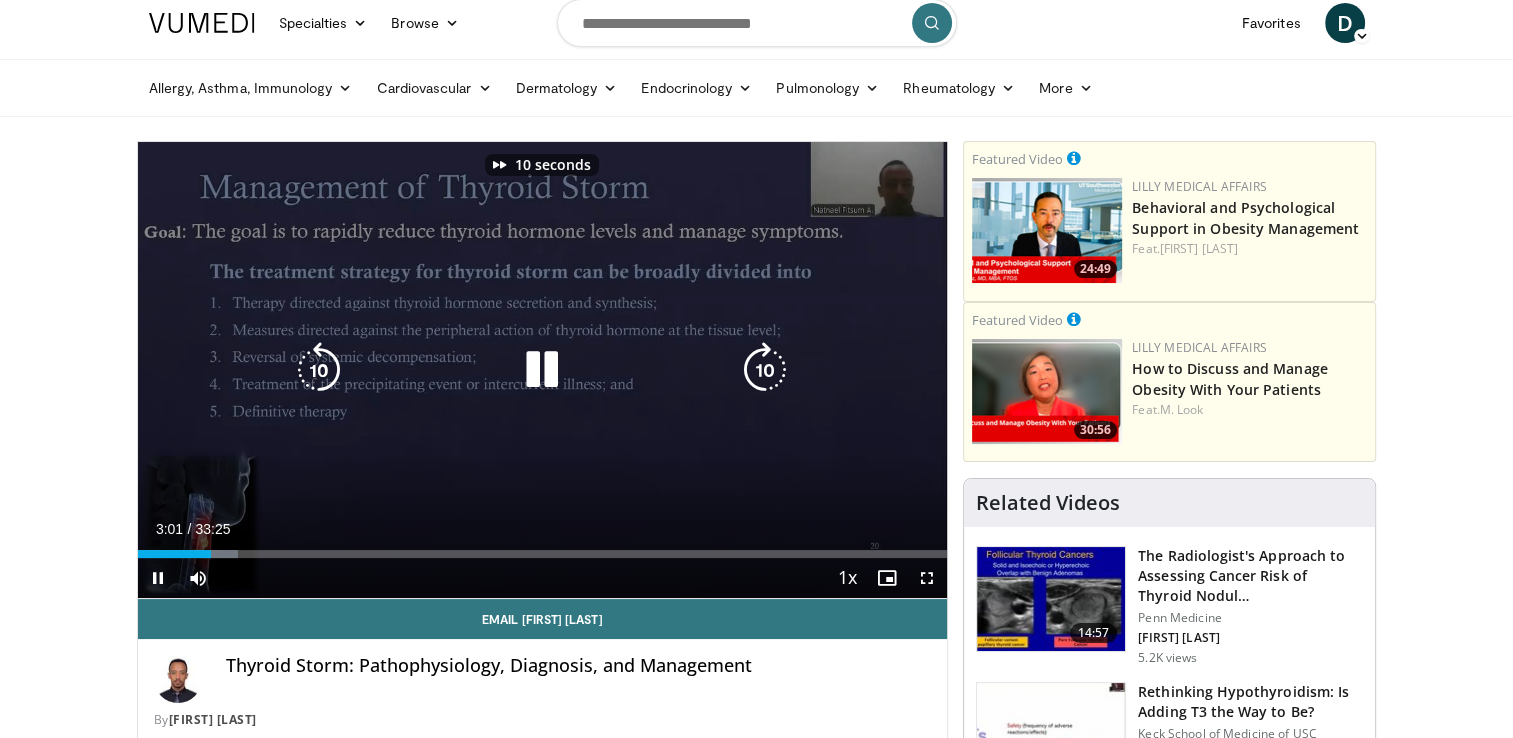 click at bounding box center (765, 370) 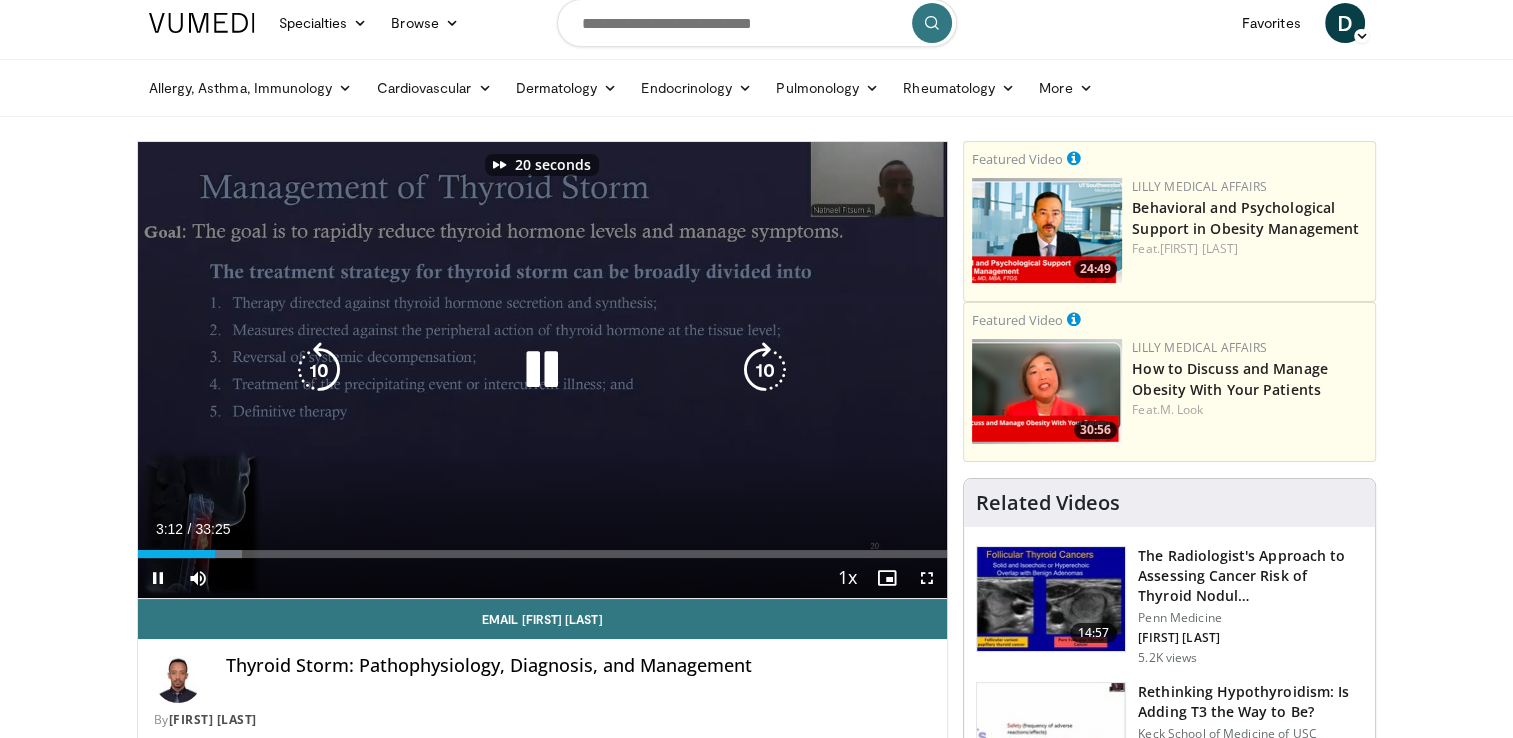 click at bounding box center (765, 370) 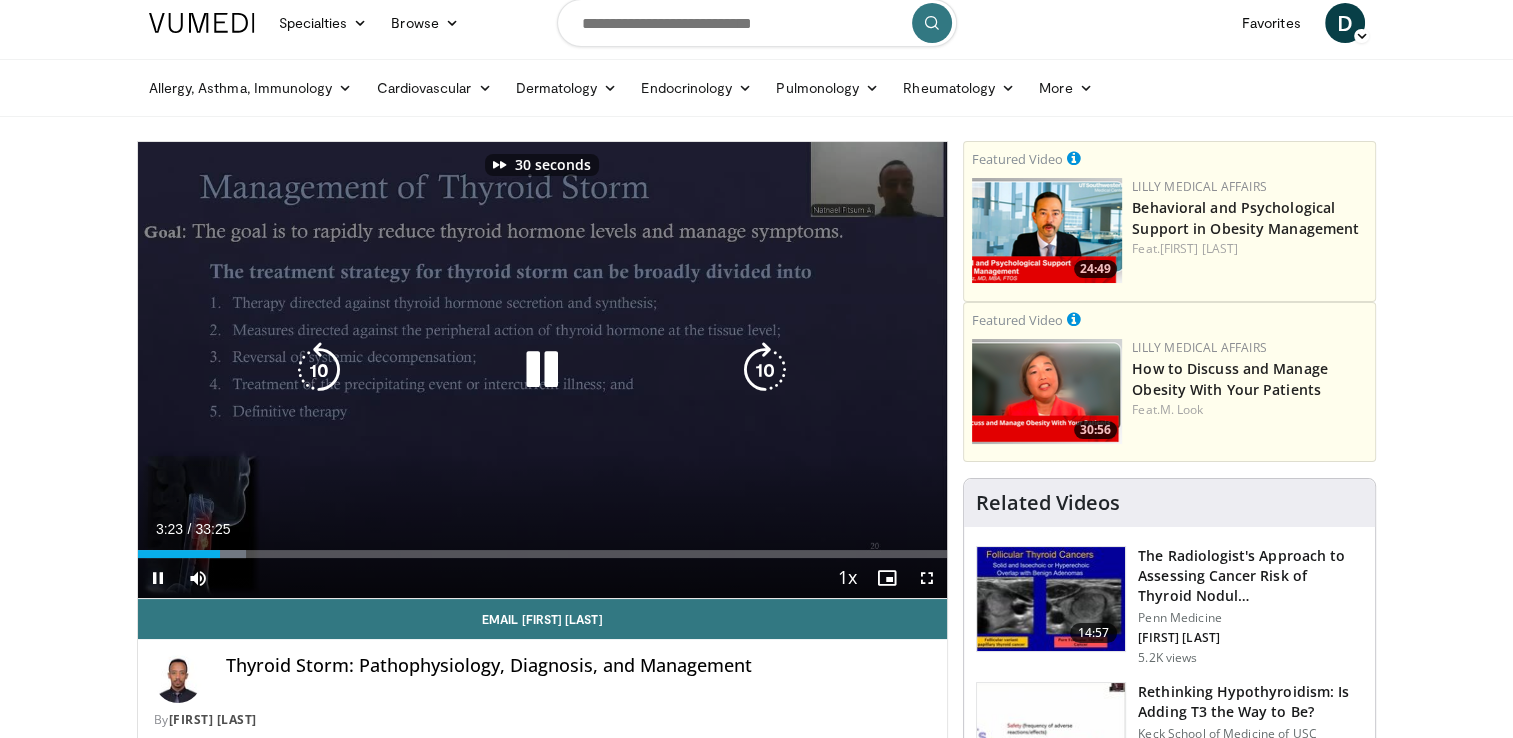 click at bounding box center (765, 370) 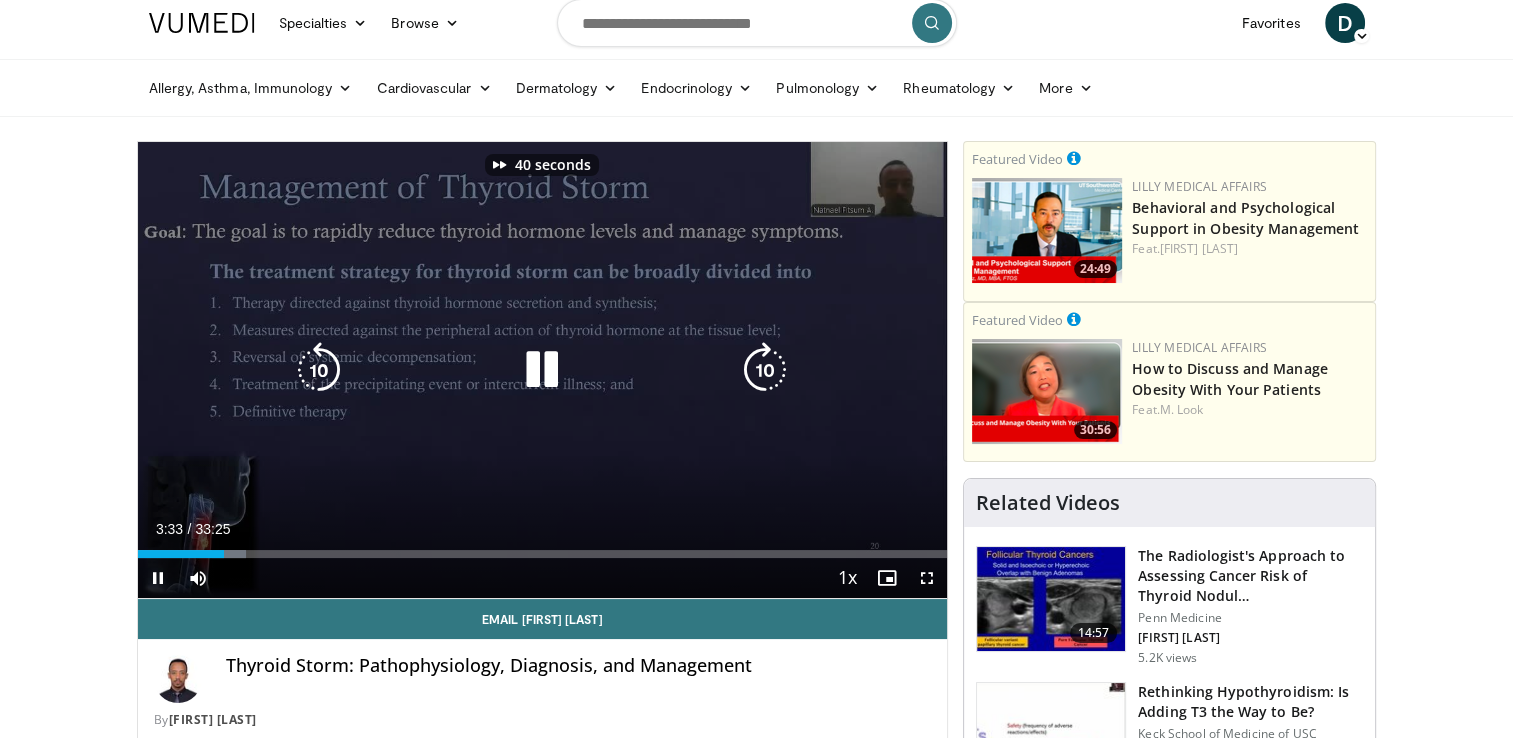 click at bounding box center (765, 370) 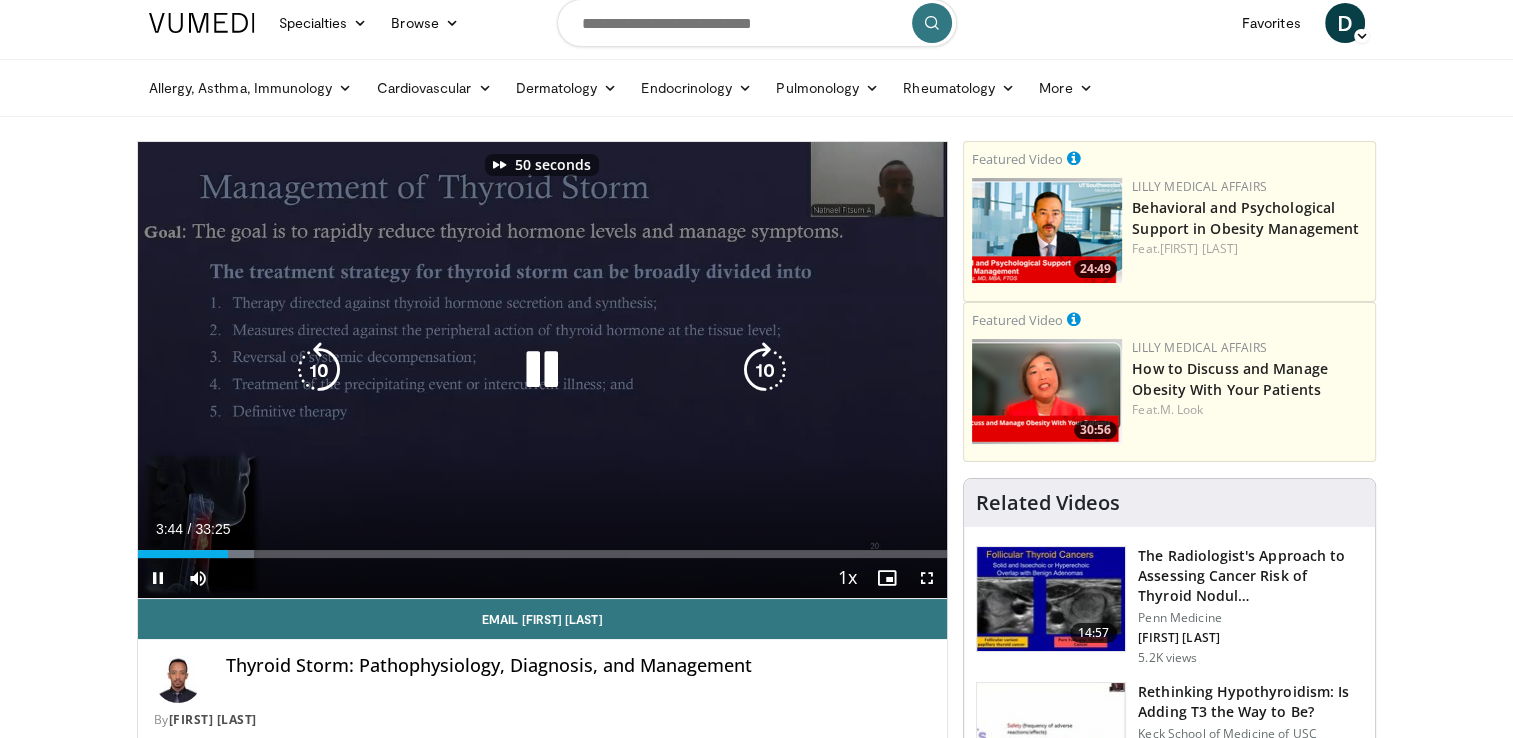 click at bounding box center [765, 370] 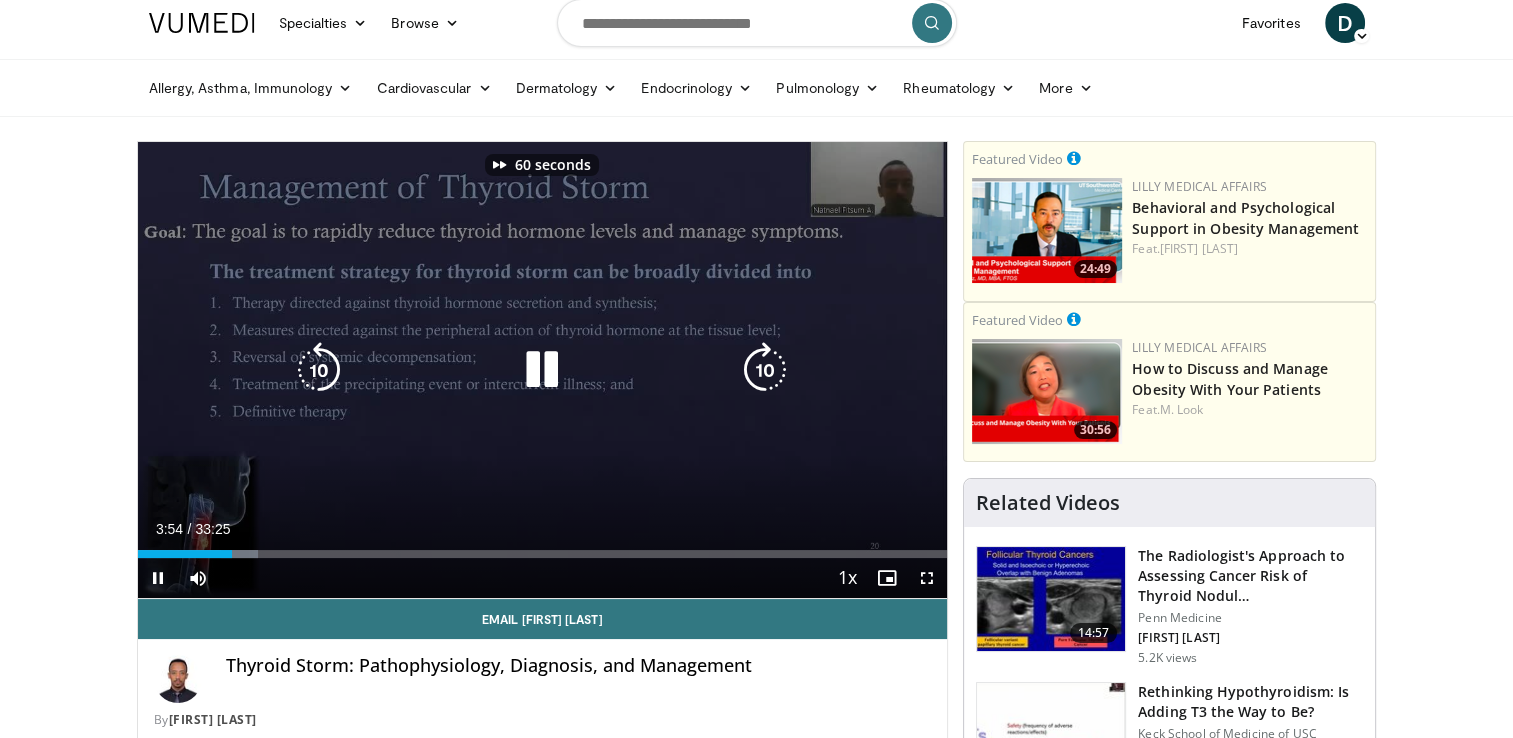 click at bounding box center (765, 370) 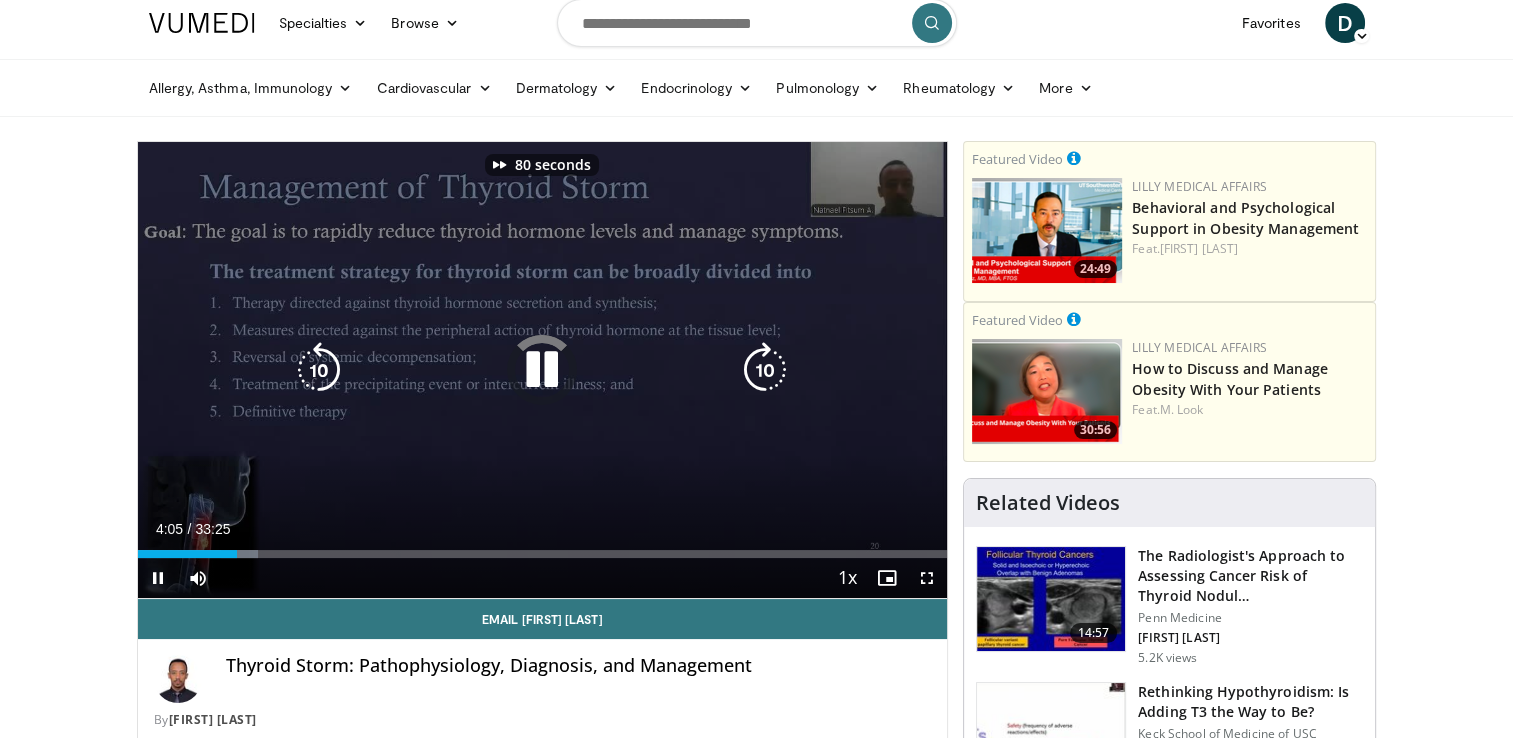 click at bounding box center [765, 370] 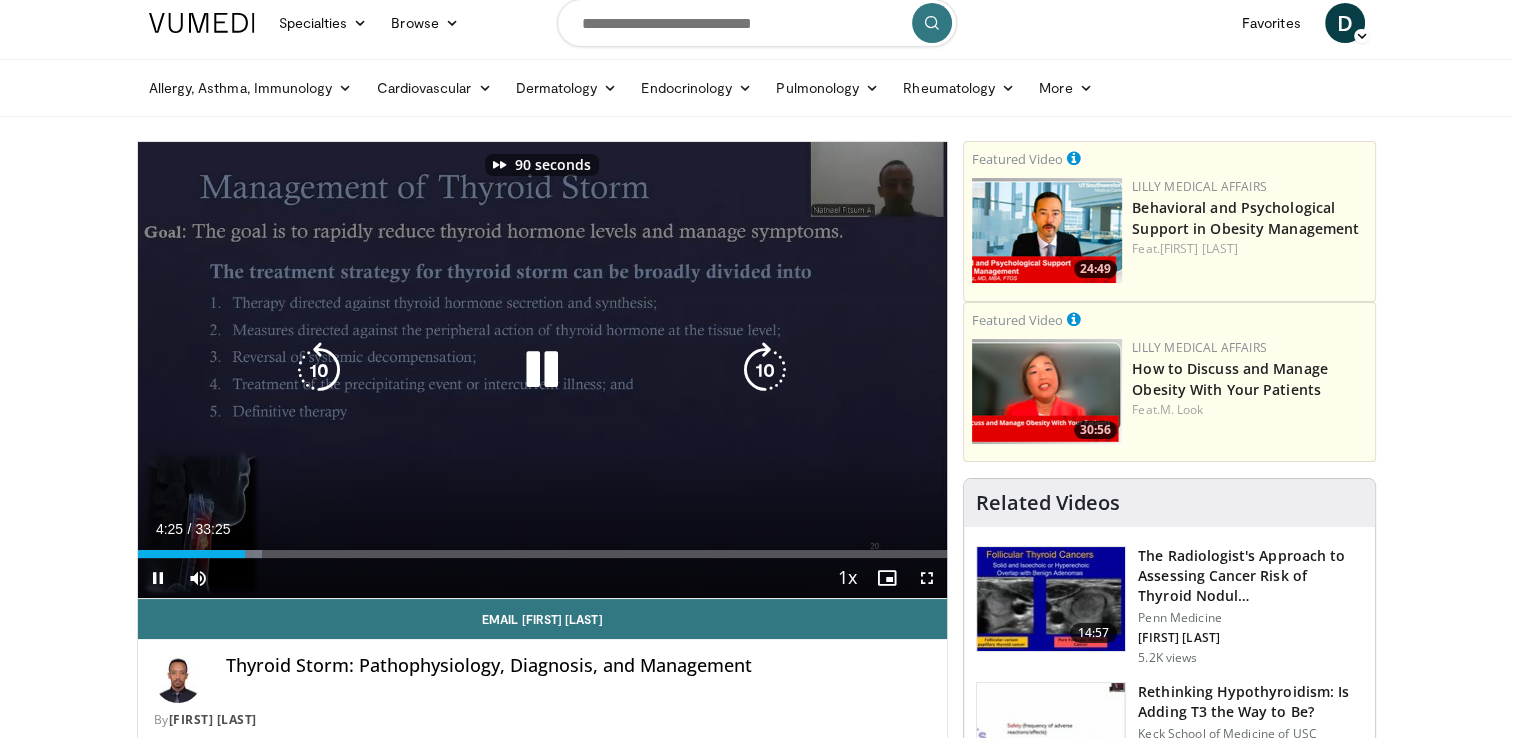 click at bounding box center [765, 370] 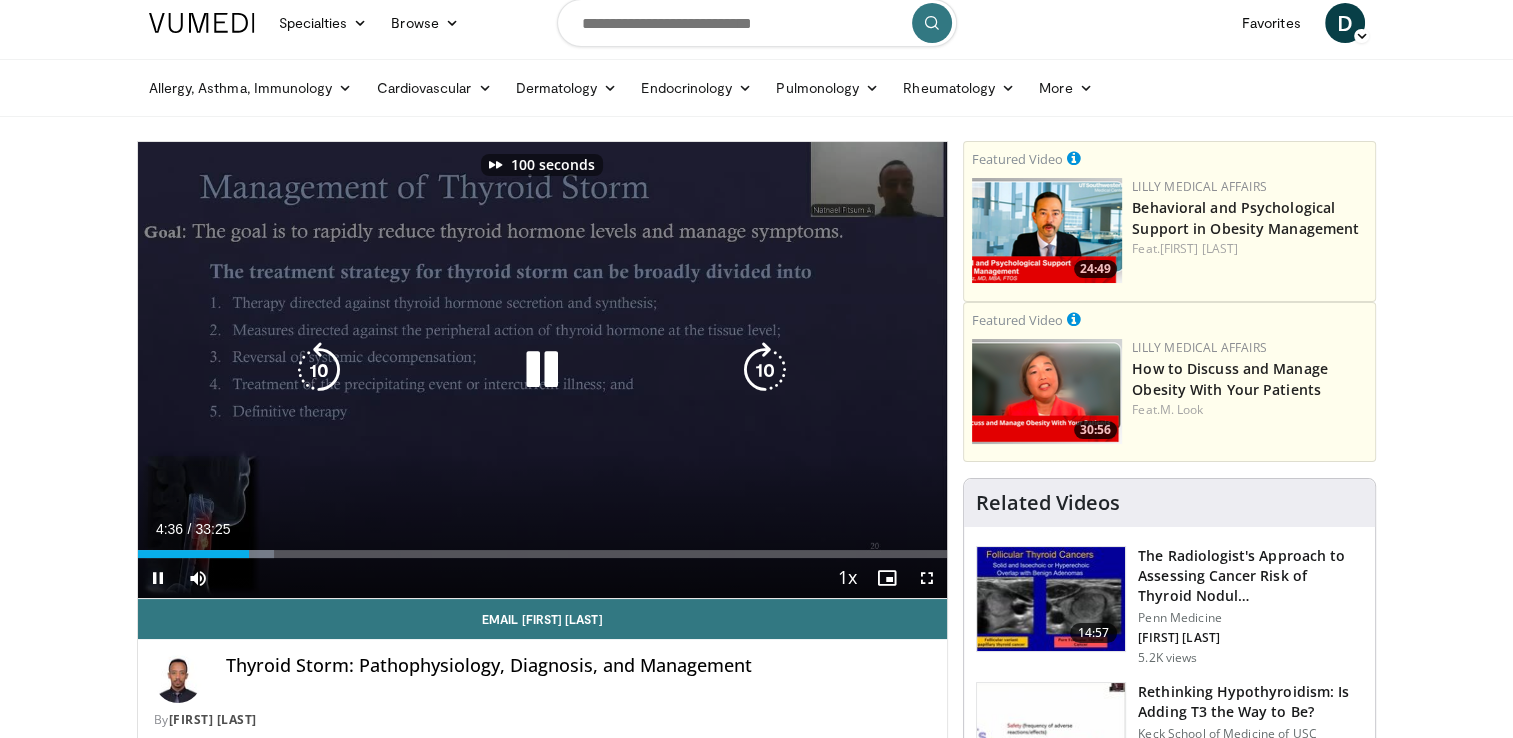 click at bounding box center (765, 370) 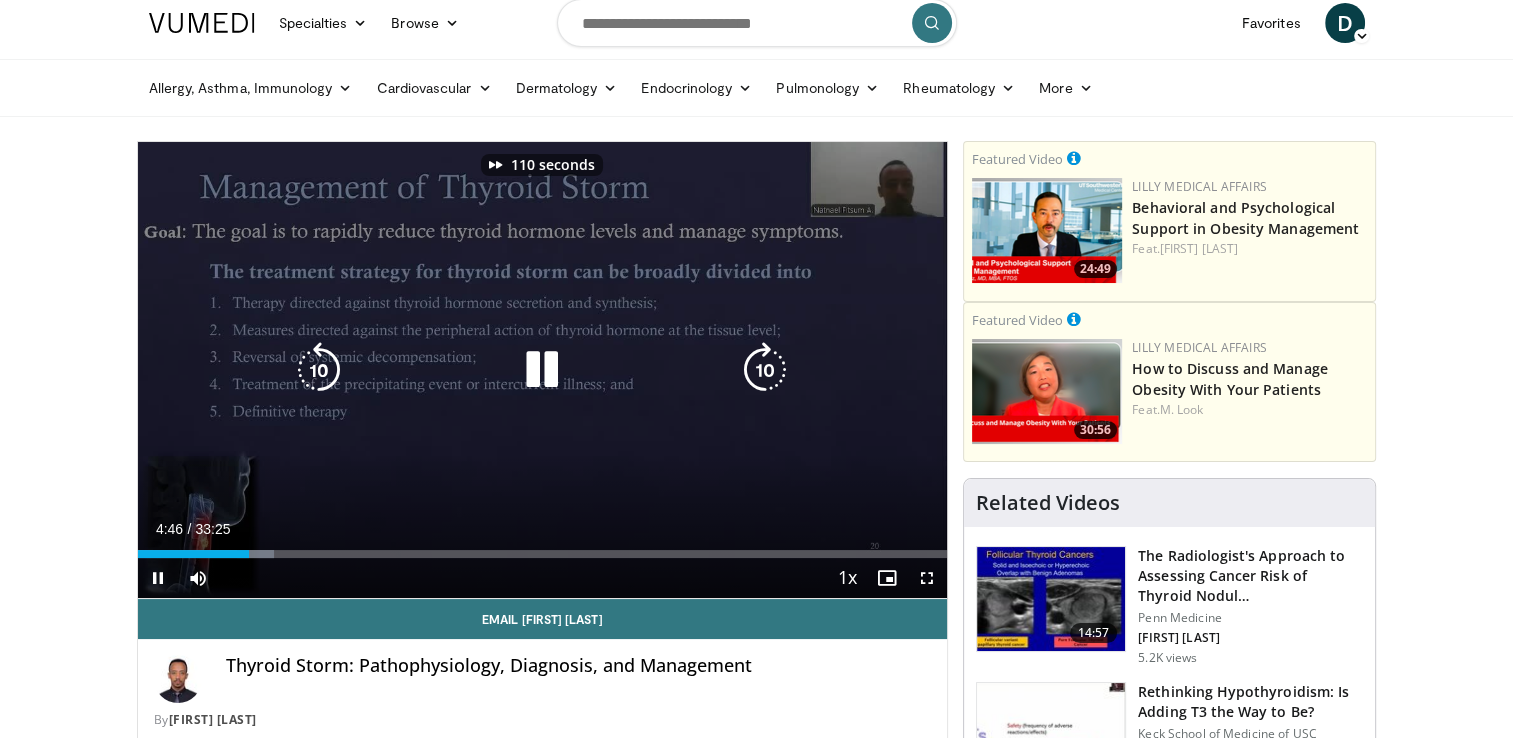 click at bounding box center [765, 370] 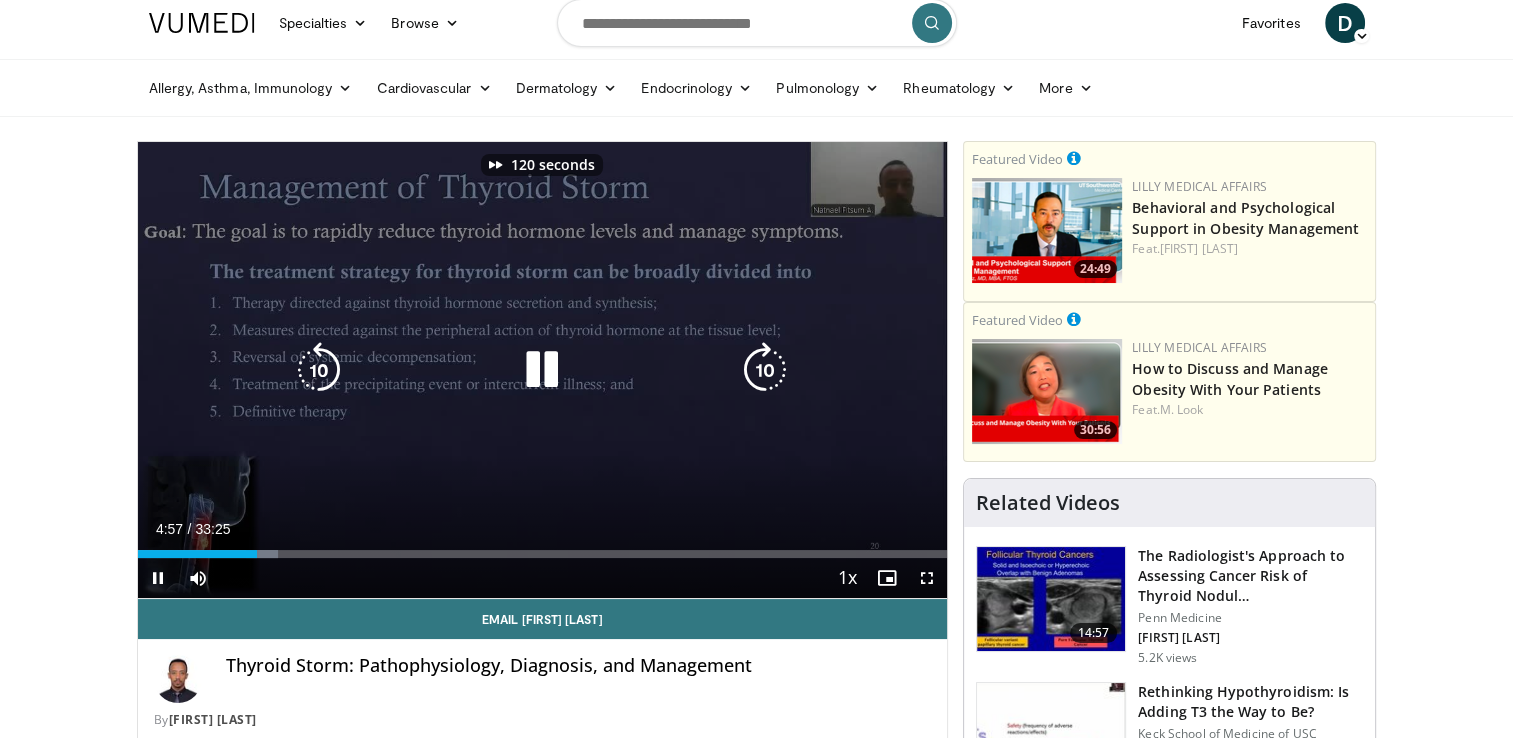 click at bounding box center [765, 370] 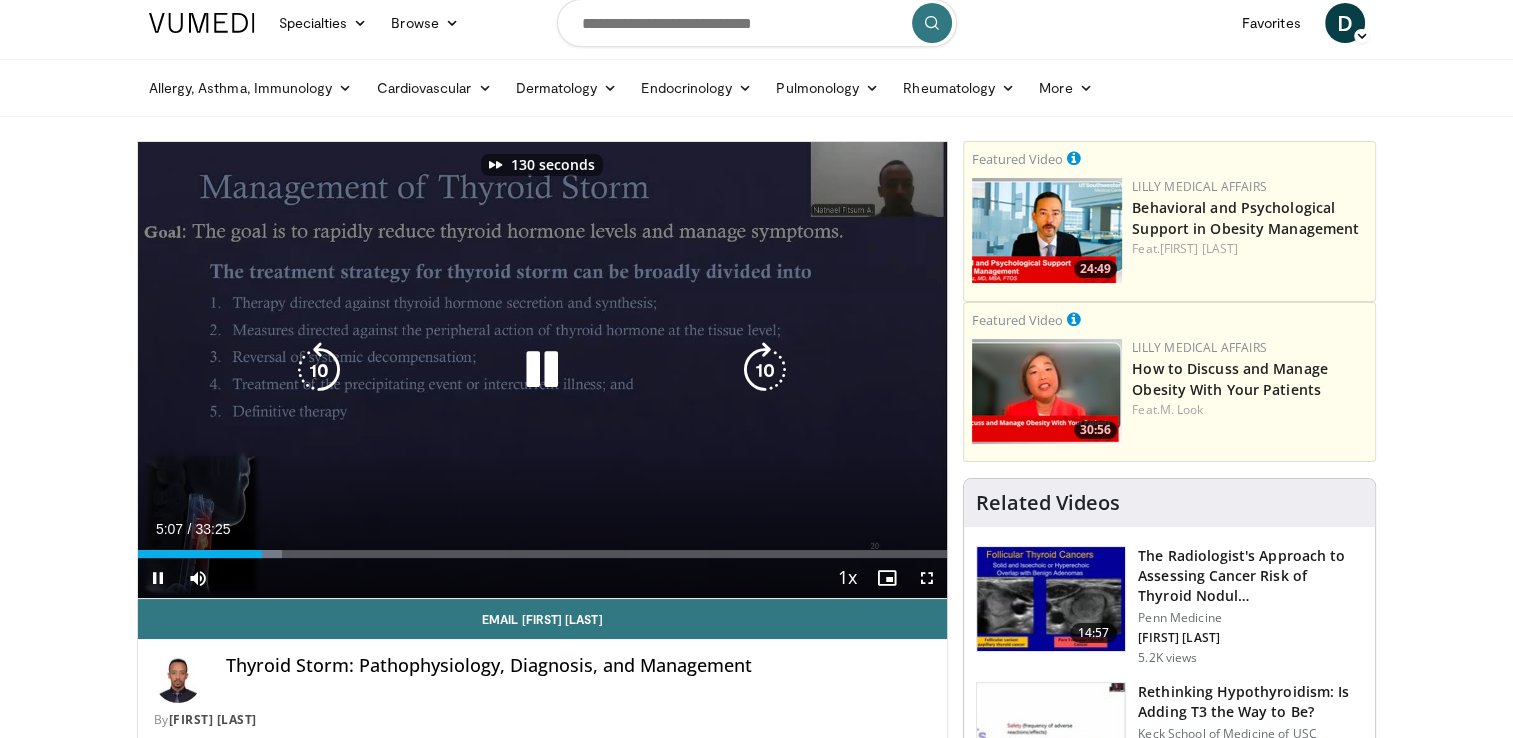 click at bounding box center (765, 370) 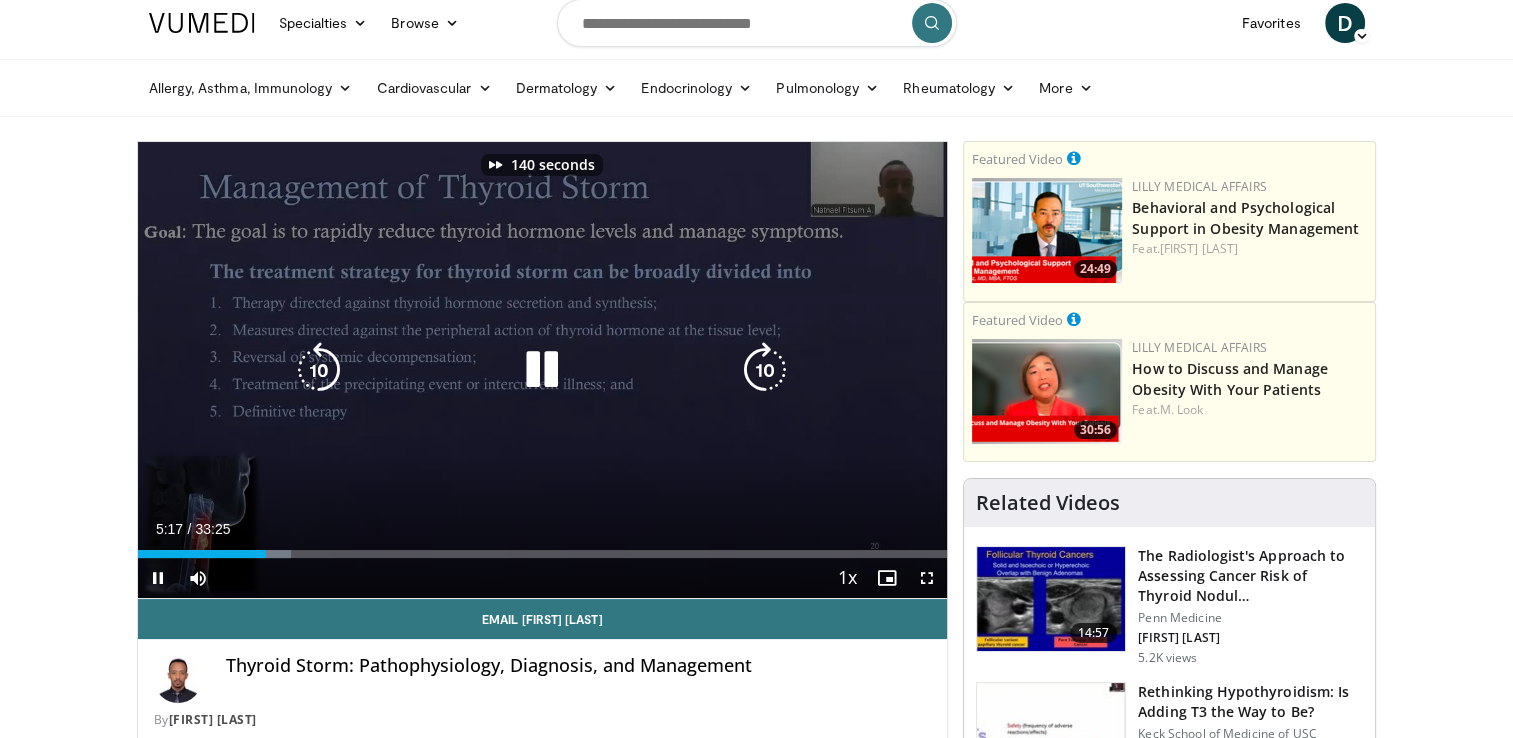 click at bounding box center (765, 370) 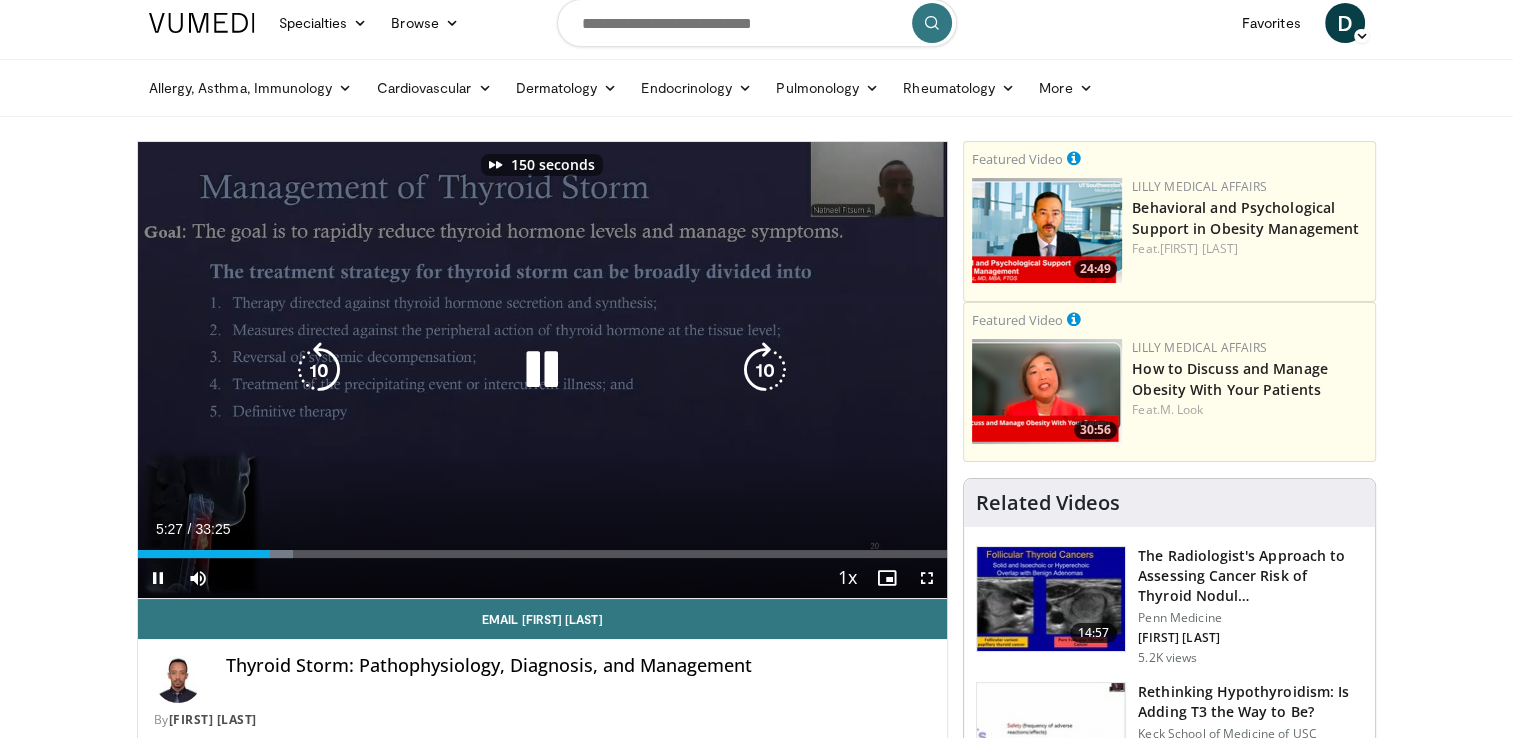 click at bounding box center [765, 370] 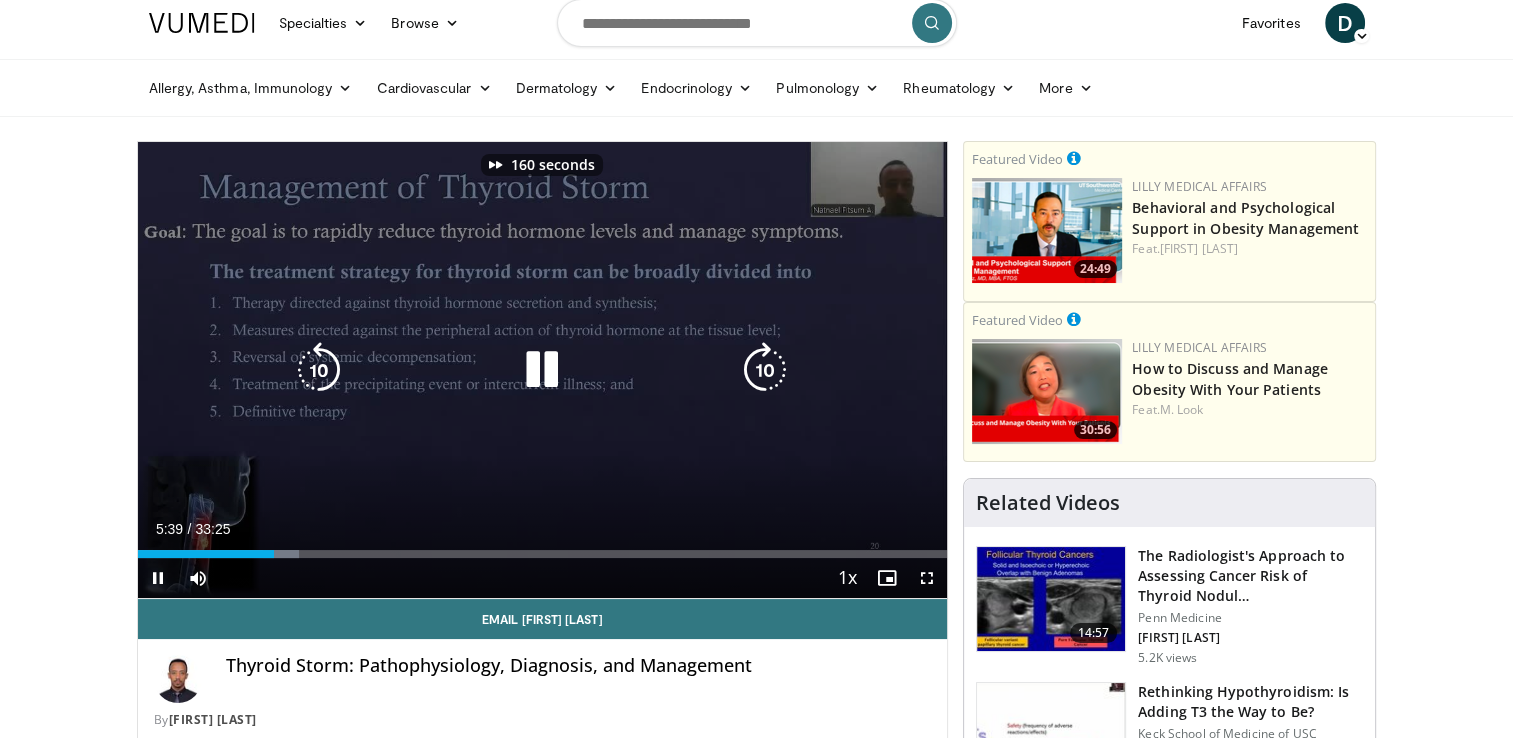 click at bounding box center [765, 370] 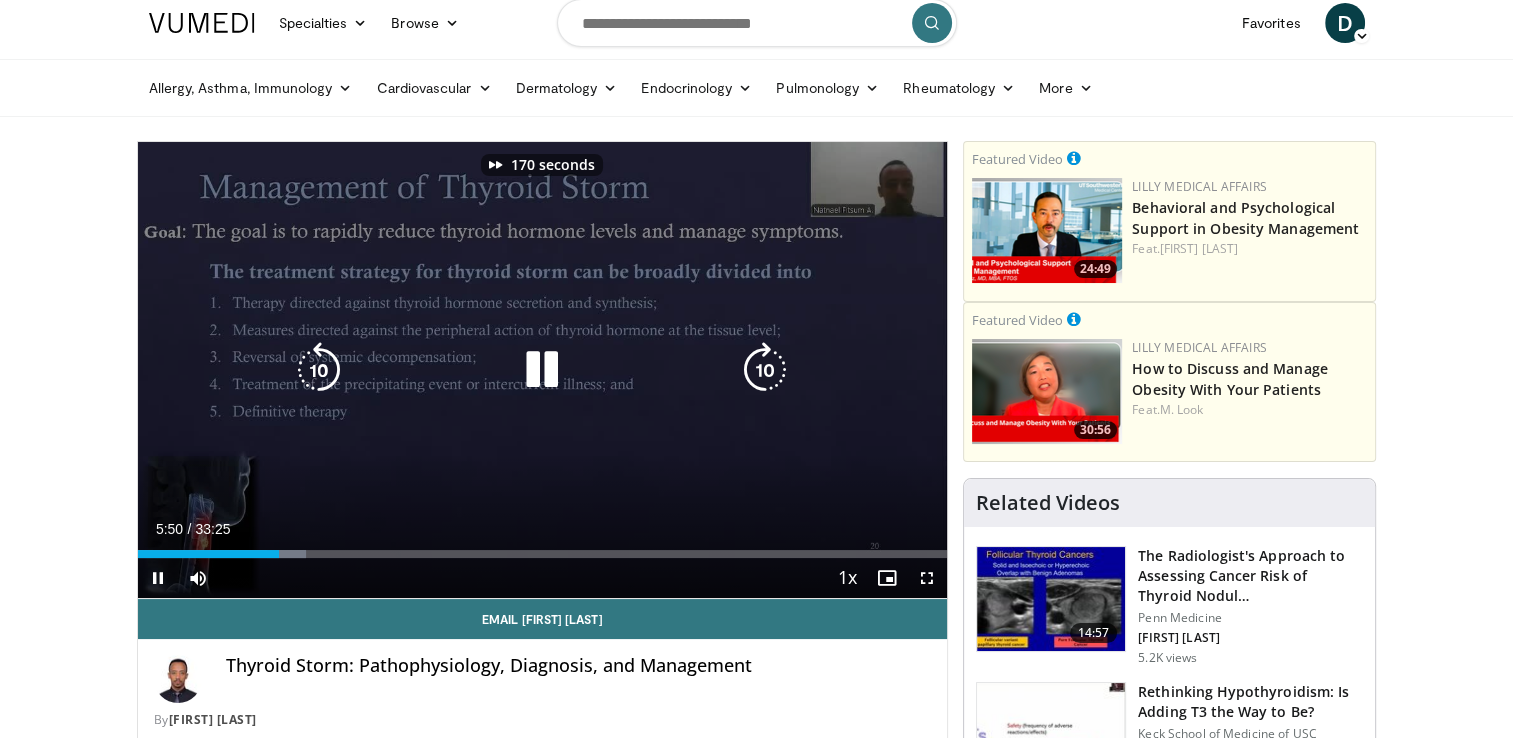 click at bounding box center [765, 370] 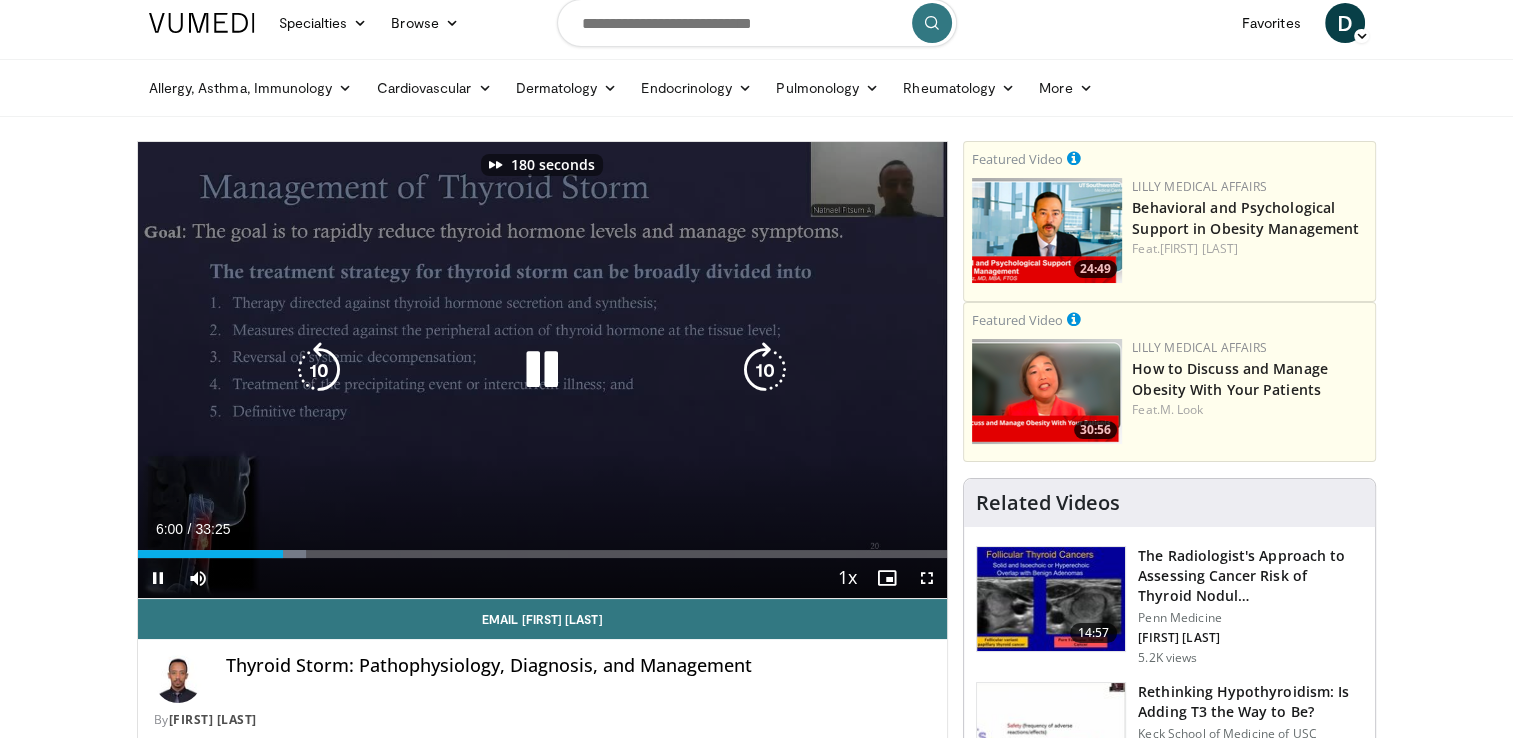 click at bounding box center [765, 370] 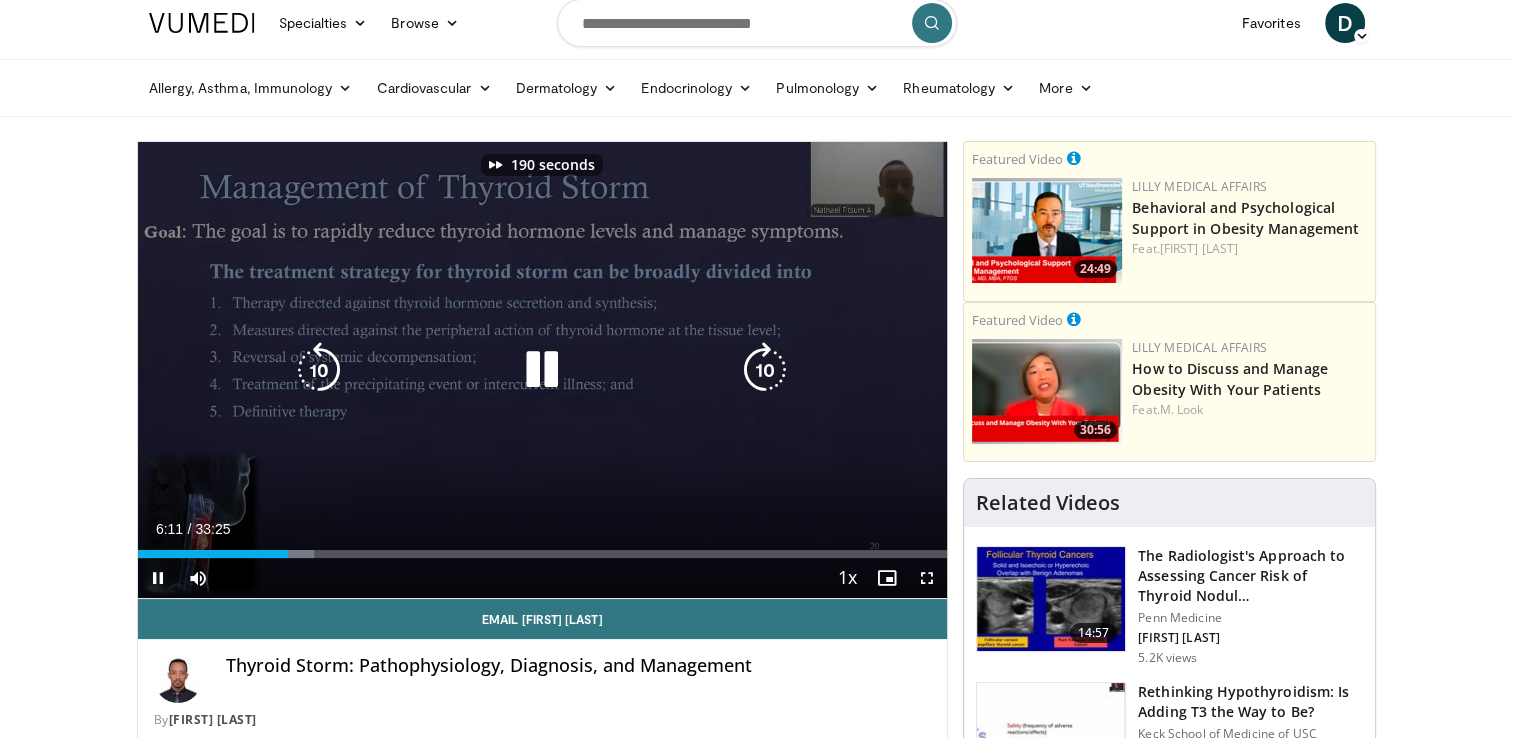 click at bounding box center [765, 370] 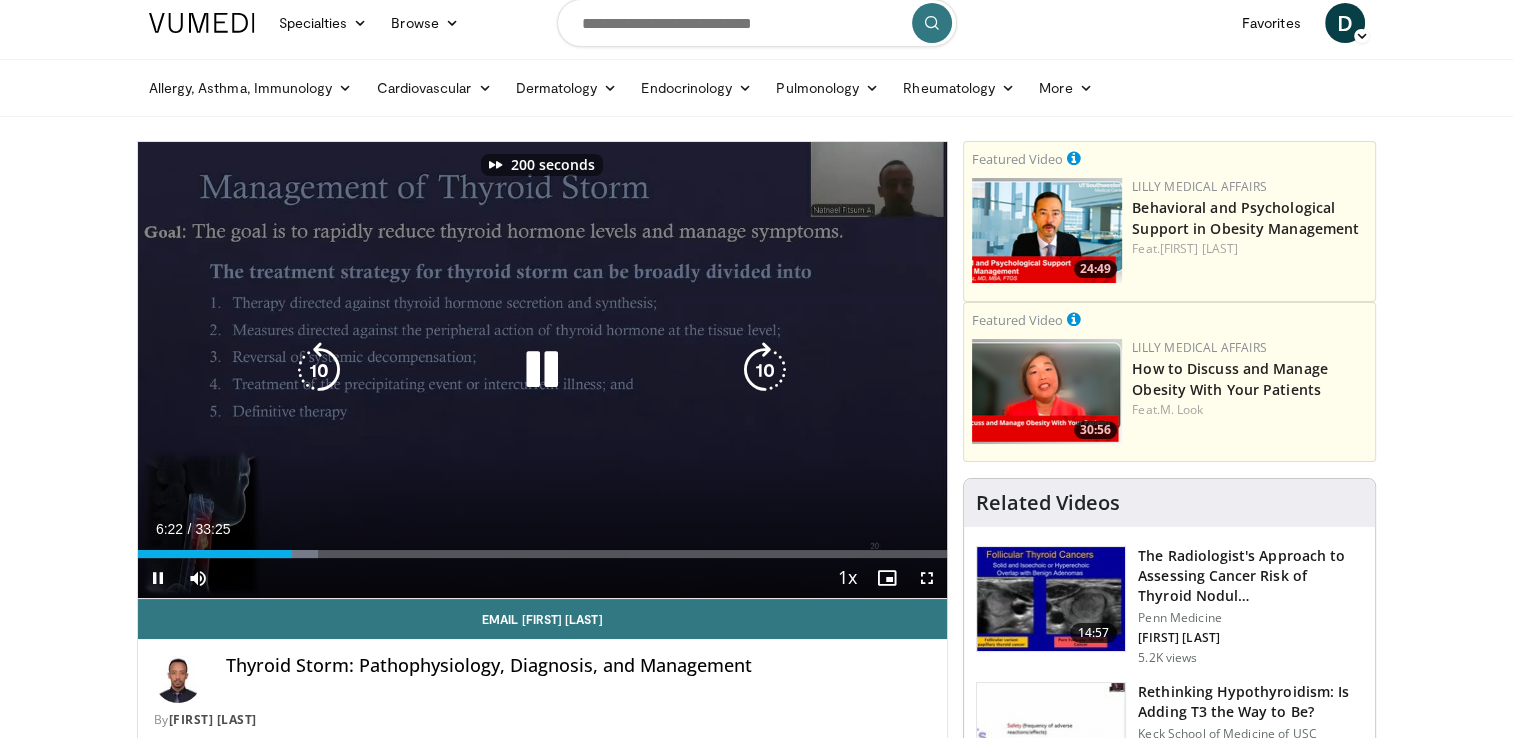 click at bounding box center [765, 370] 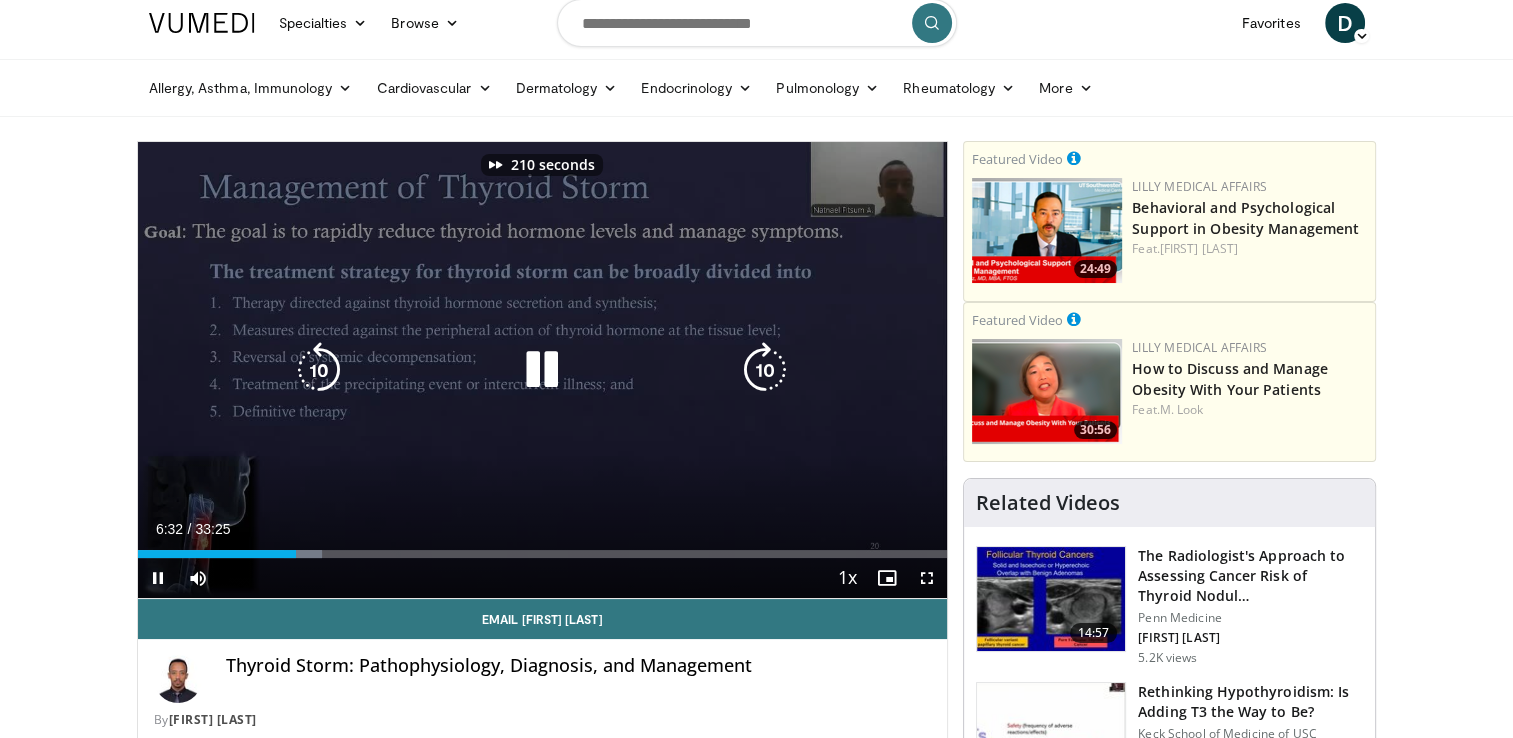 click at bounding box center (765, 370) 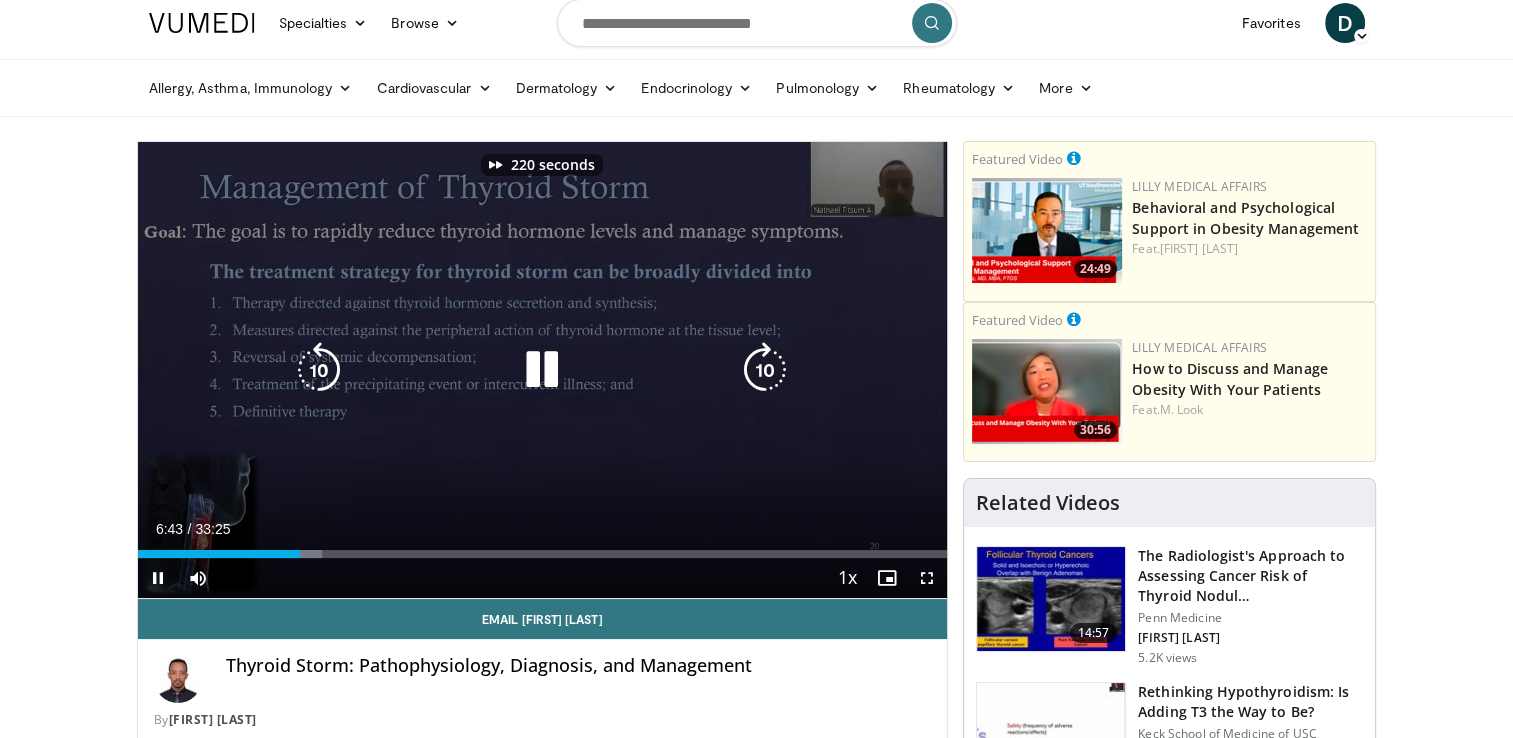 click at bounding box center [765, 370] 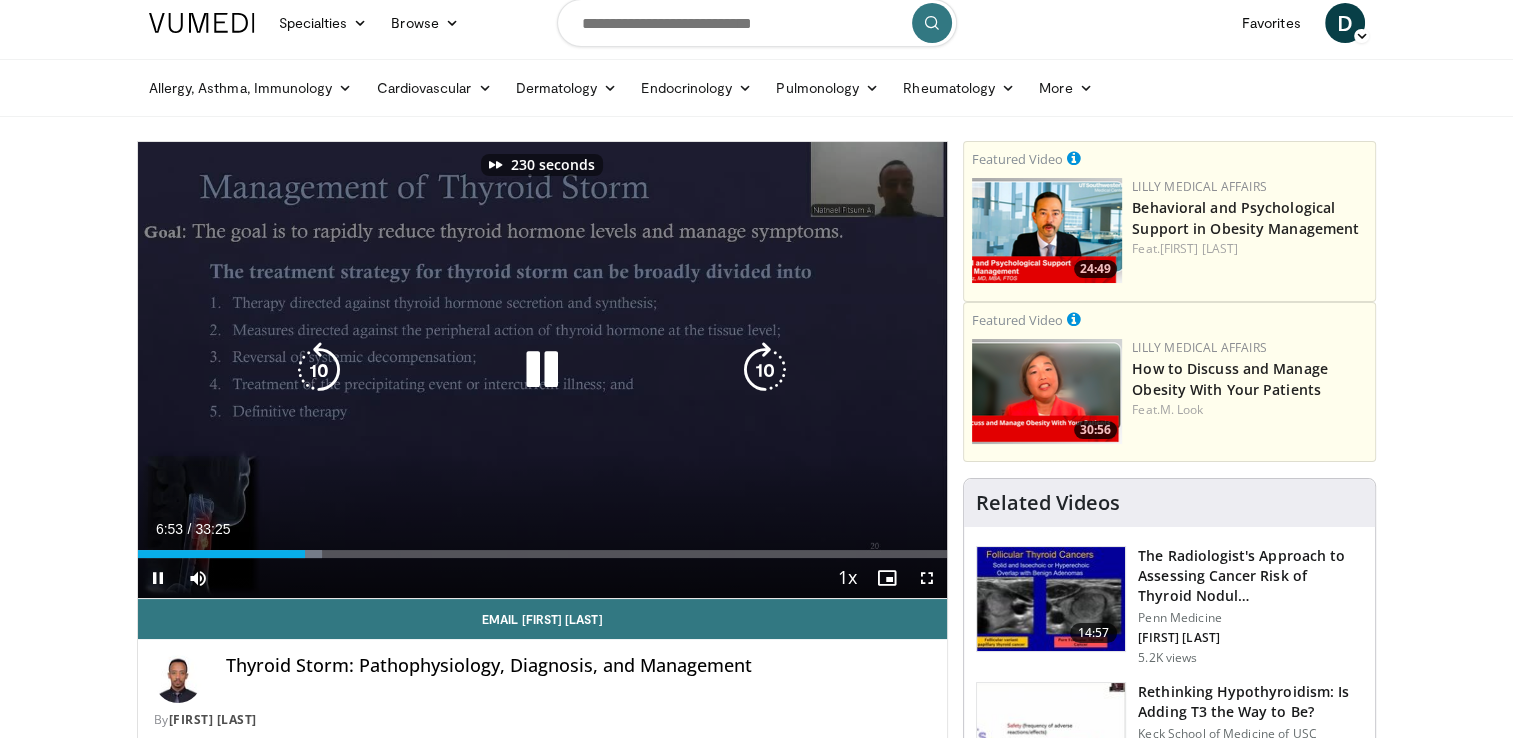 click at bounding box center [765, 370] 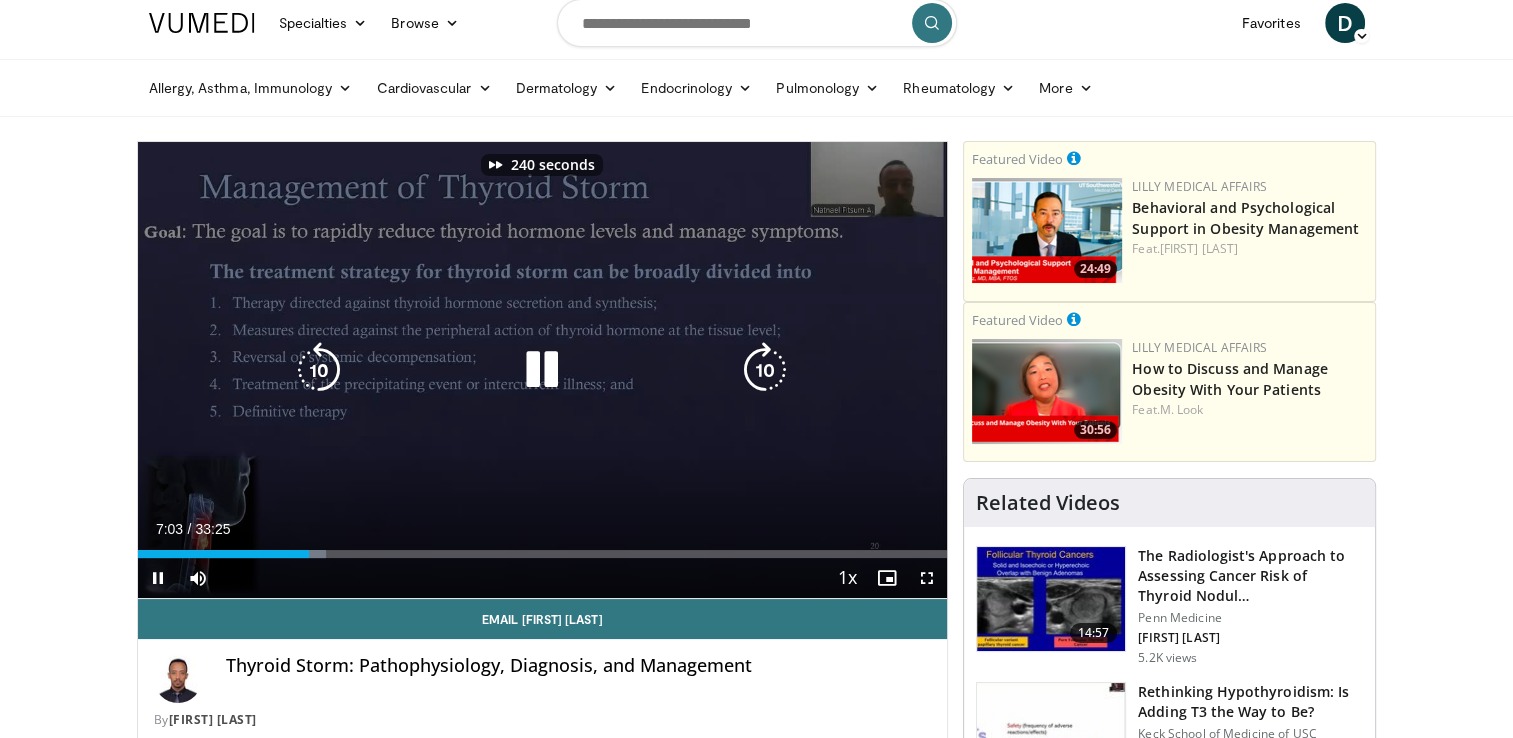 click at bounding box center (765, 370) 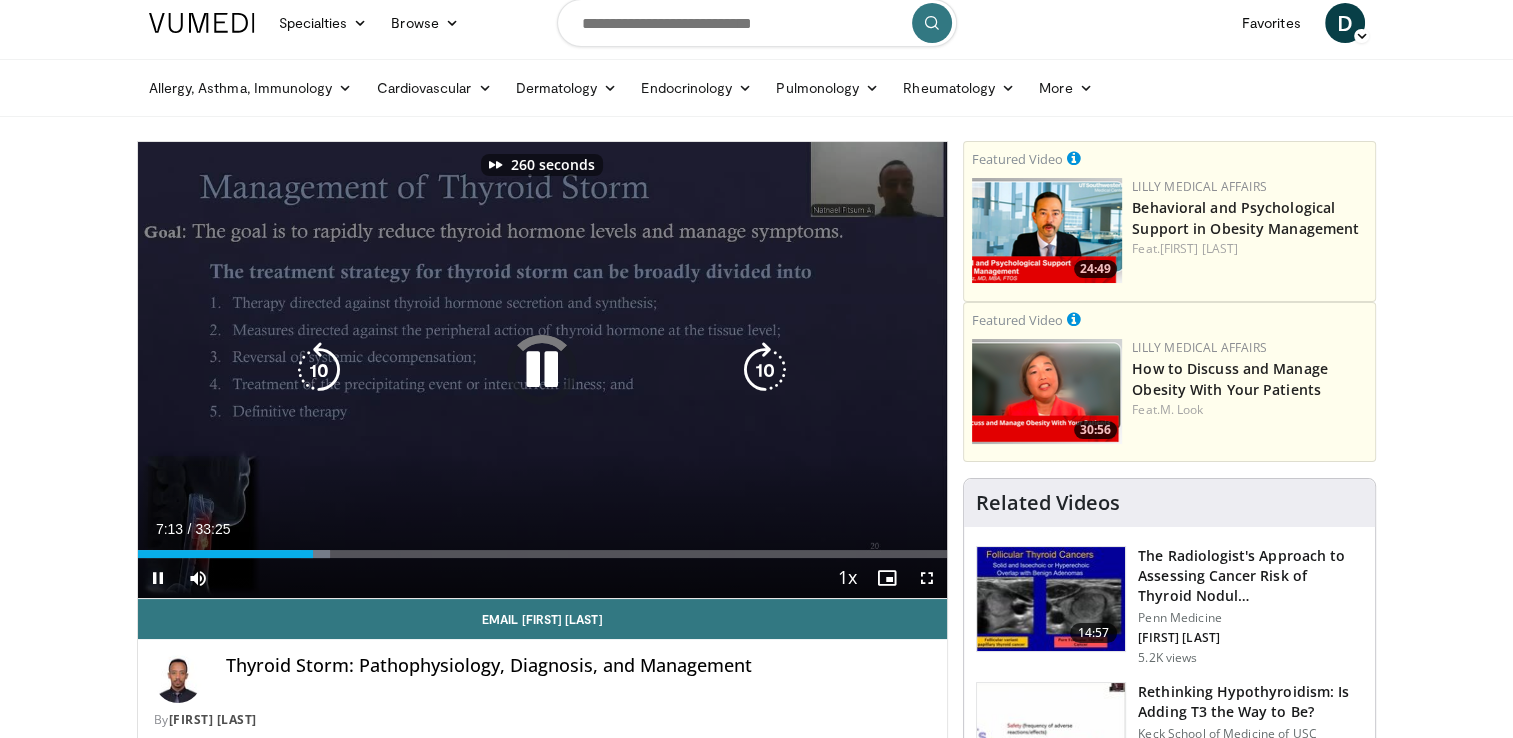 click at bounding box center [765, 370] 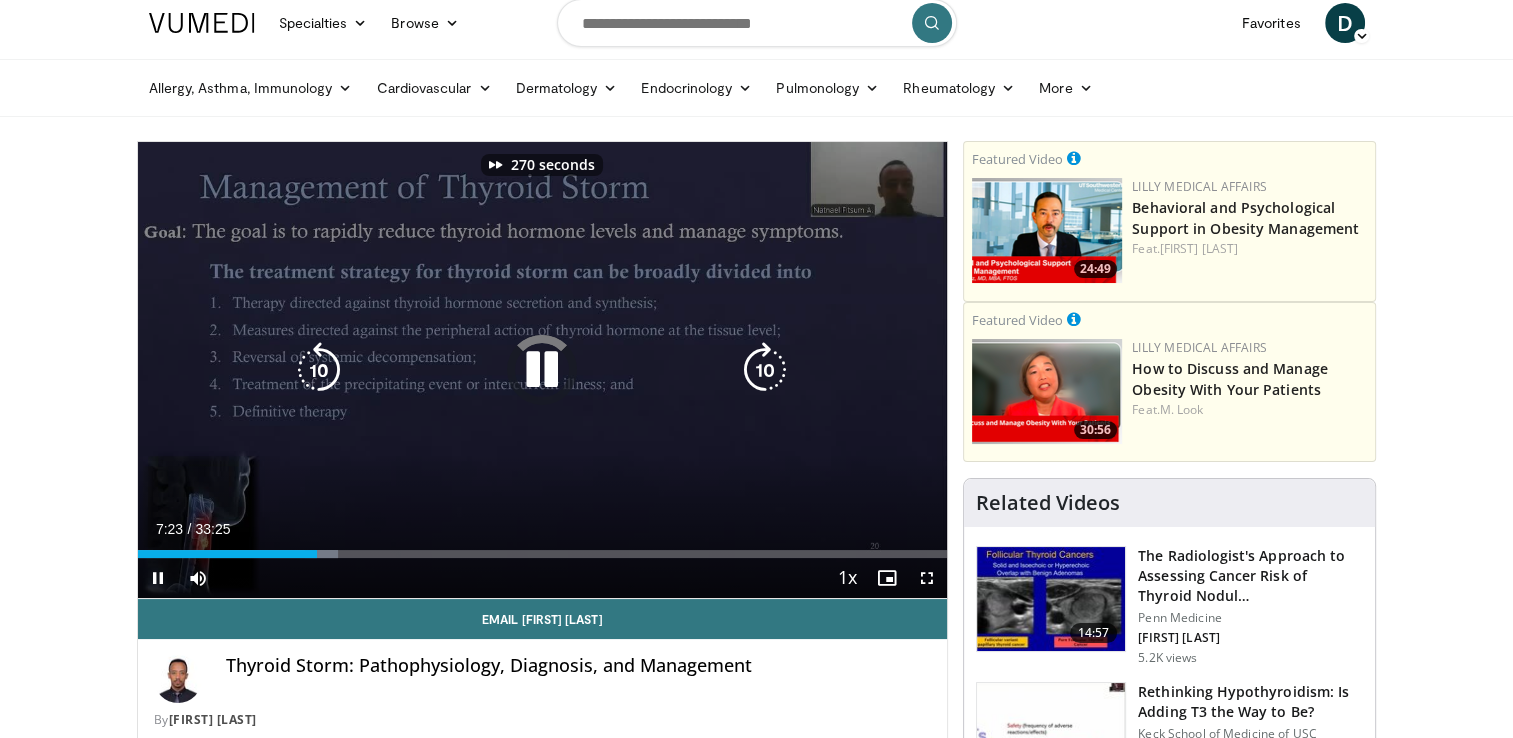 click at bounding box center (765, 370) 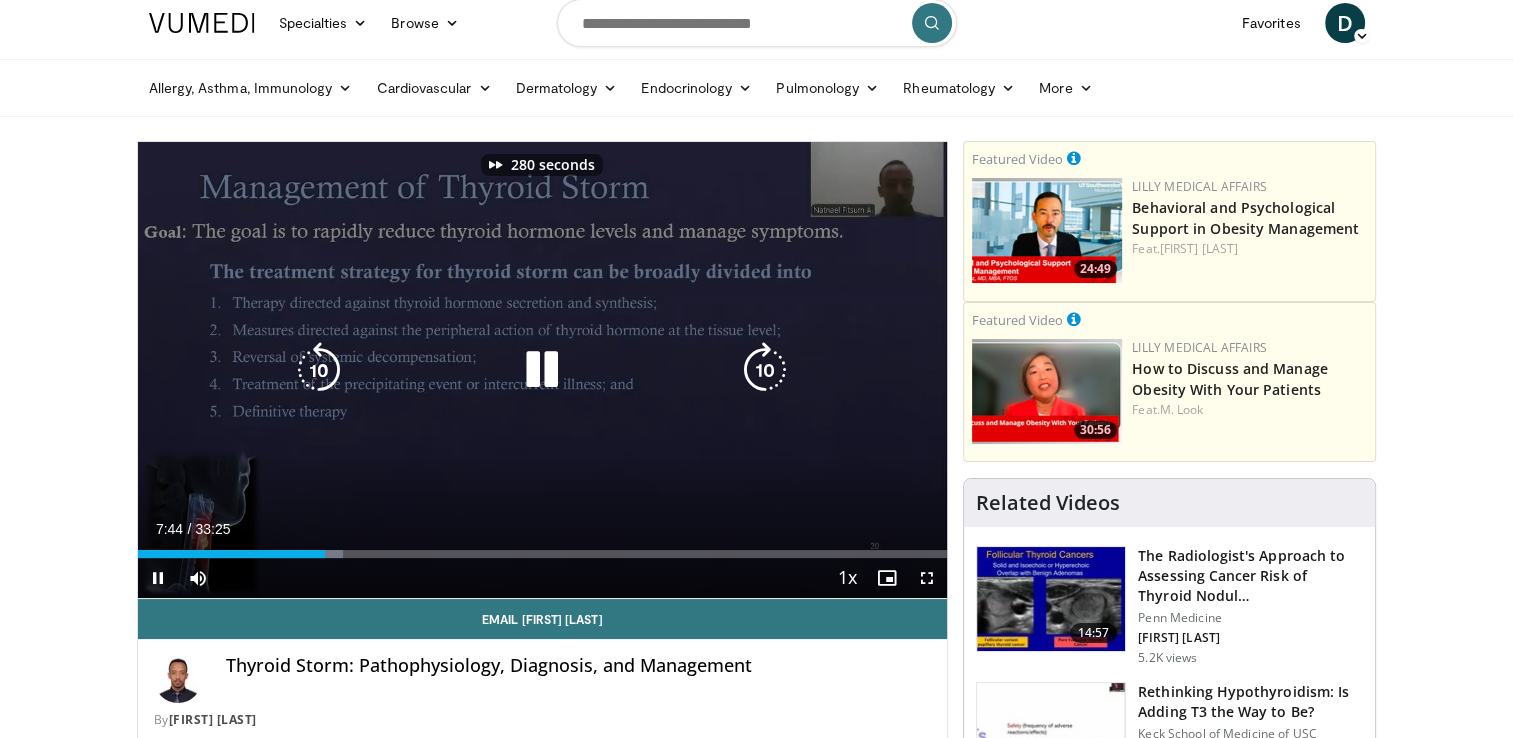click at bounding box center (765, 370) 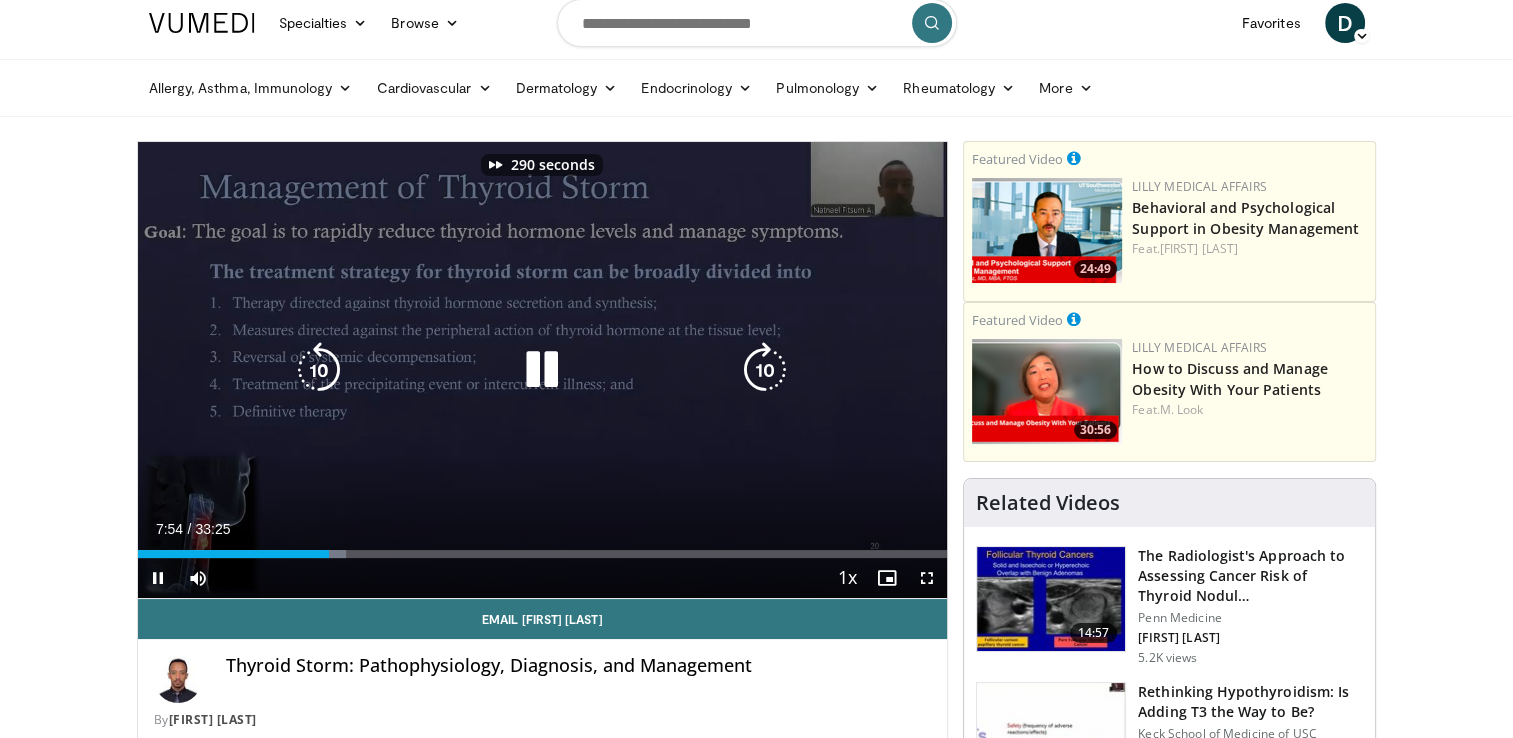 click at bounding box center [765, 370] 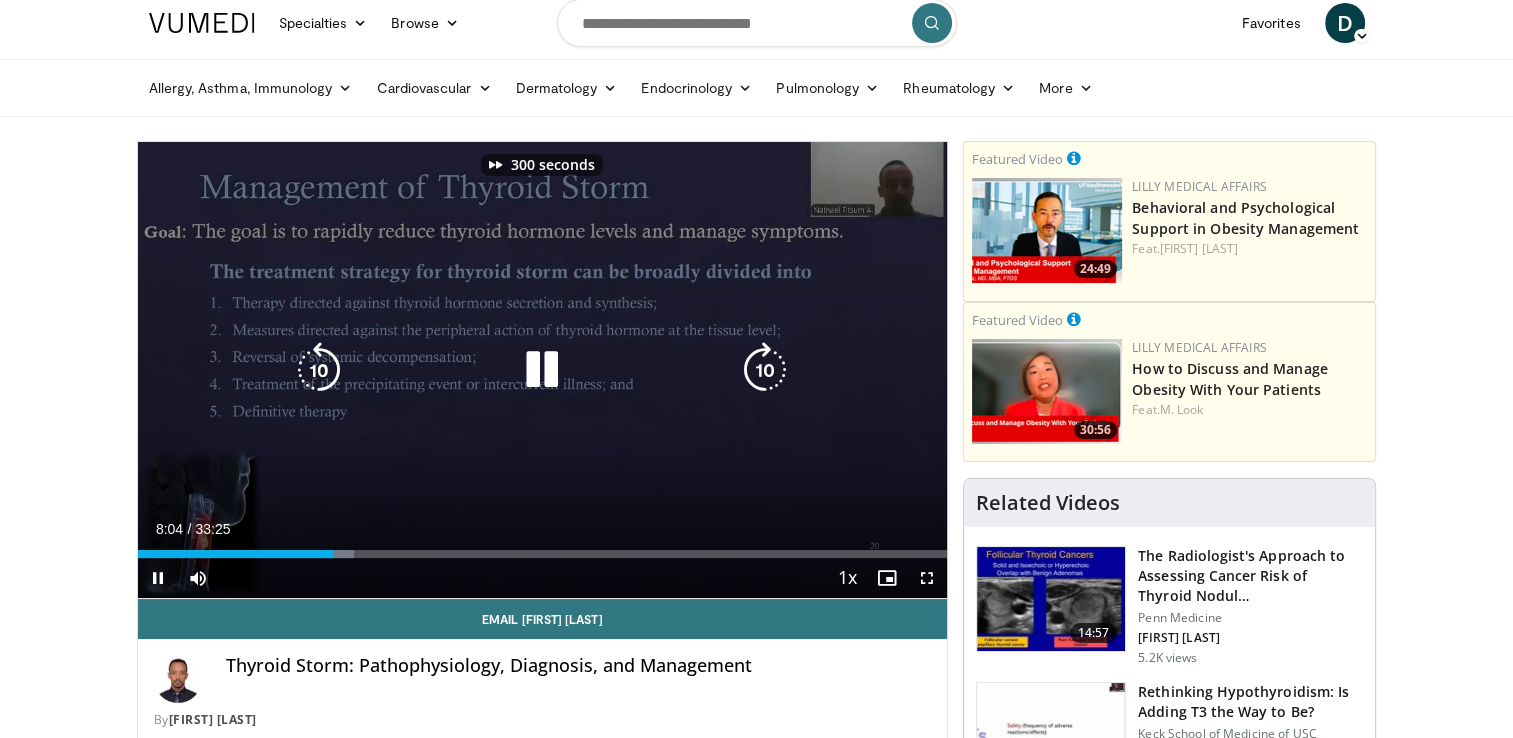 click at bounding box center (765, 370) 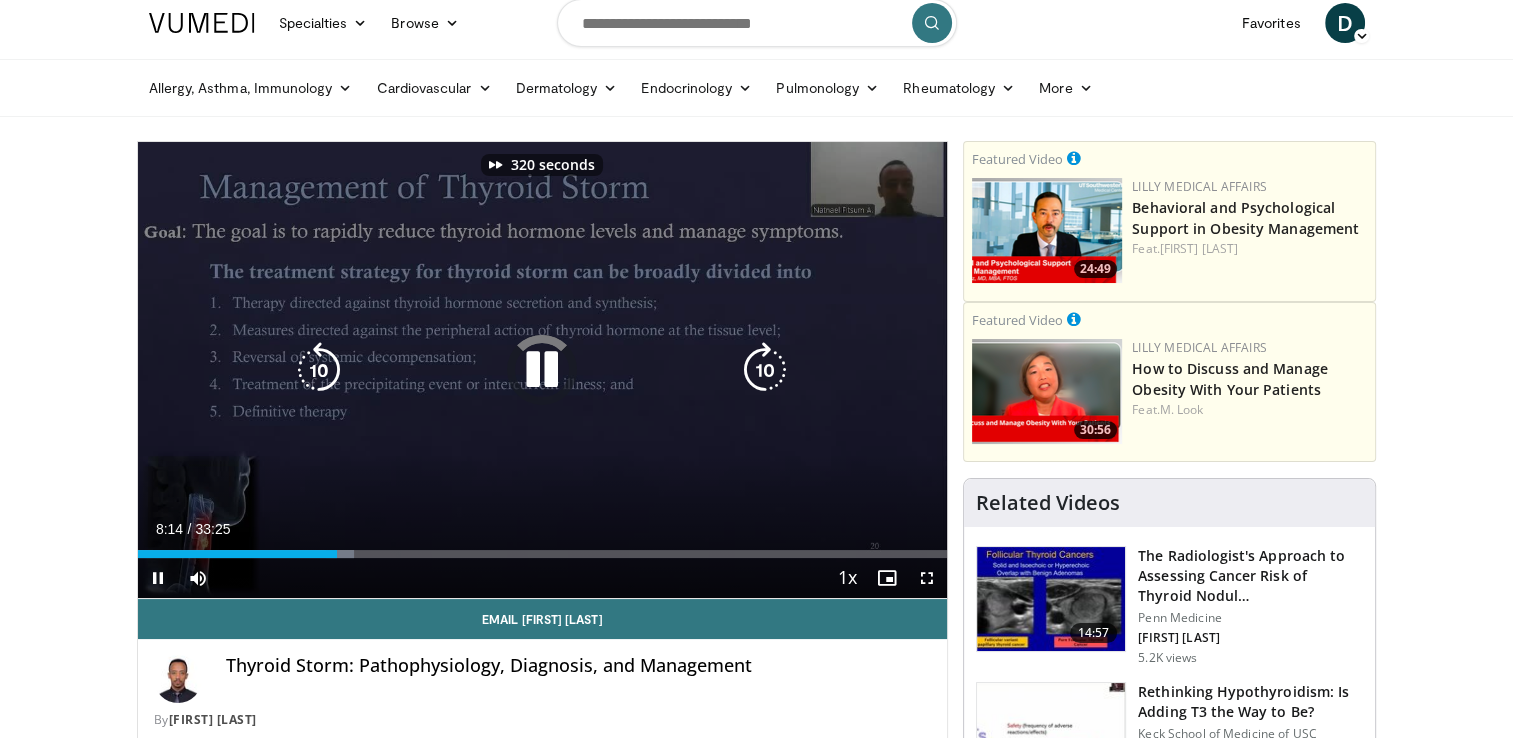 click at bounding box center (765, 370) 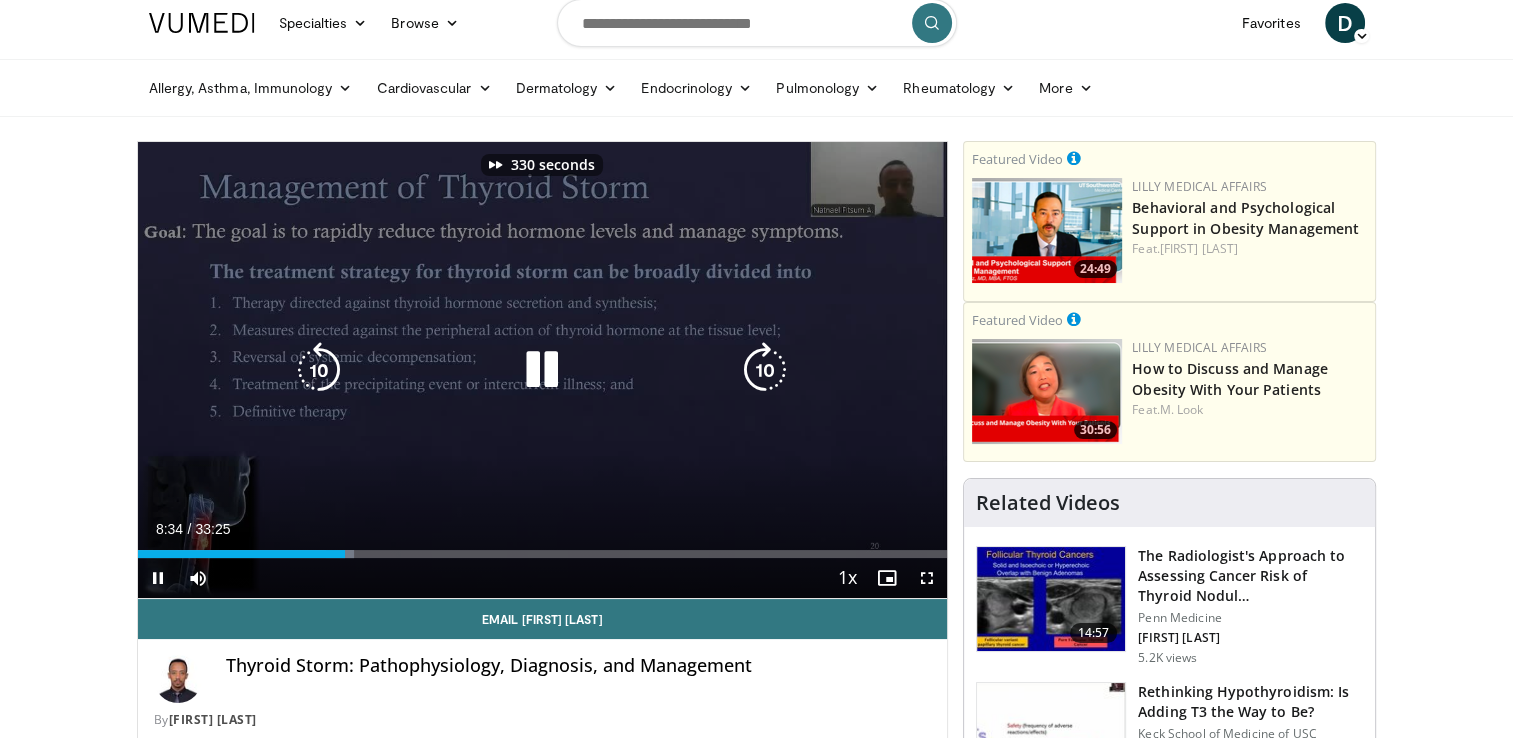 click at bounding box center (765, 370) 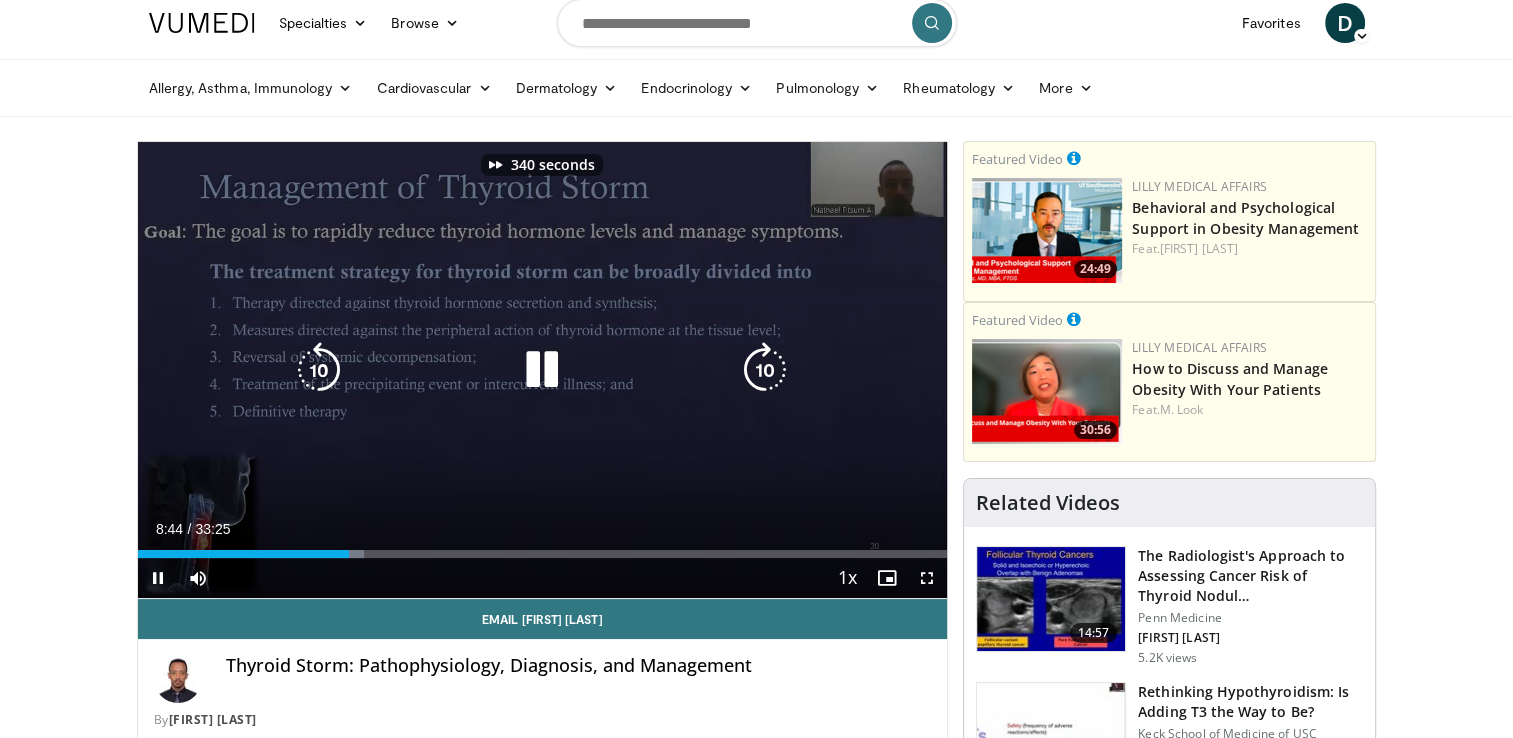 click at bounding box center [765, 370] 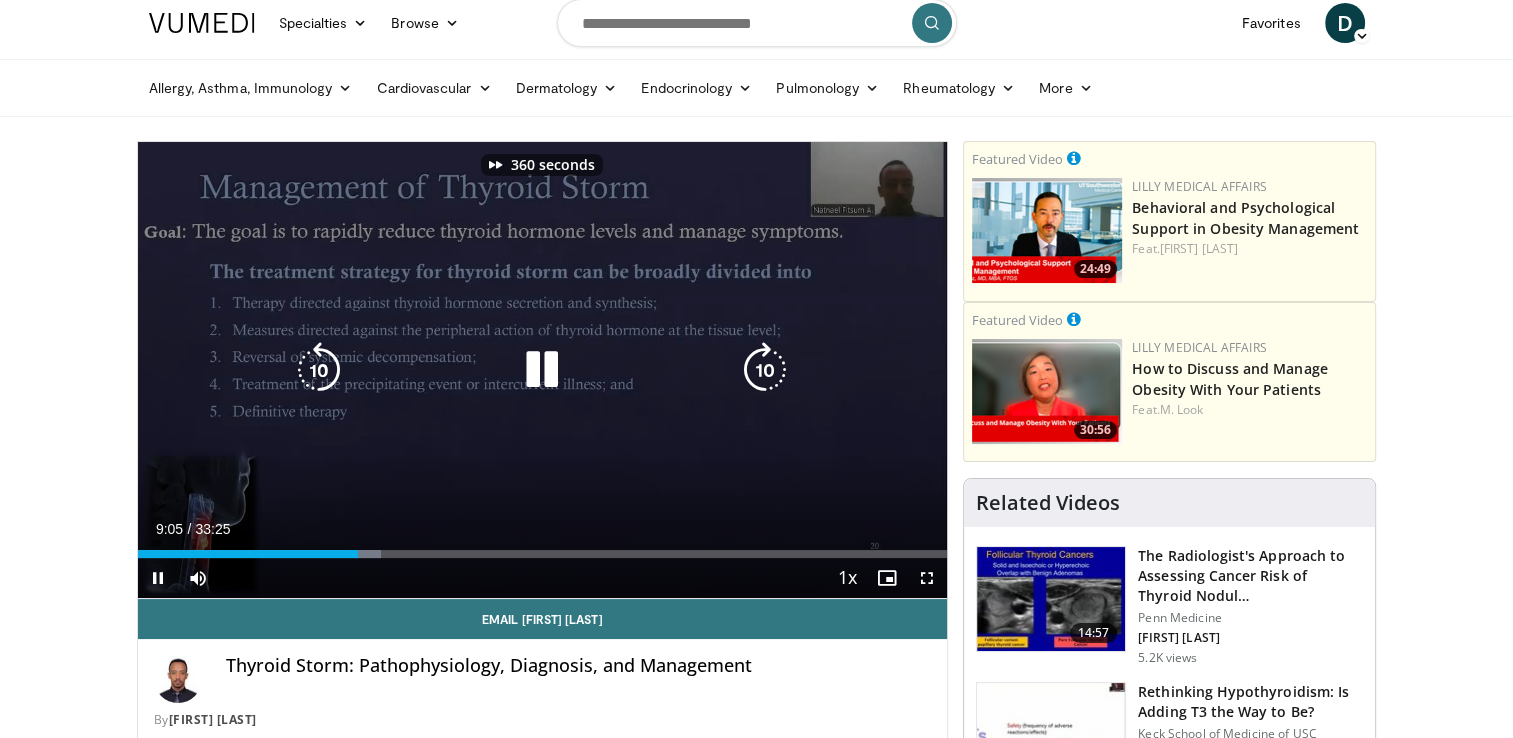 click at bounding box center (765, 370) 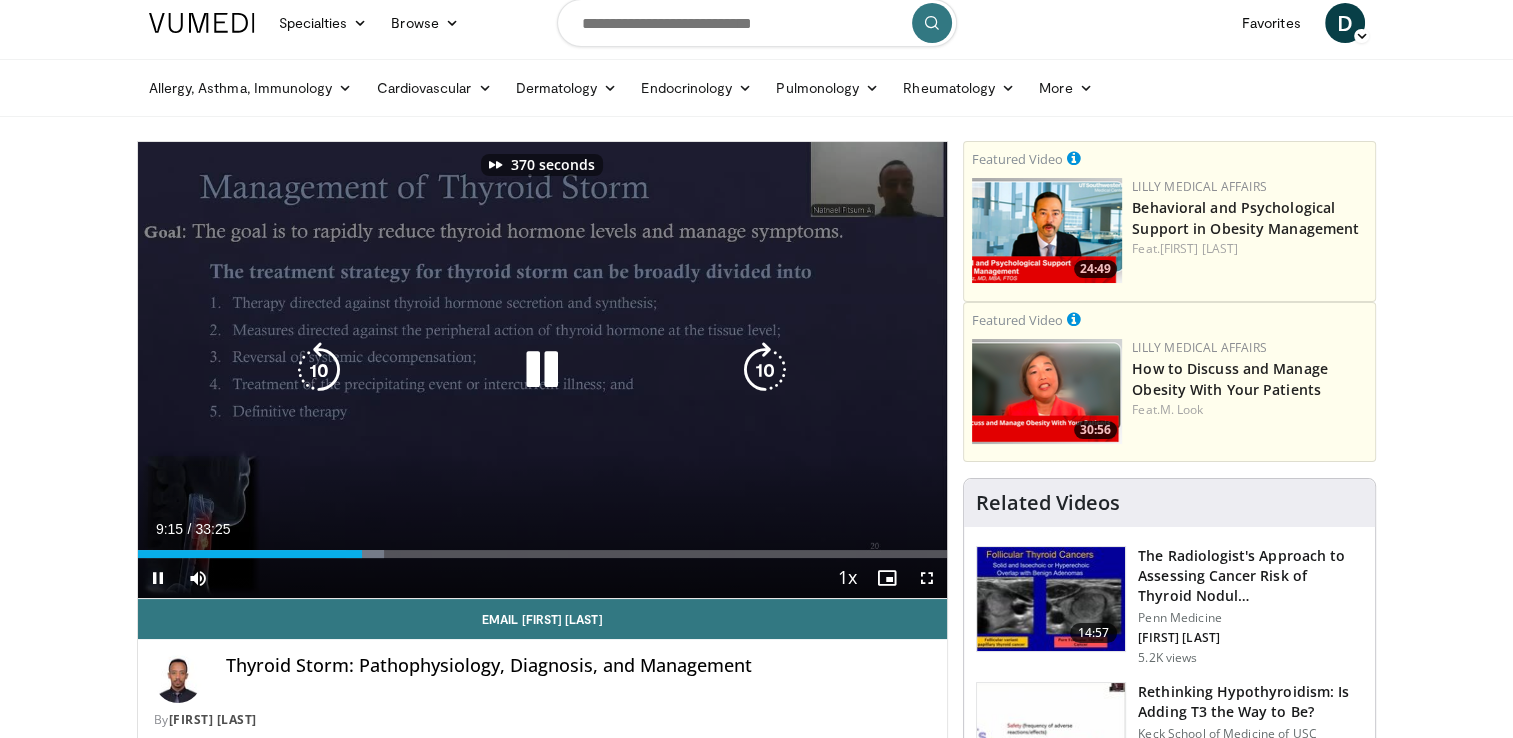 click at bounding box center (765, 370) 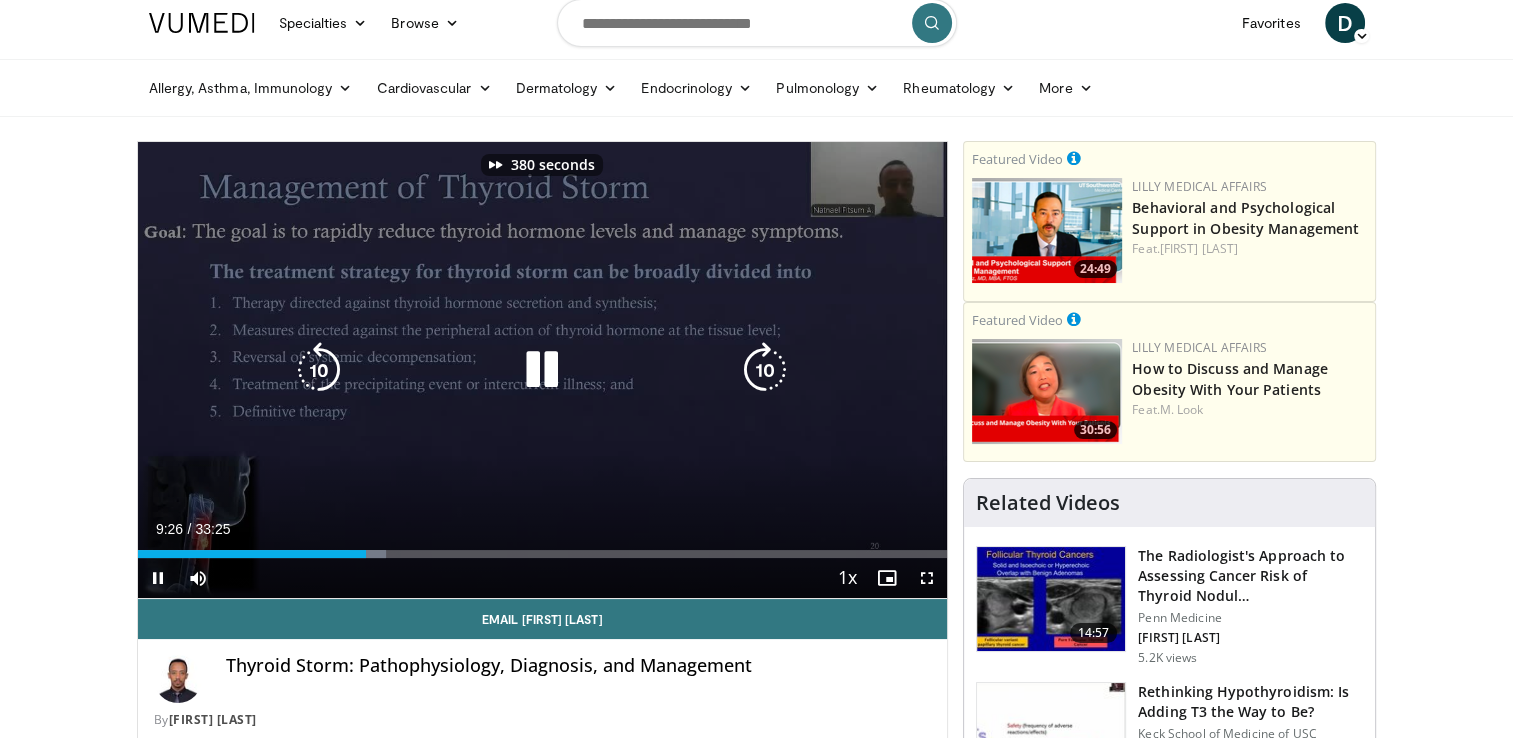 click at bounding box center (765, 370) 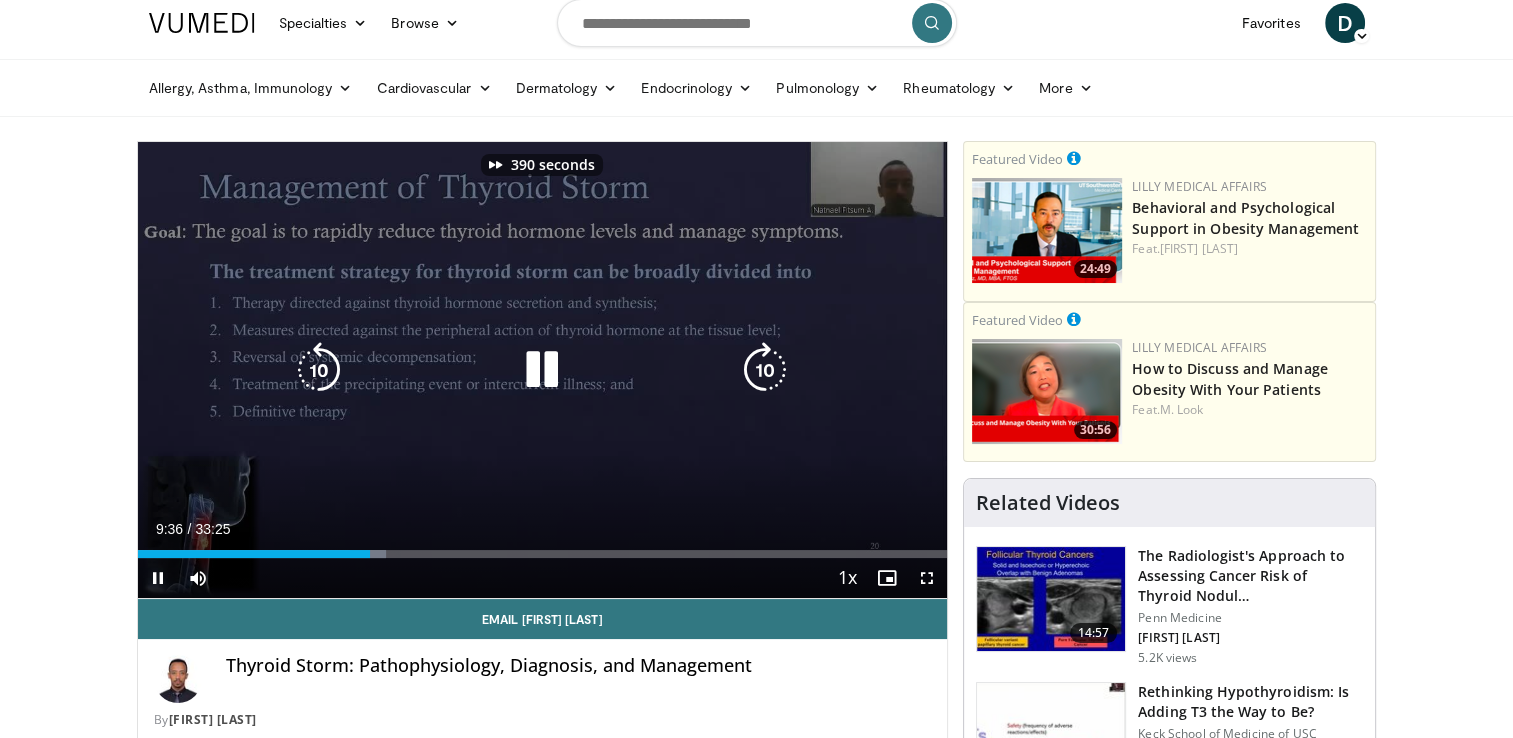 click at bounding box center [765, 370] 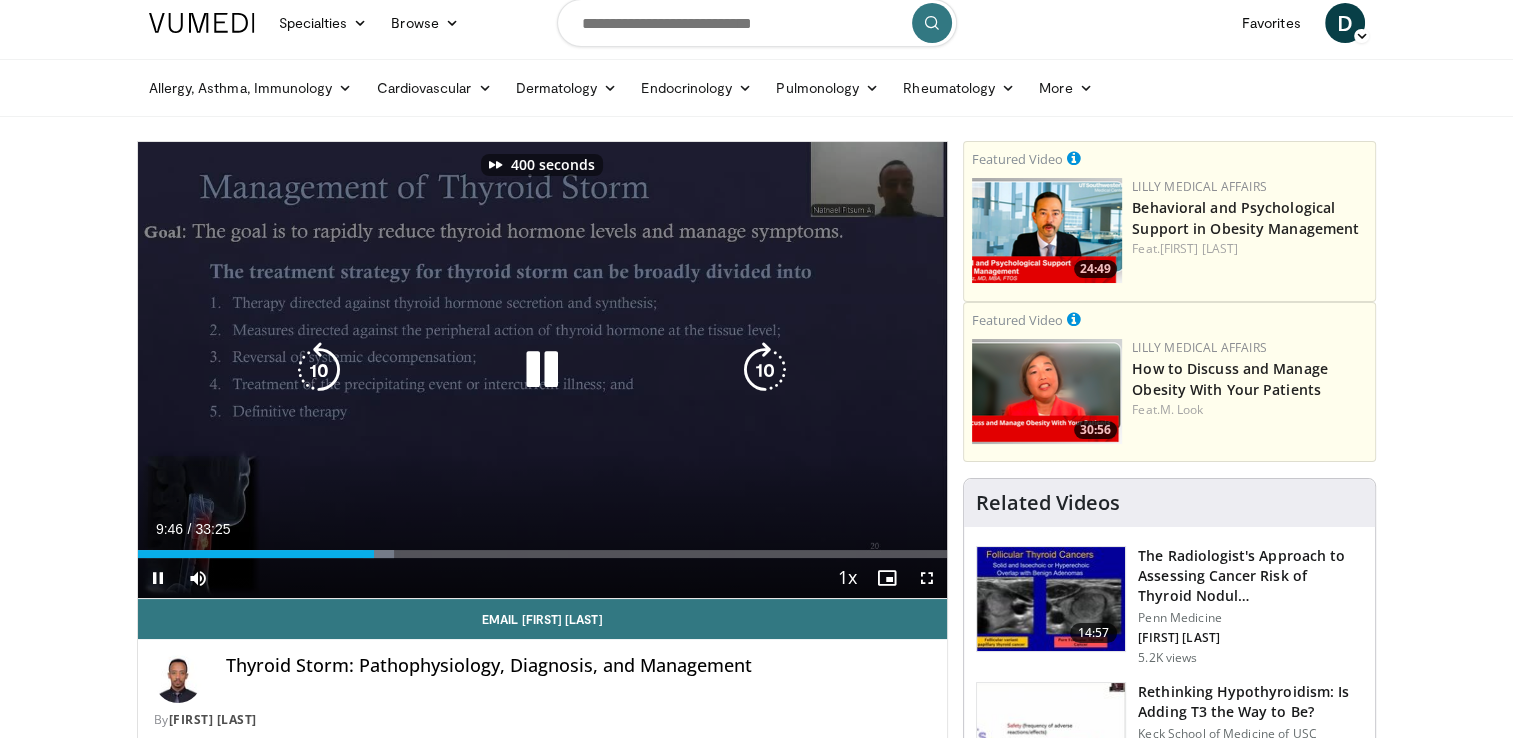 click at bounding box center (765, 370) 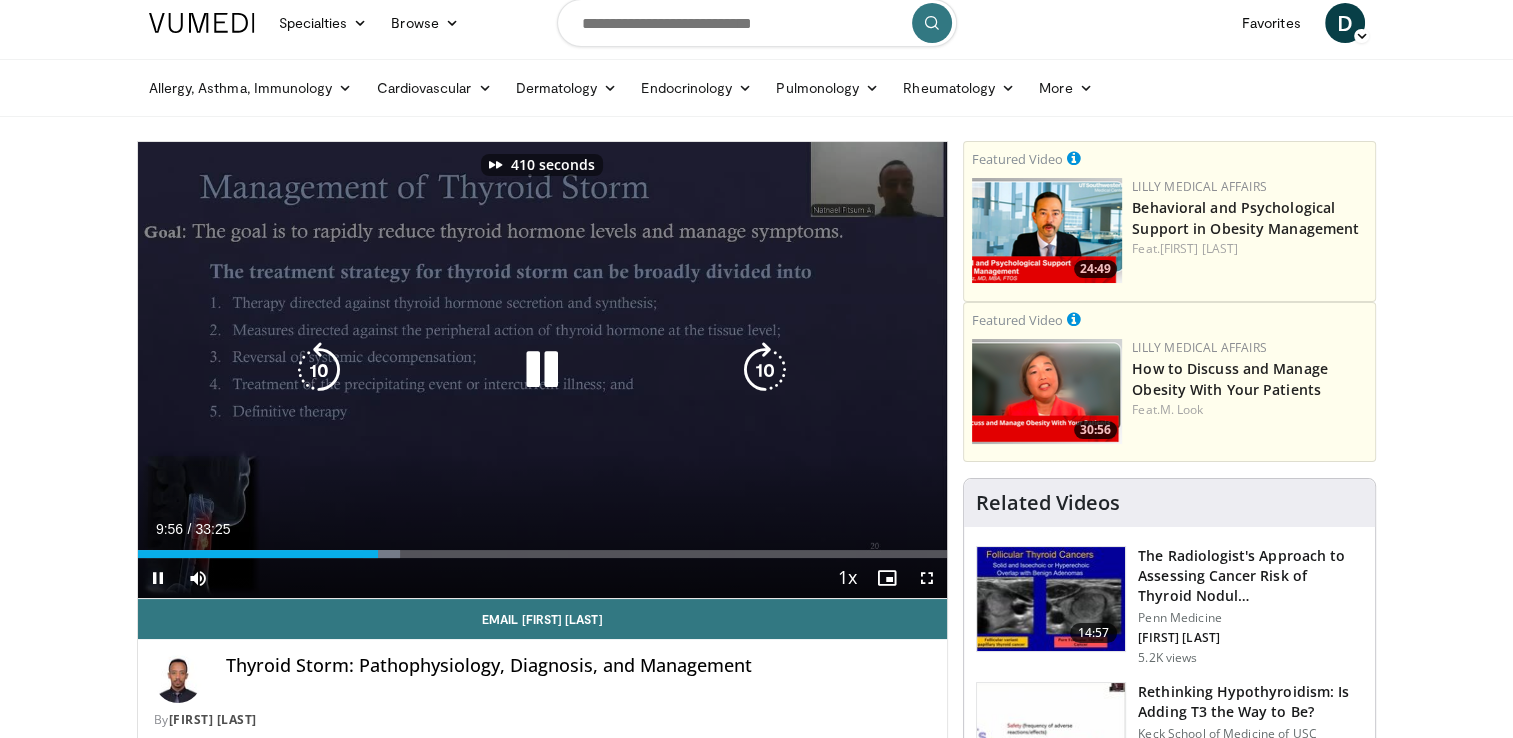 click at bounding box center (765, 370) 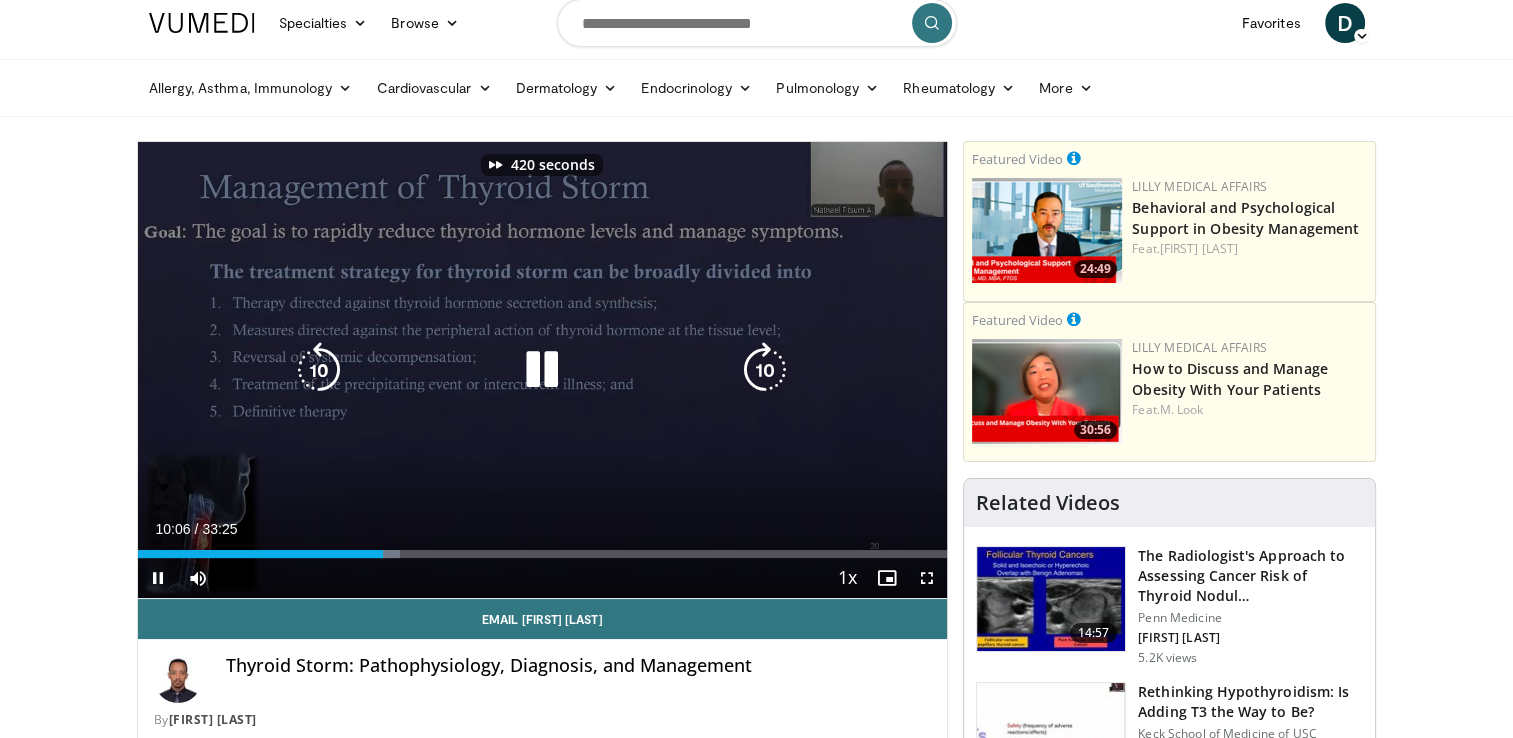 click at bounding box center [765, 370] 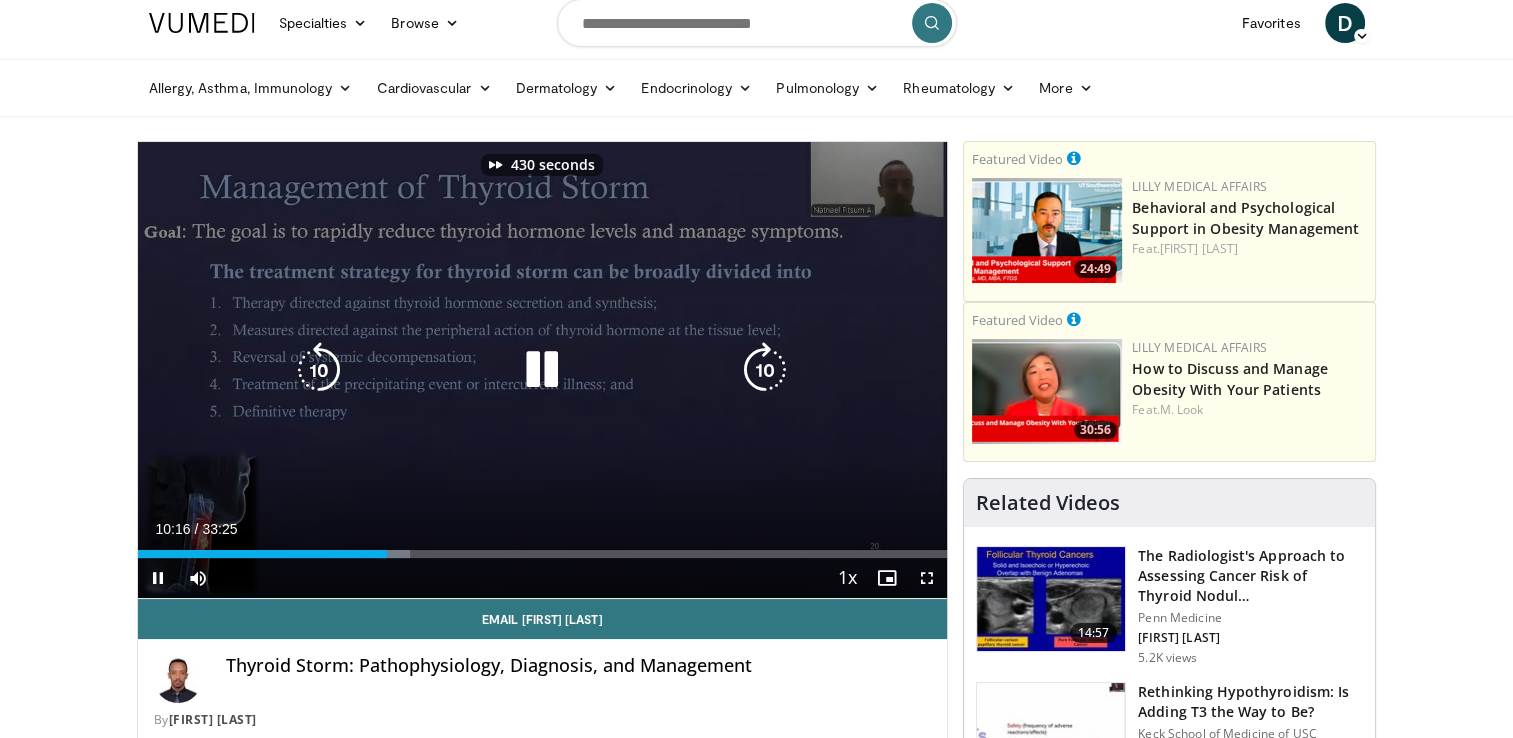 click at bounding box center [765, 370] 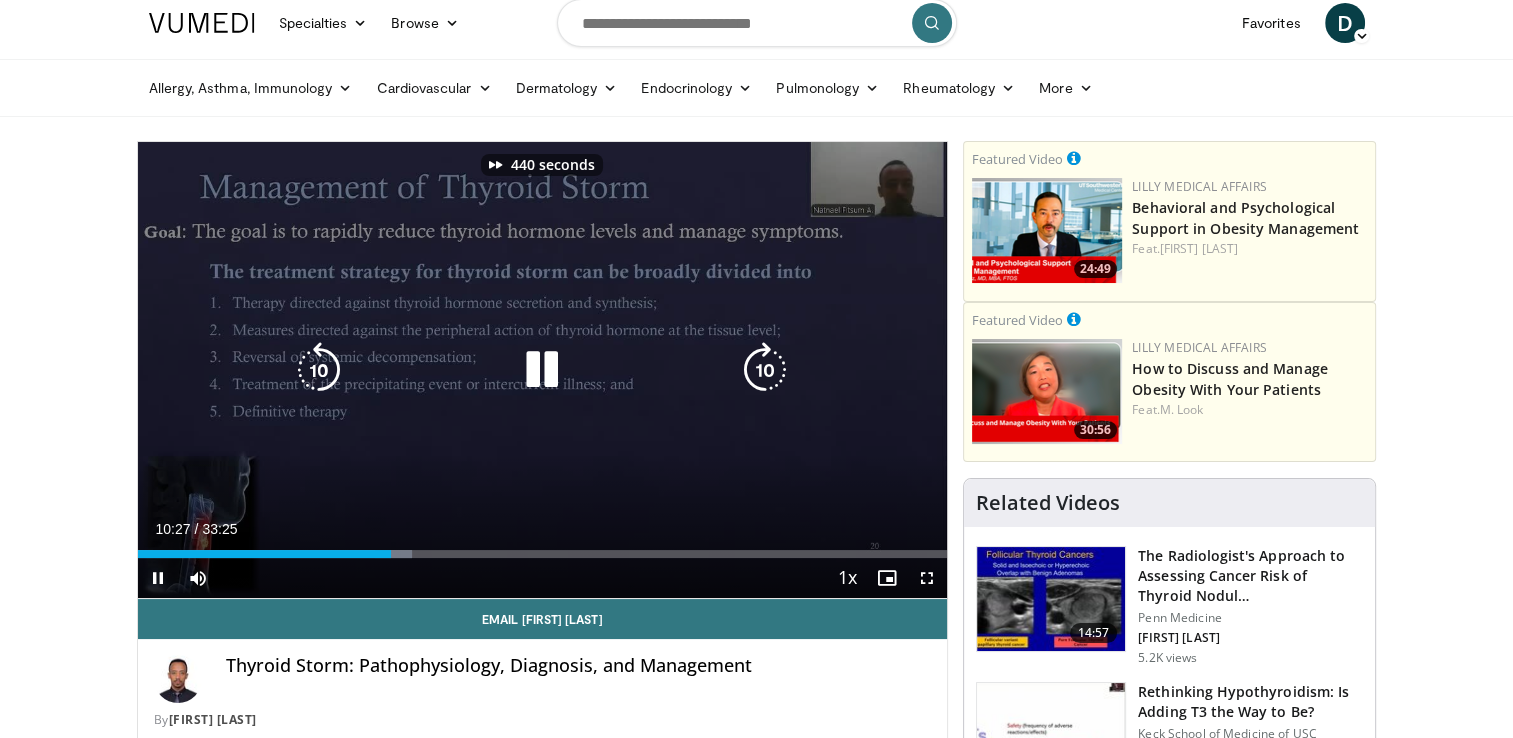 click at bounding box center [765, 370] 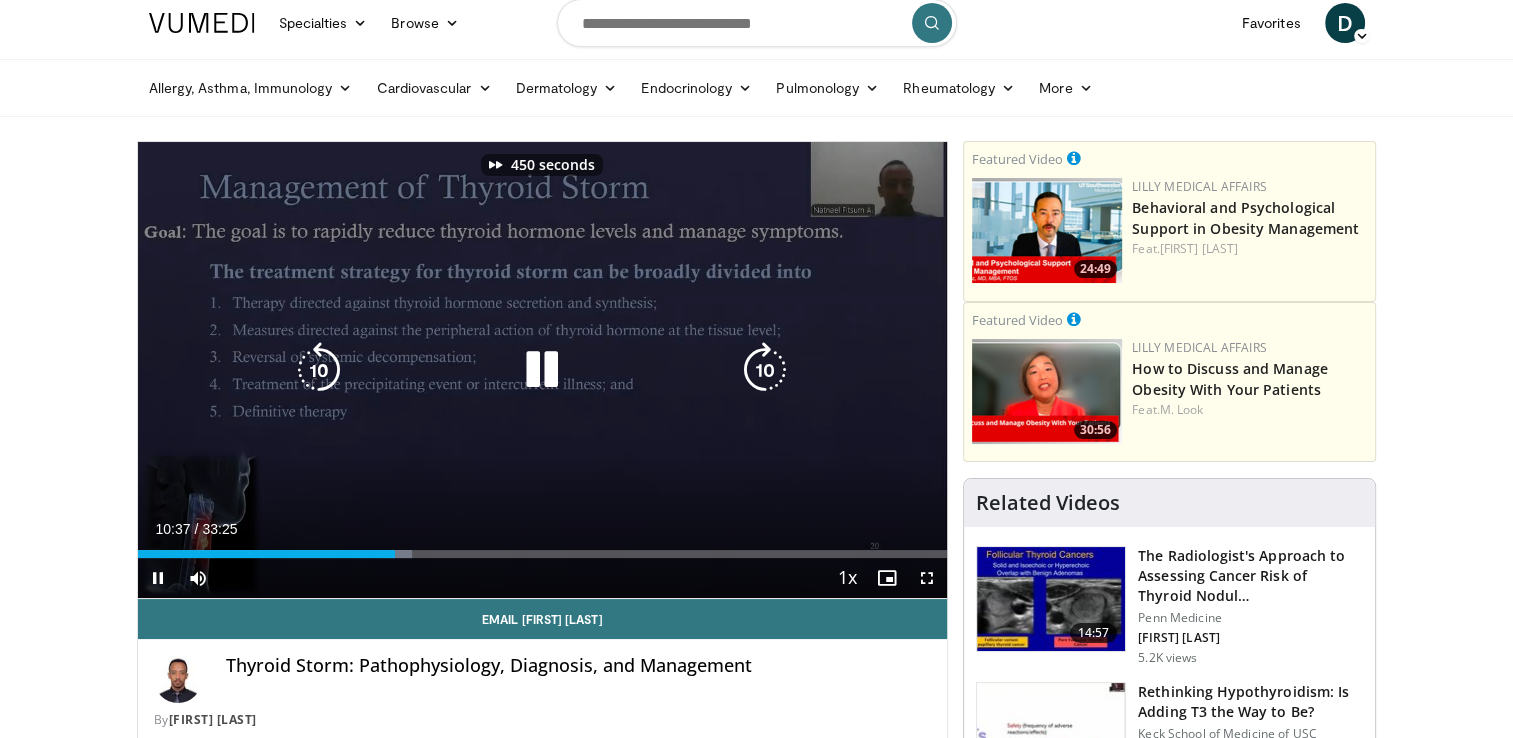 click at bounding box center (765, 370) 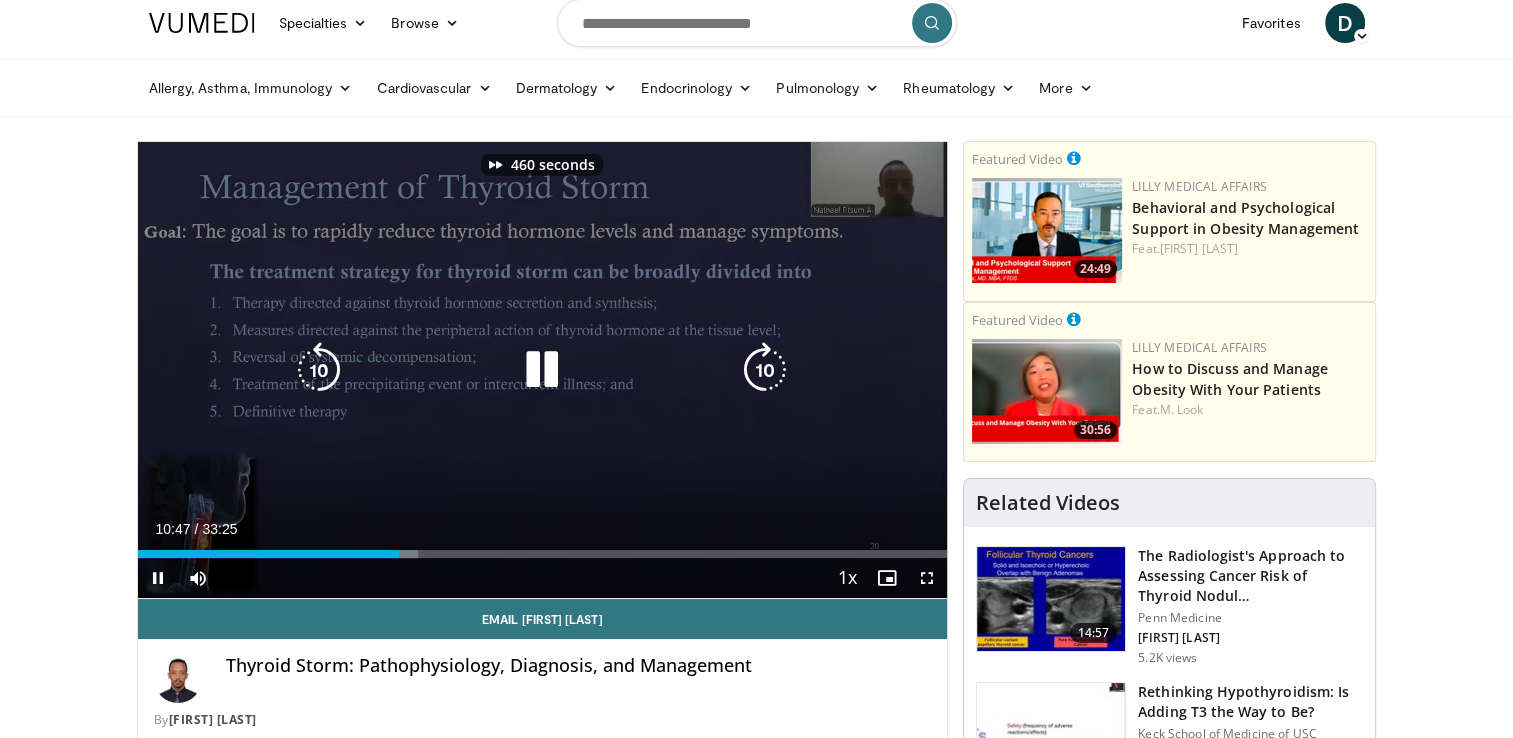 click at bounding box center (765, 370) 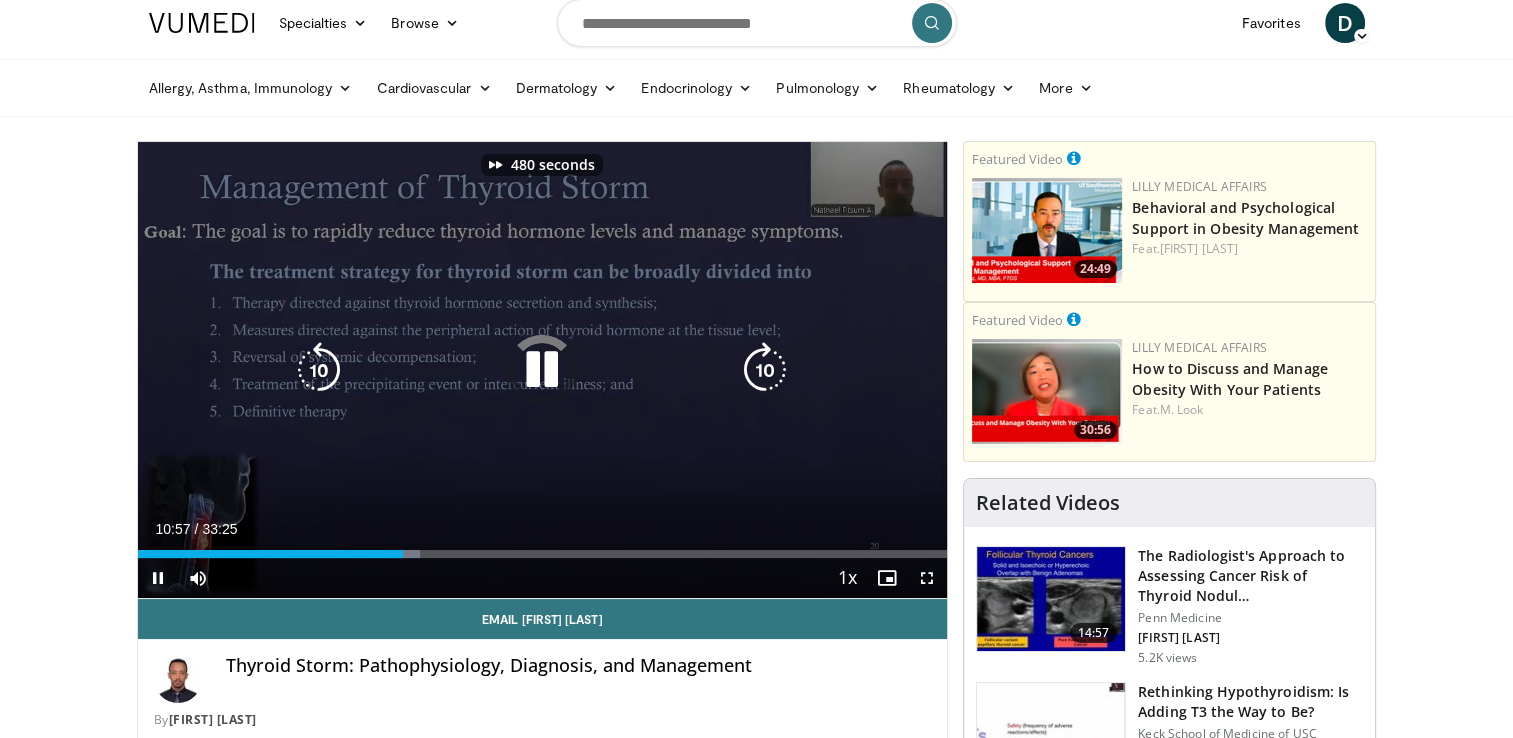 click at bounding box center [765, 370] 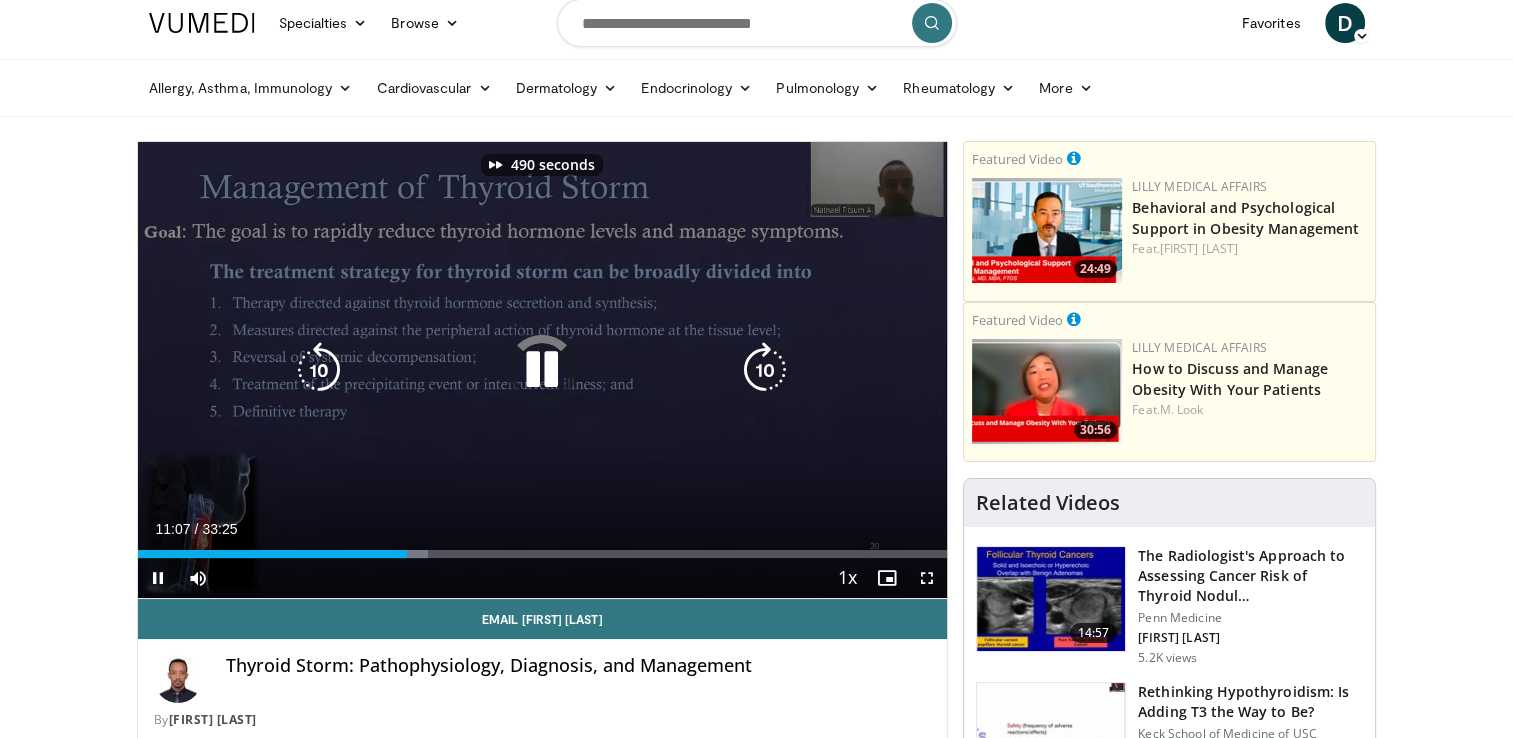 click at bounding box center [765, 370] 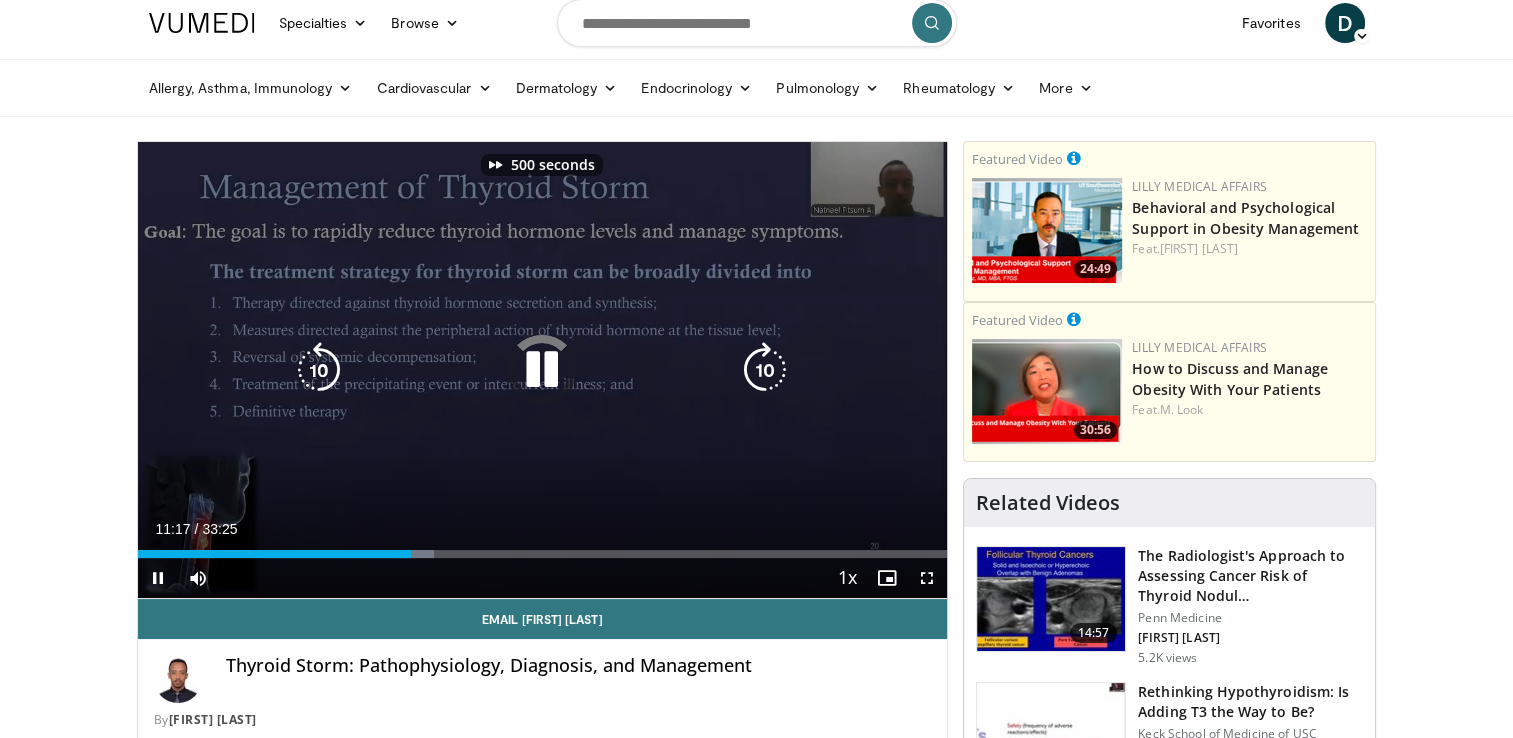 click at bounding box center (765, 370) 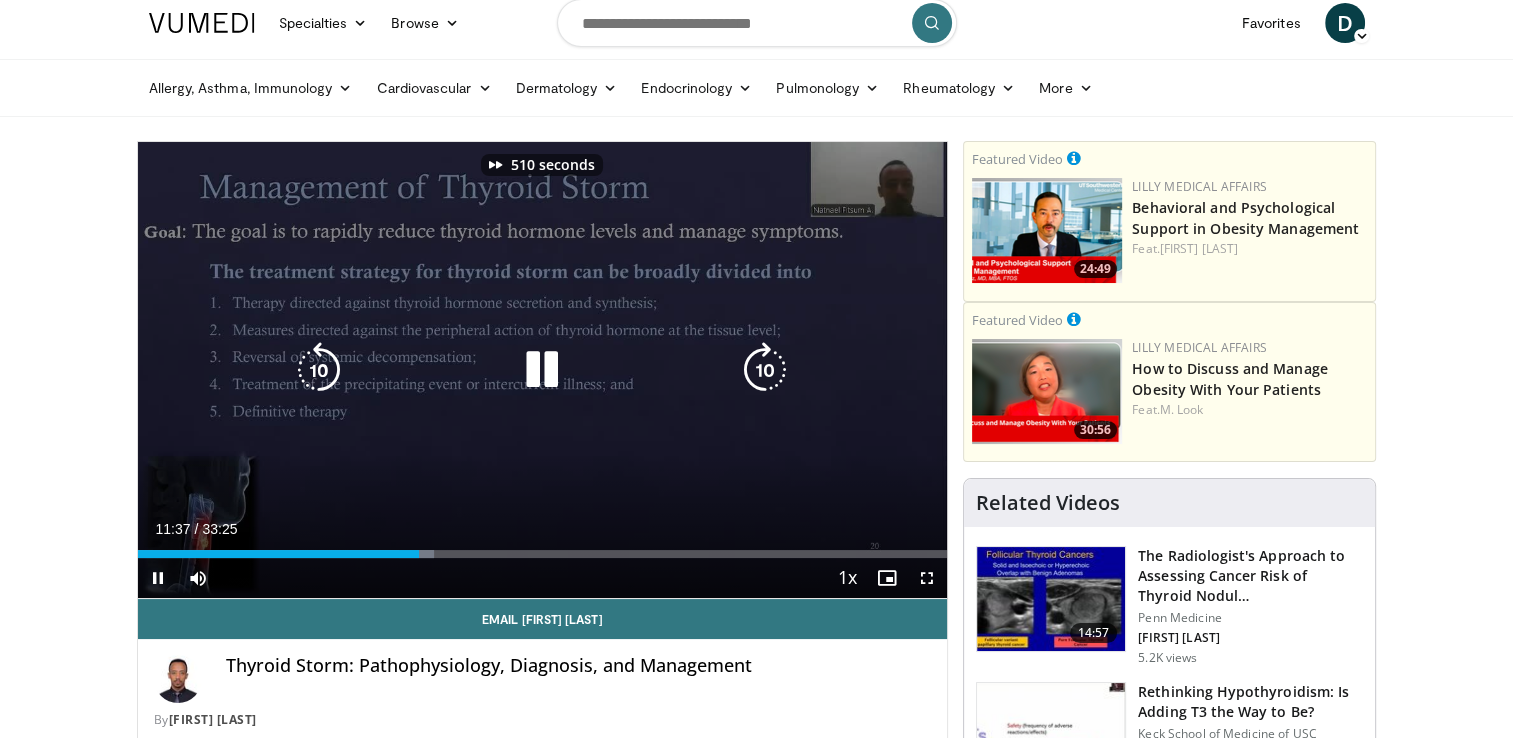 click at bounding box center (765, 370) 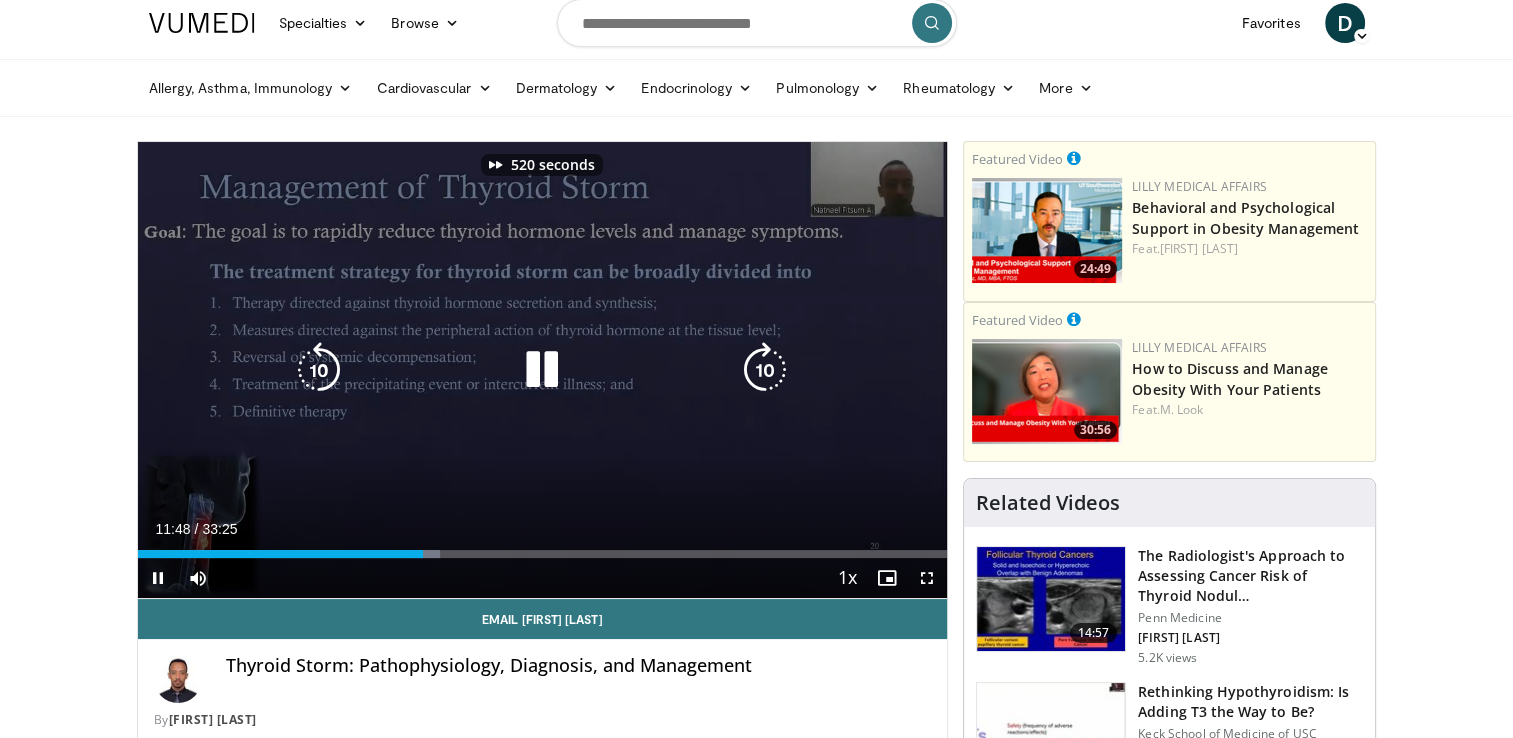click at bounding box center [765, 370] 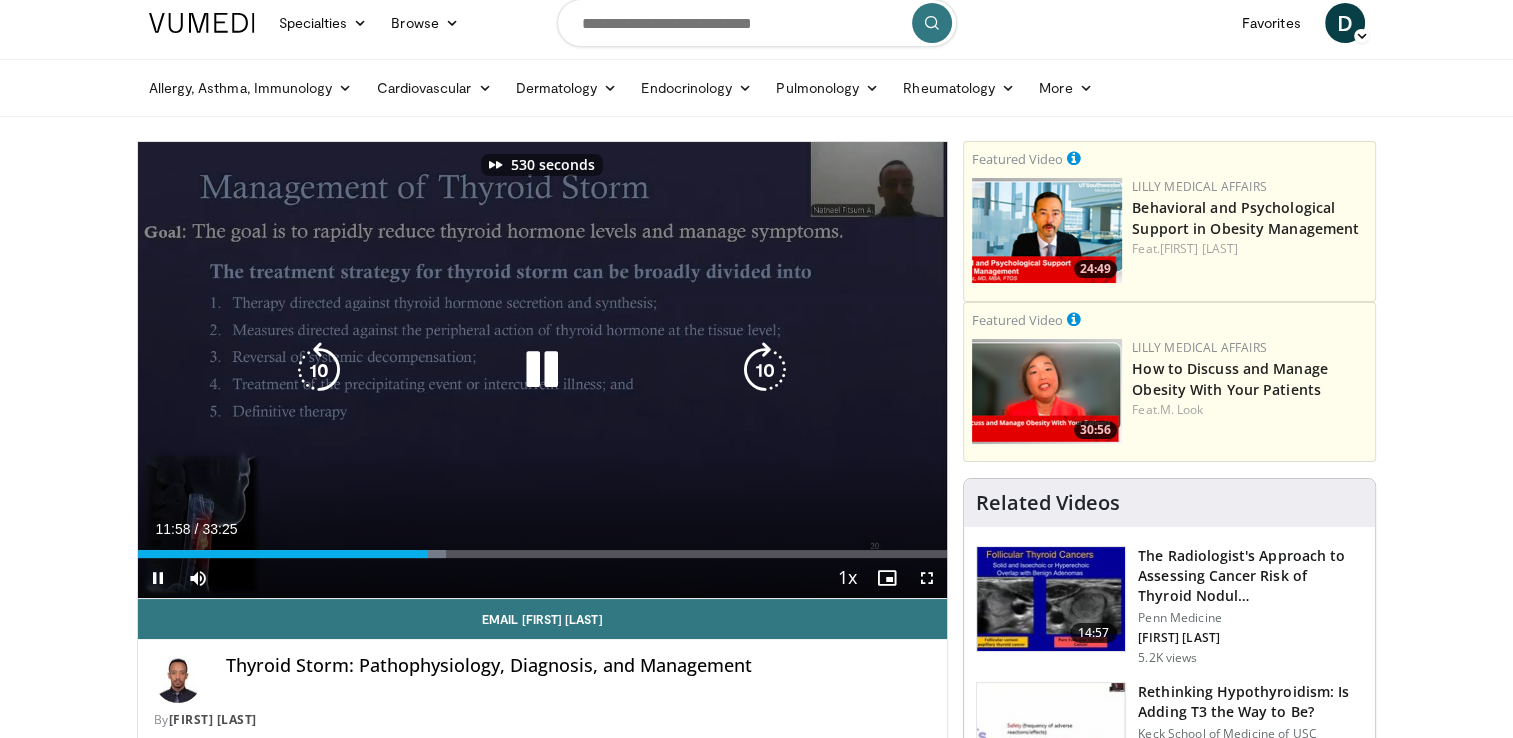 click at bounding box center [765, 370] 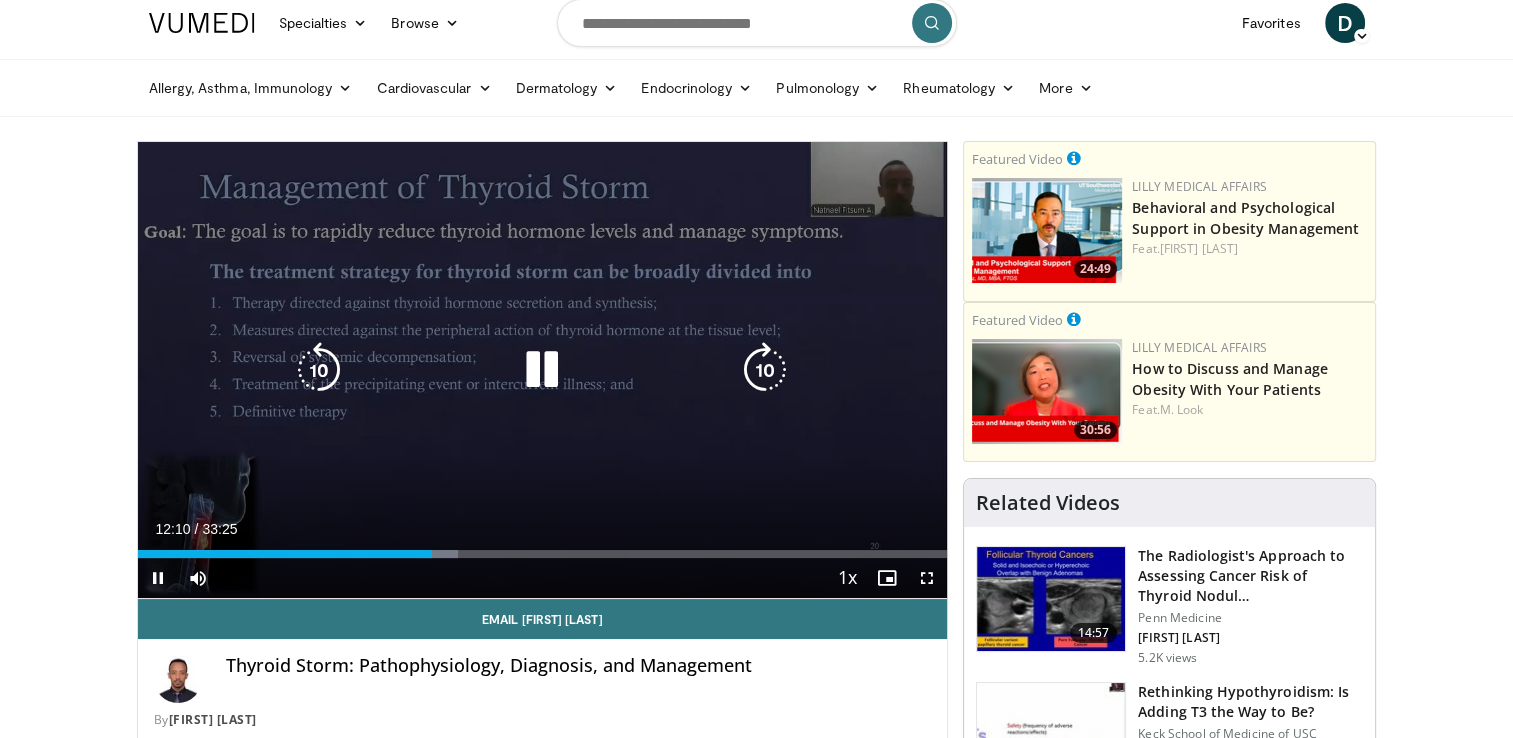 click at bounding box center (765, 370) 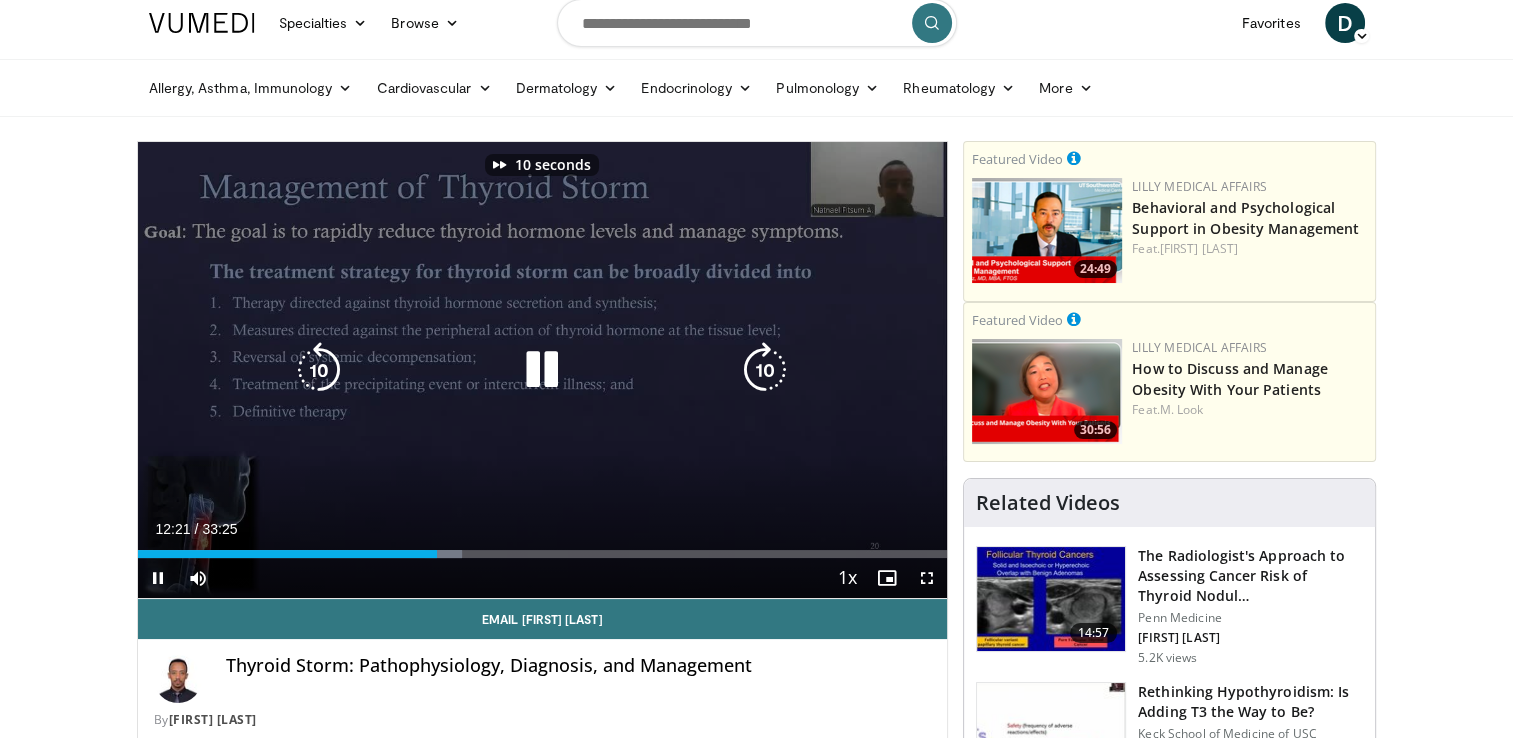 click at bounding box center (765, 370) 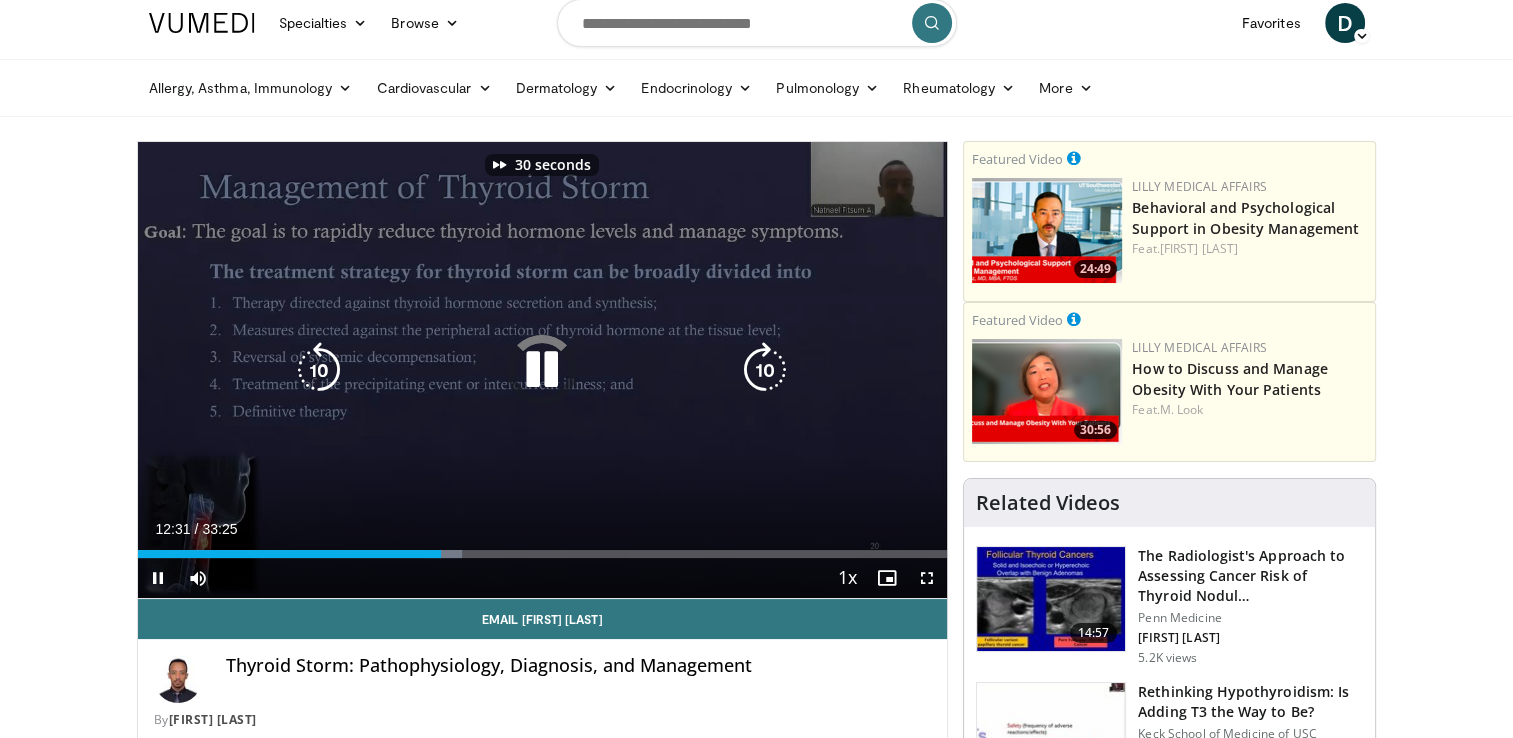 click at bounding box center [765, 370] 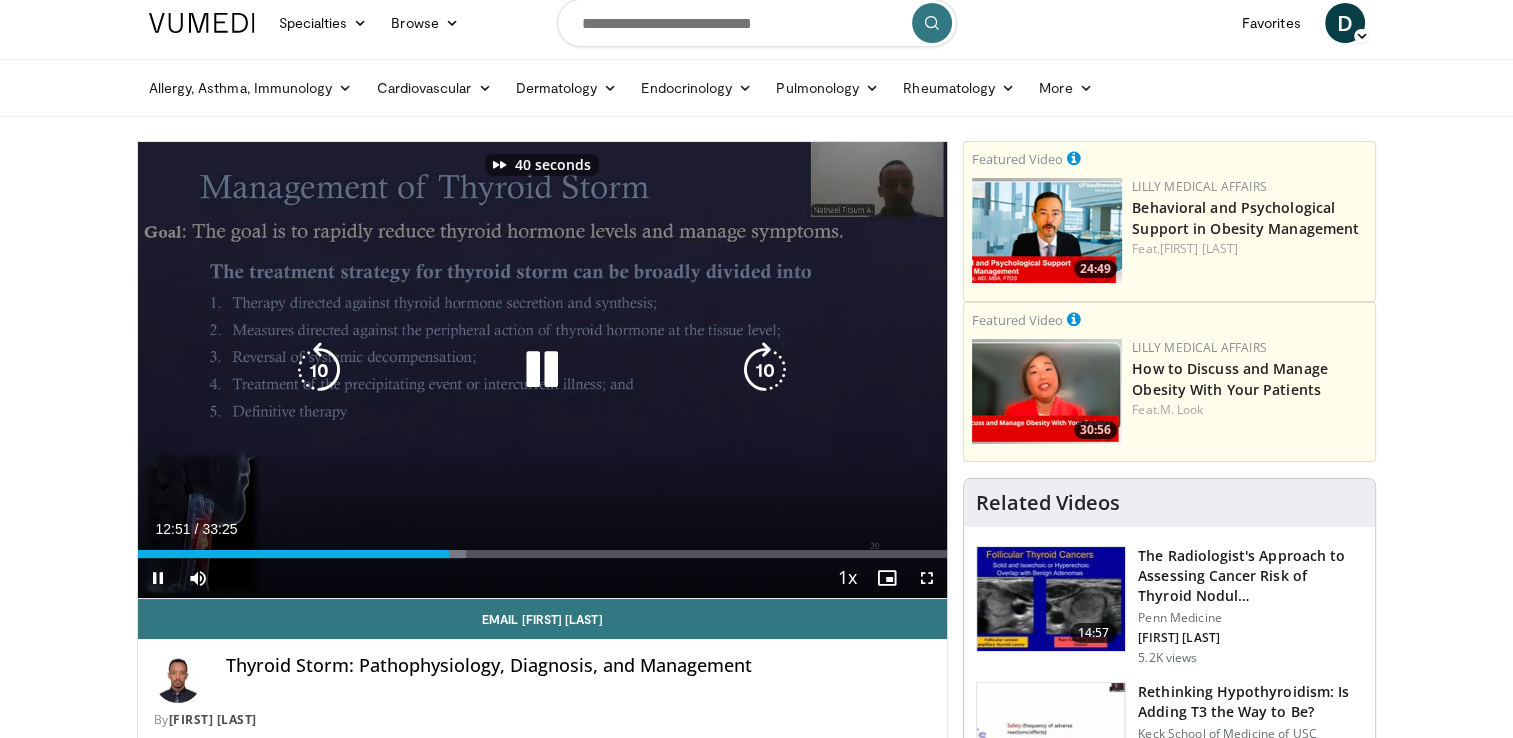 click at bounding box center (765, 370) 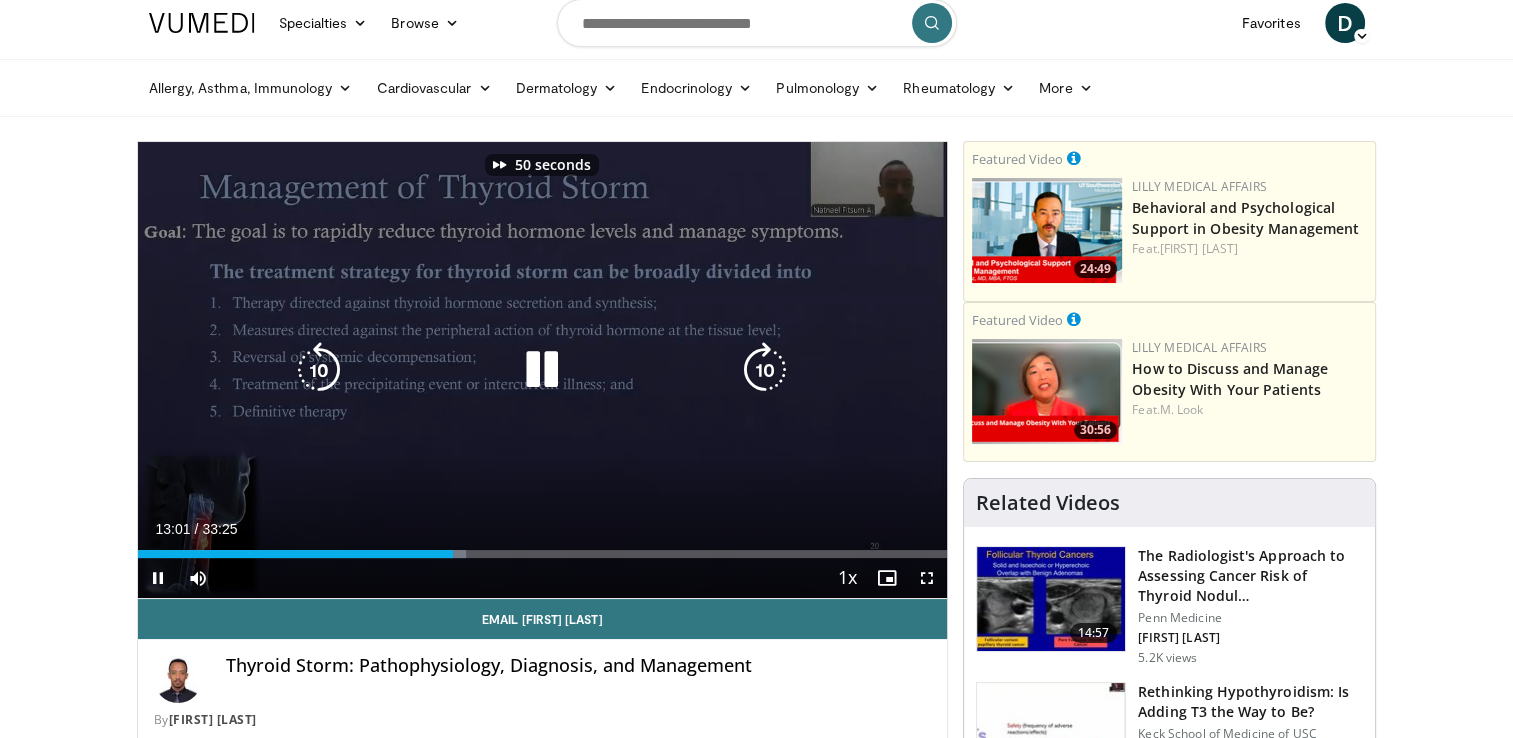 click at bounding box center (765, 370) 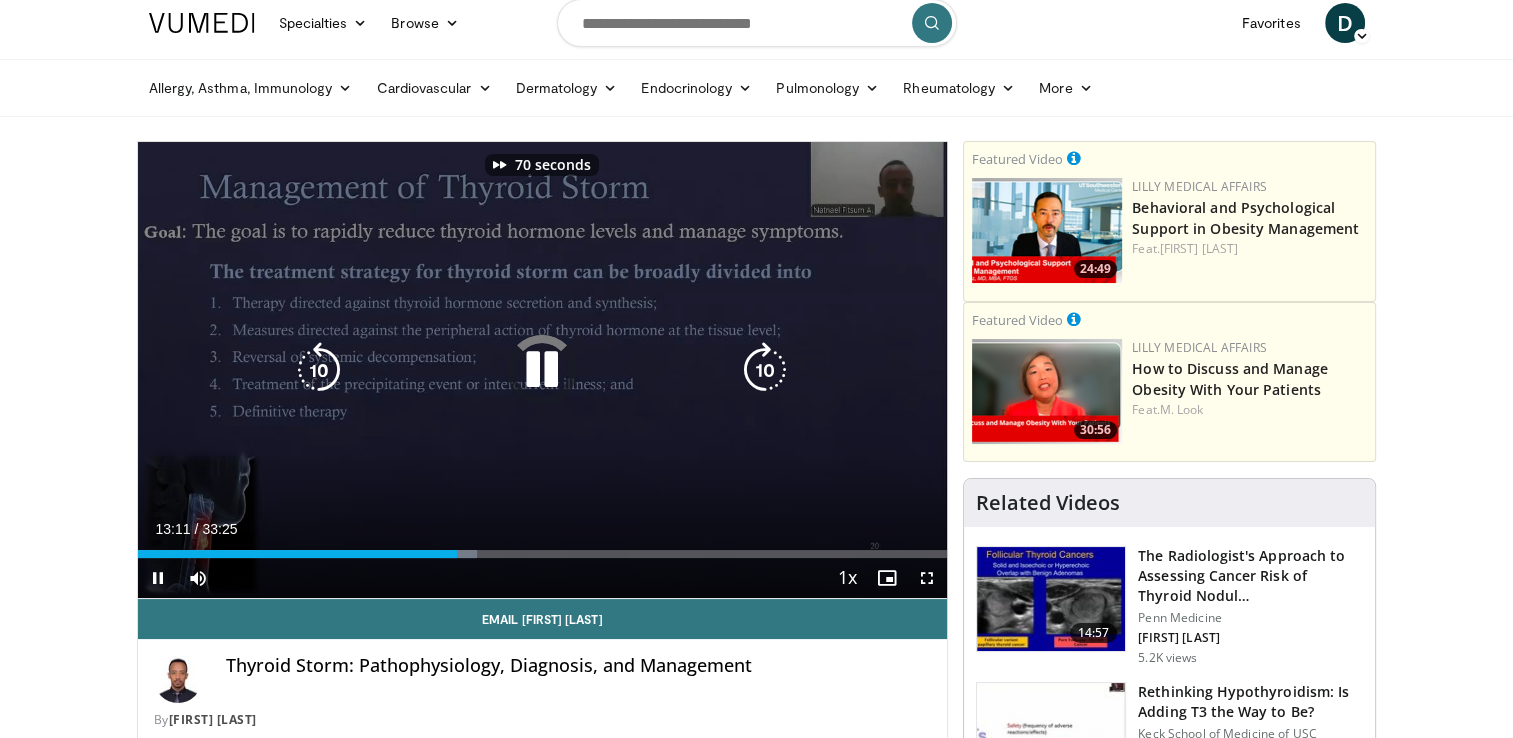 click at bounding box center (765, 370) 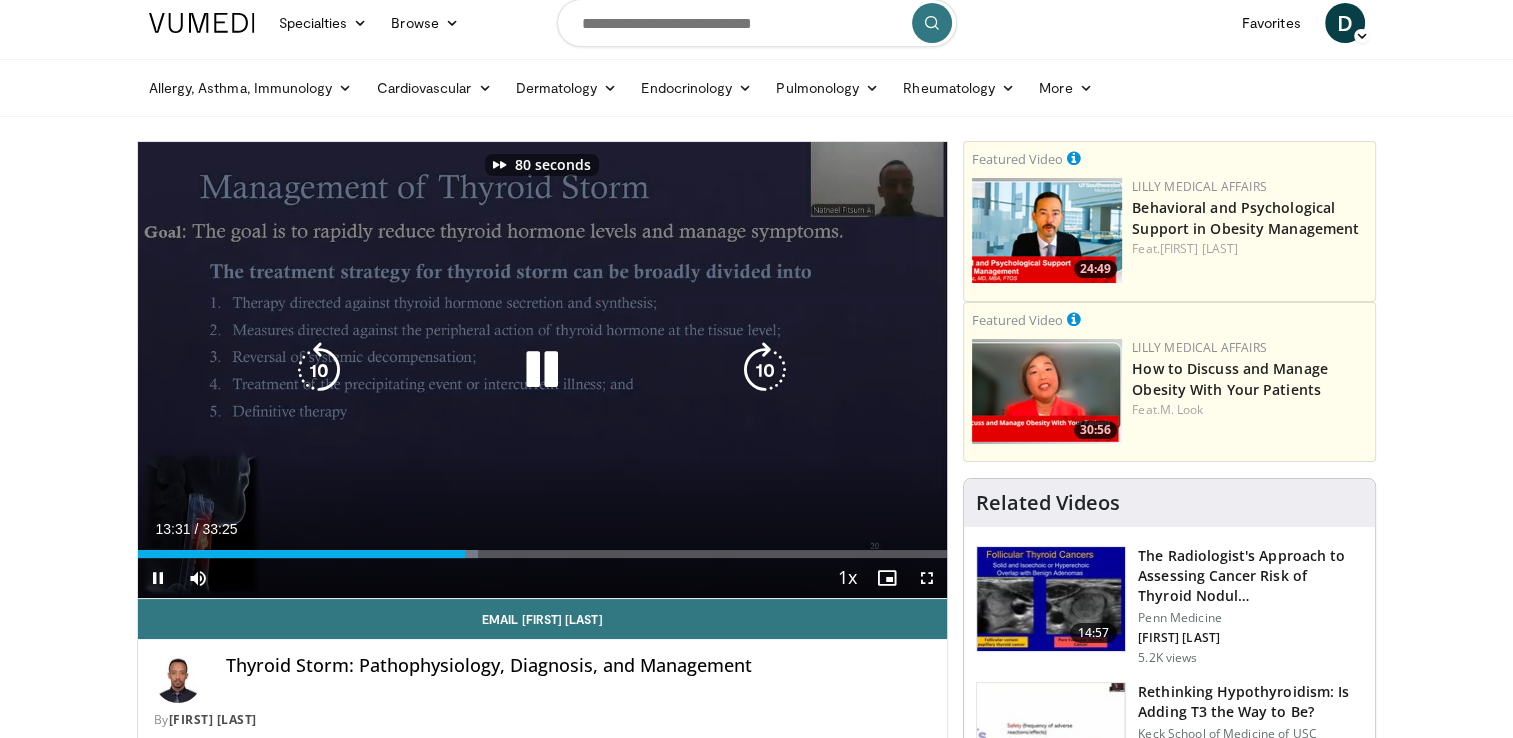 click at bounding box center [765, 370] 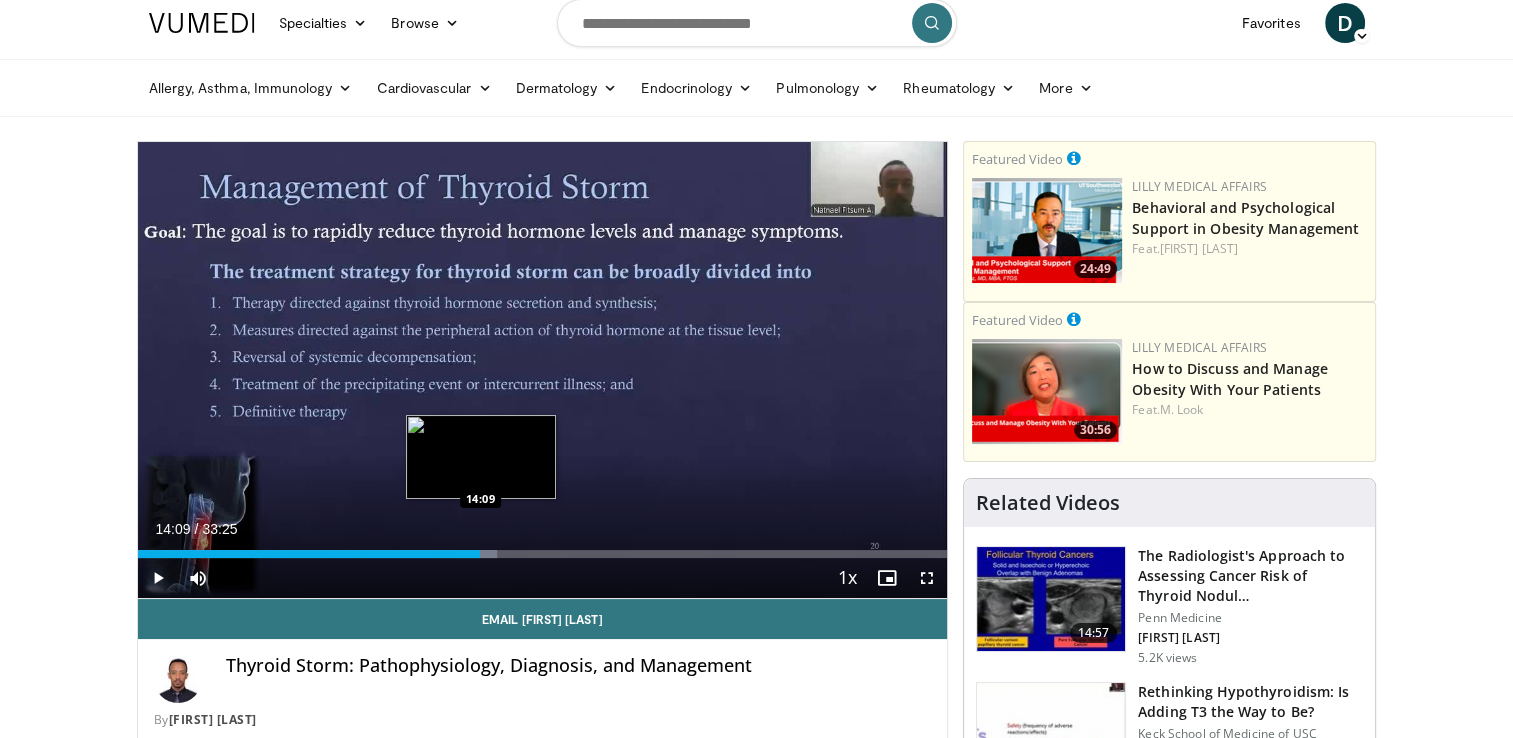 click at bounding box center [477, 554] 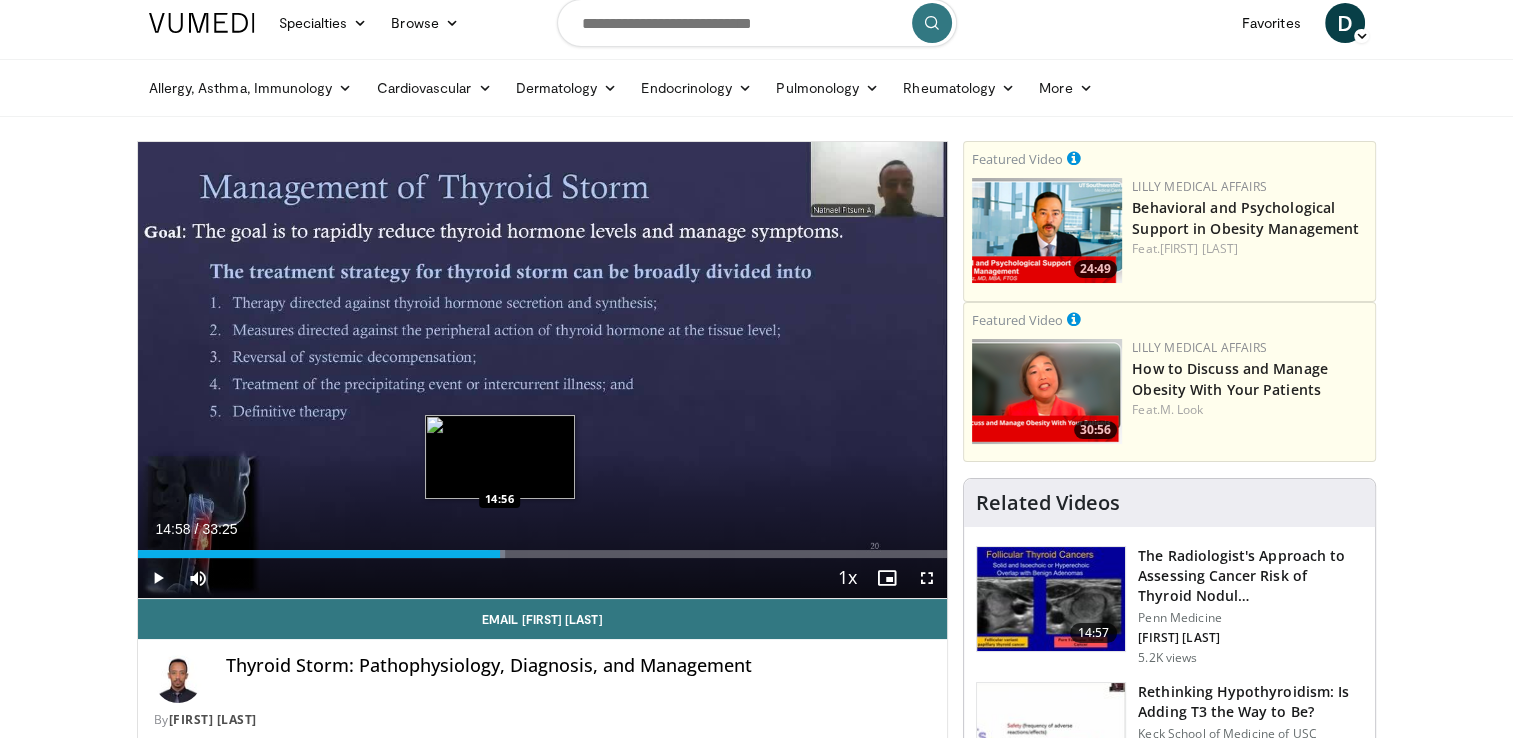 click at bounding box center [496, 554] 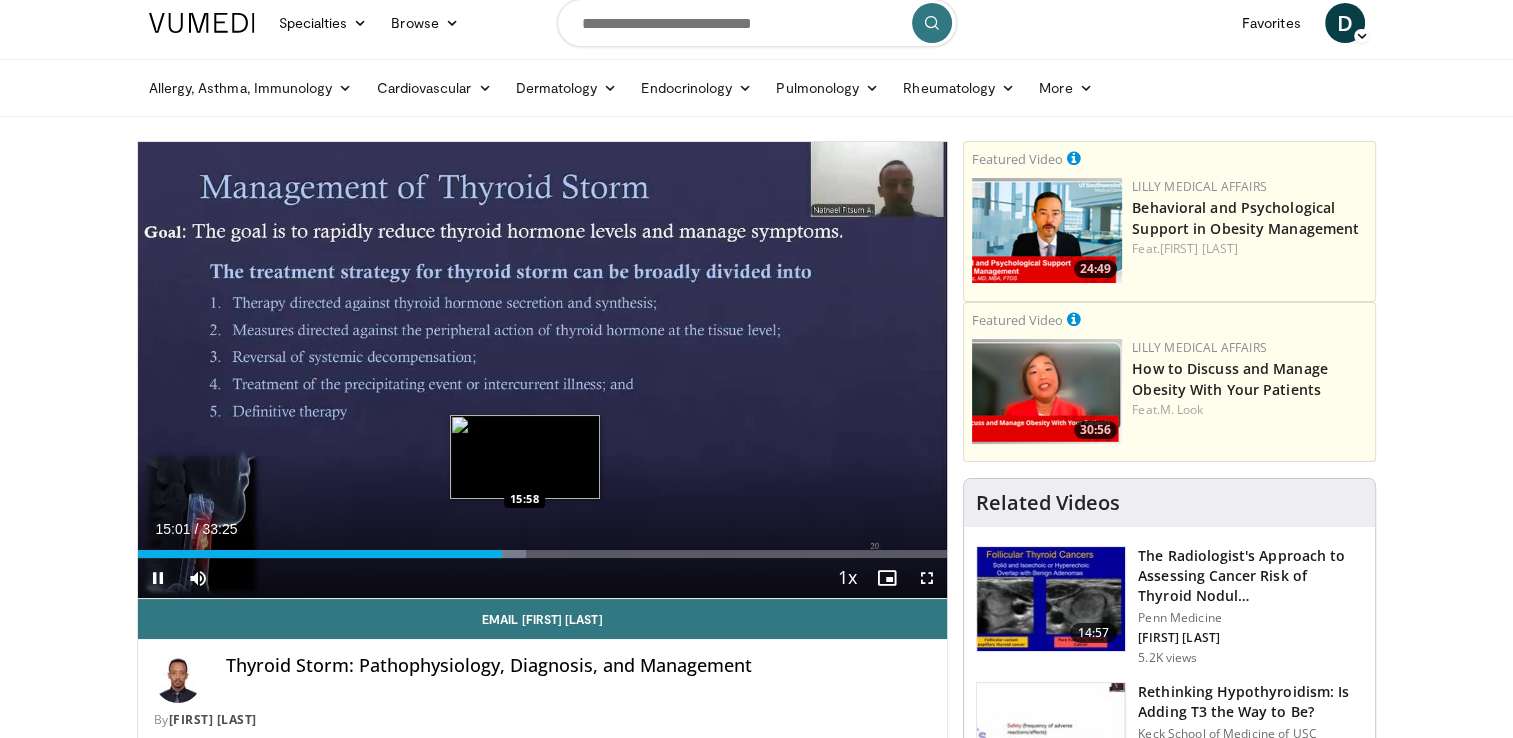 click at bounding box center (508, 554) 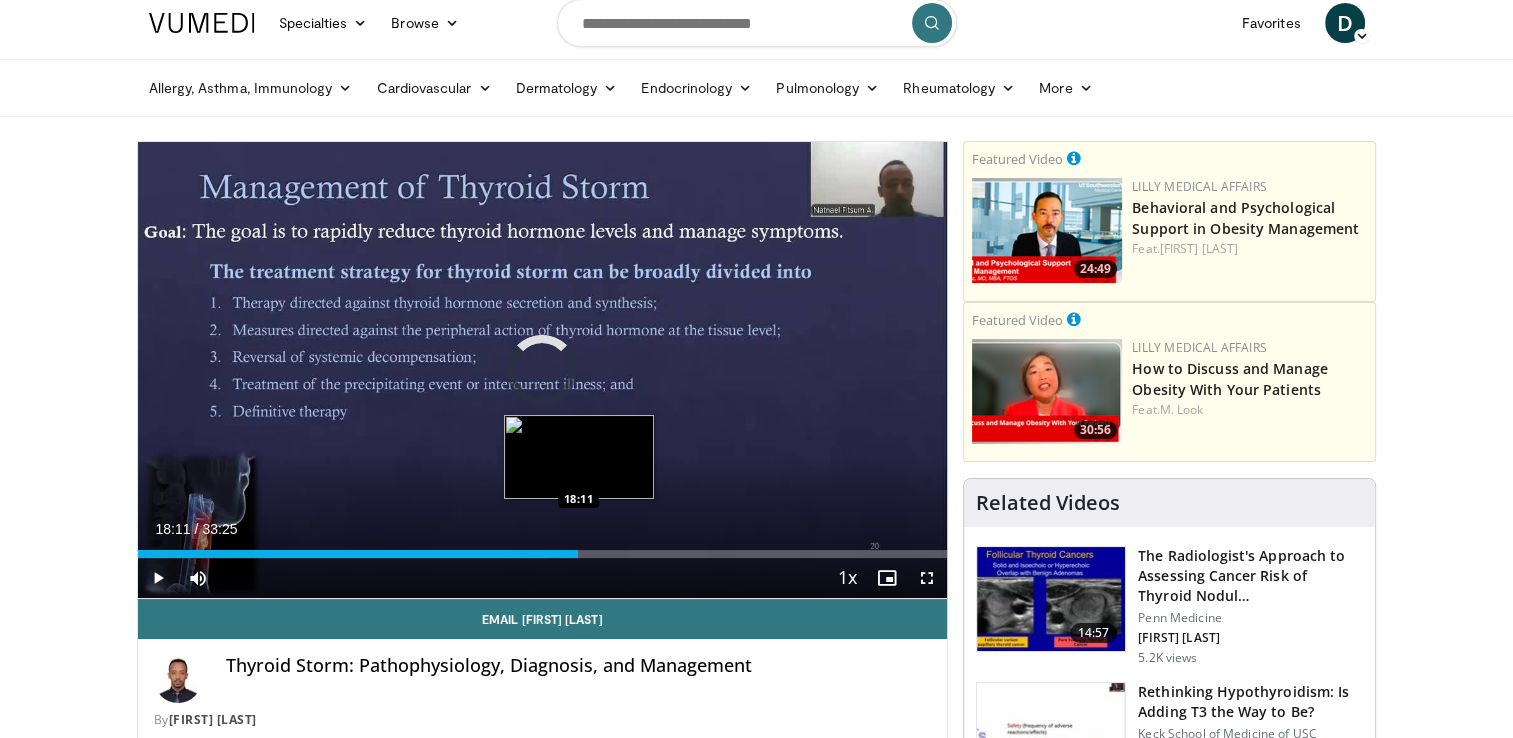click on "Loaded :  50.87% 18:11 18:11" at bounding box center (543, 548) 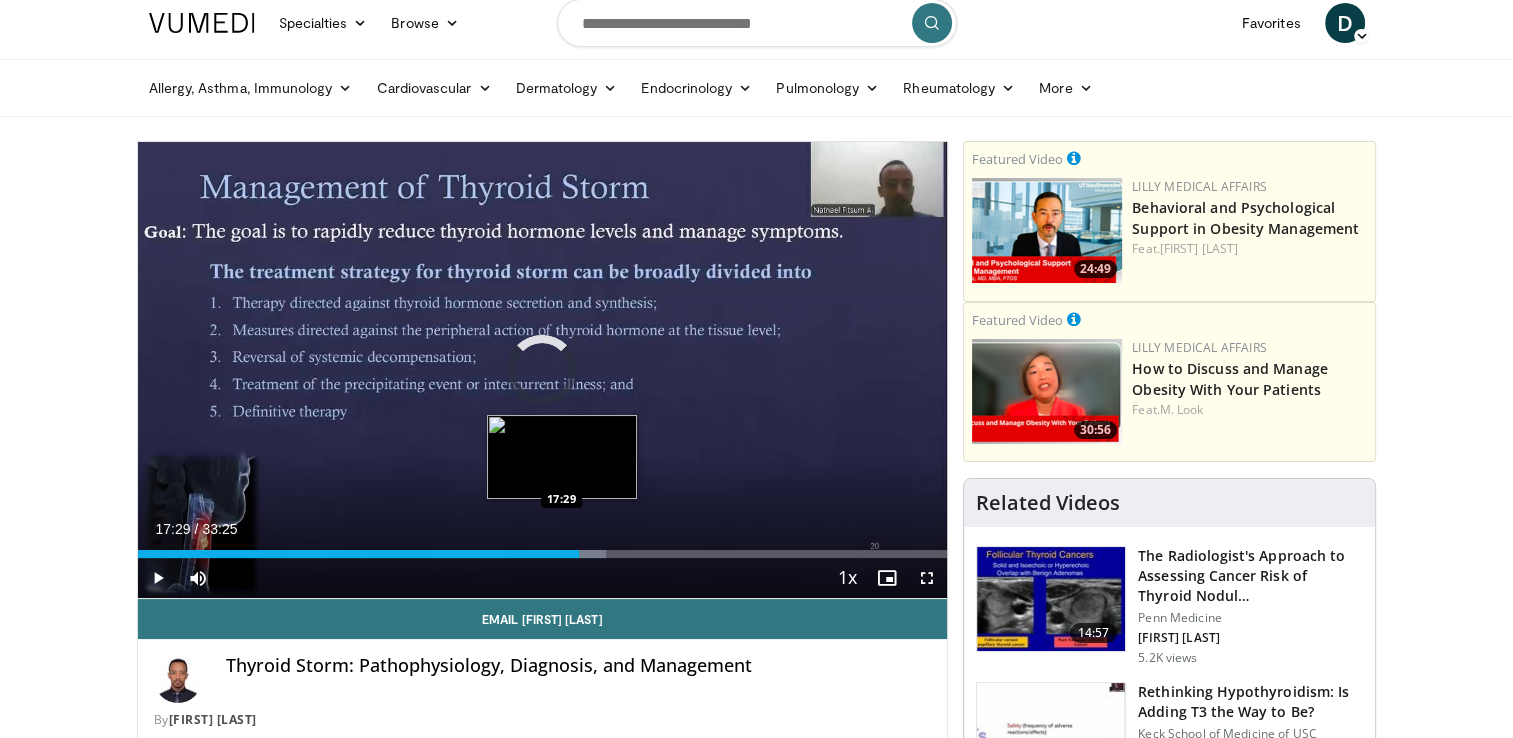 click on "Loaded :  57.85% 18:14 17:29" at bounding box center (543, 548) 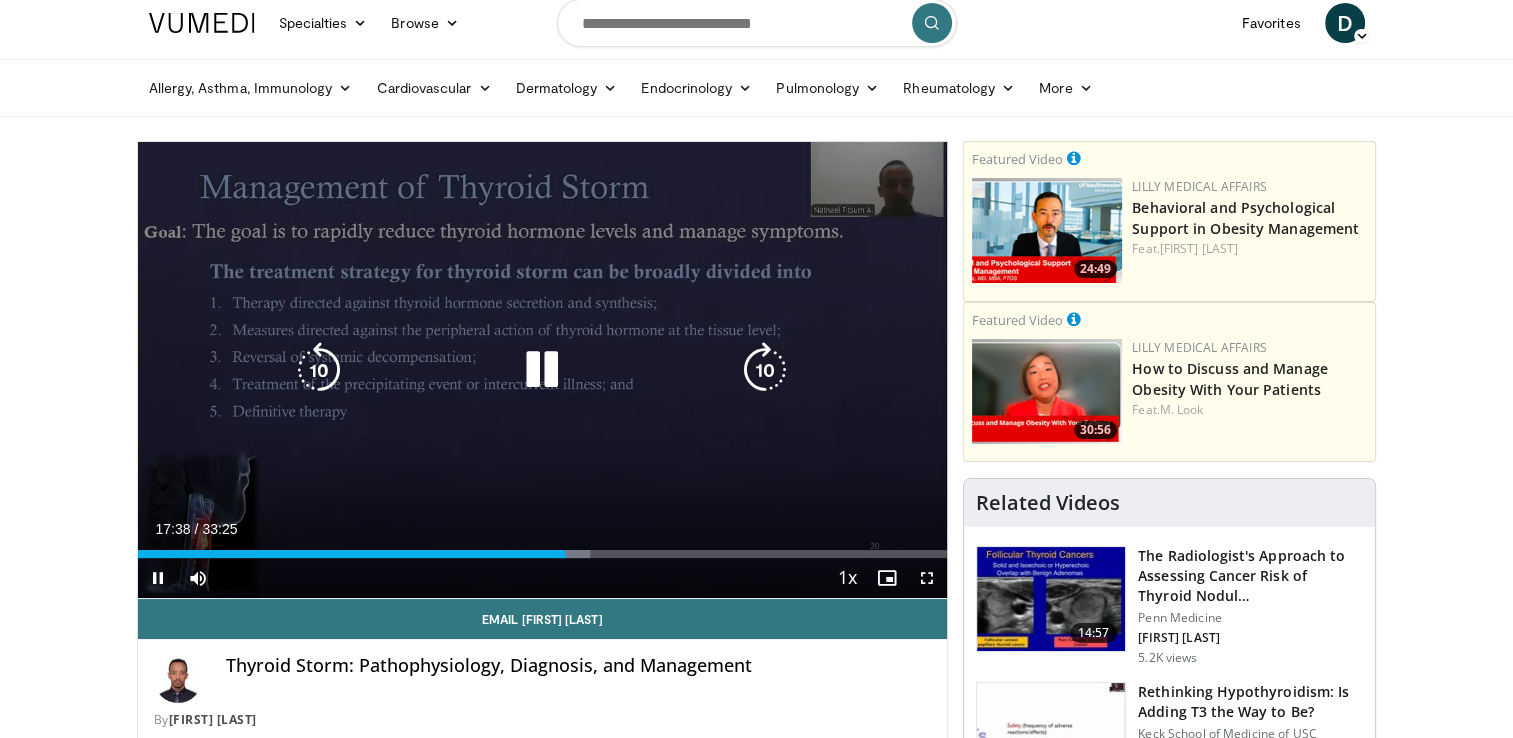 click at bounding box center (765, 370) 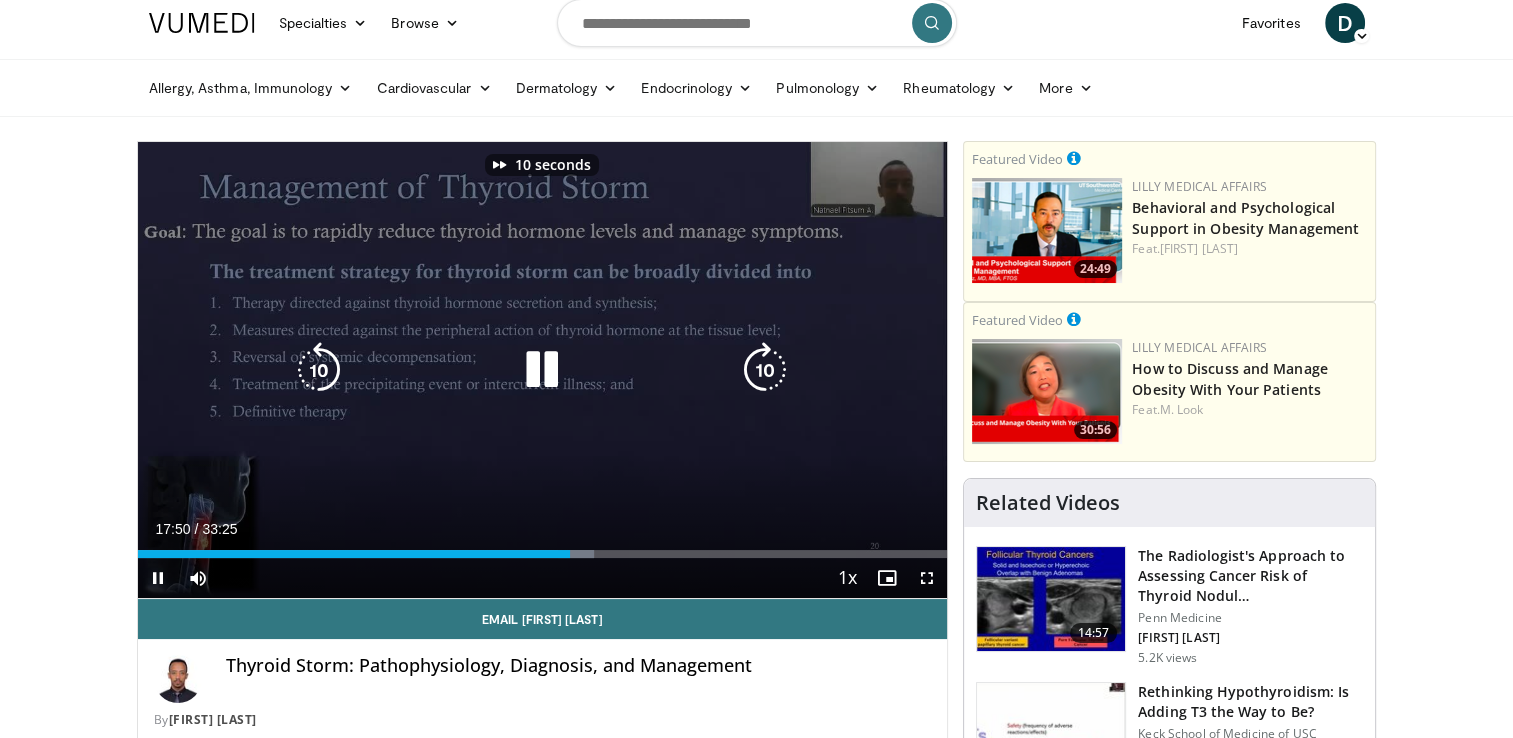click at bounding box center [765, 370] 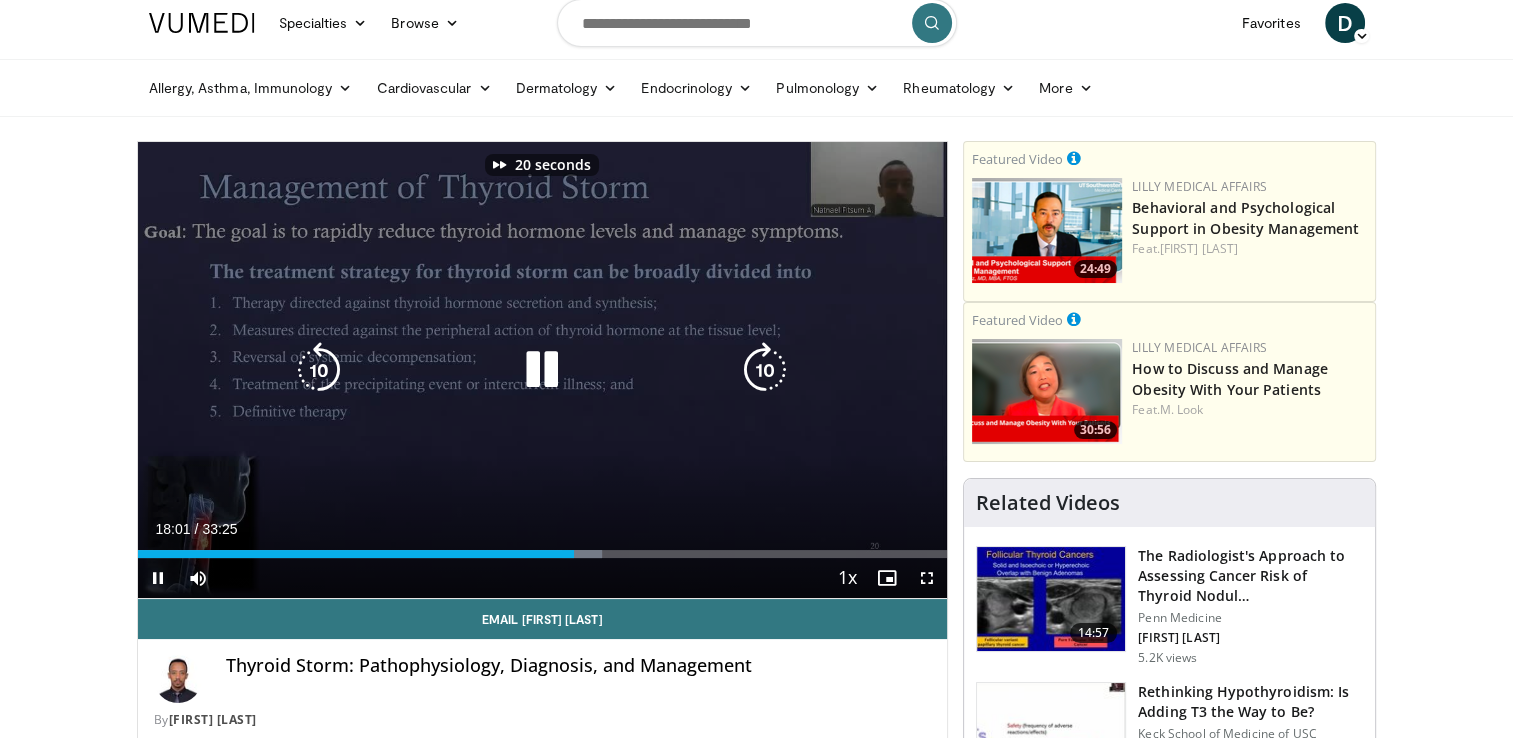 click at bounding box center [765, 370] 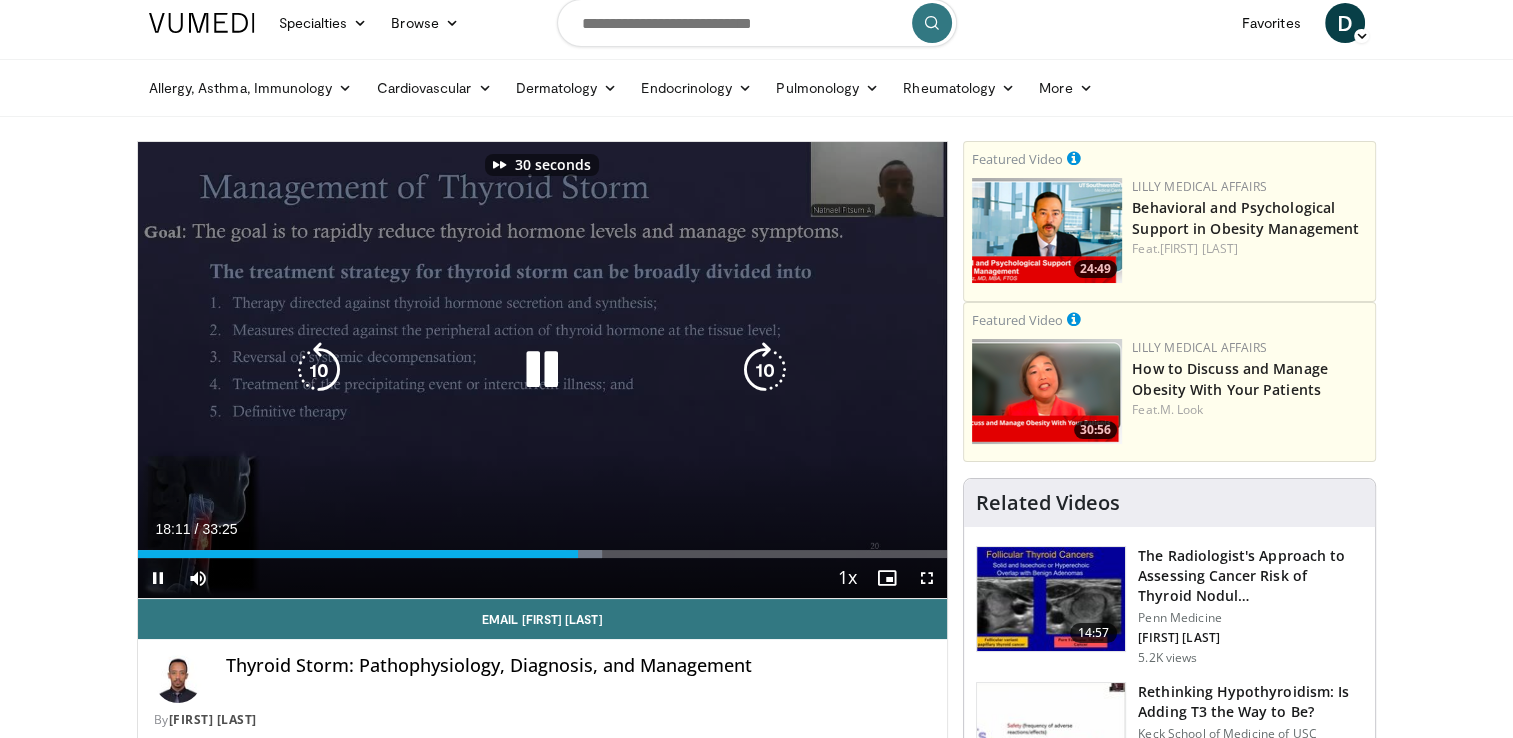 click at bounding box center (765, 370) 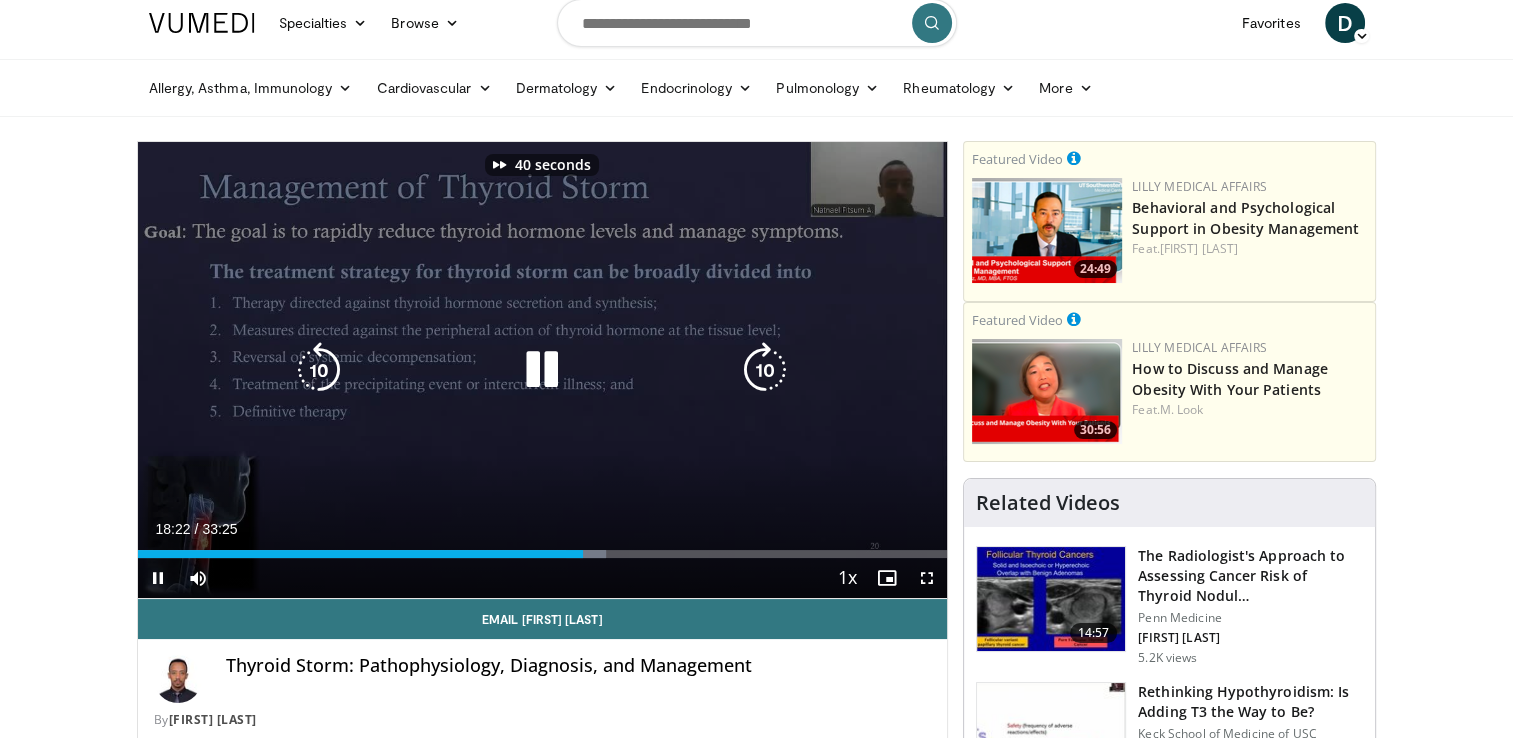 click at bounding box center (765, 370) 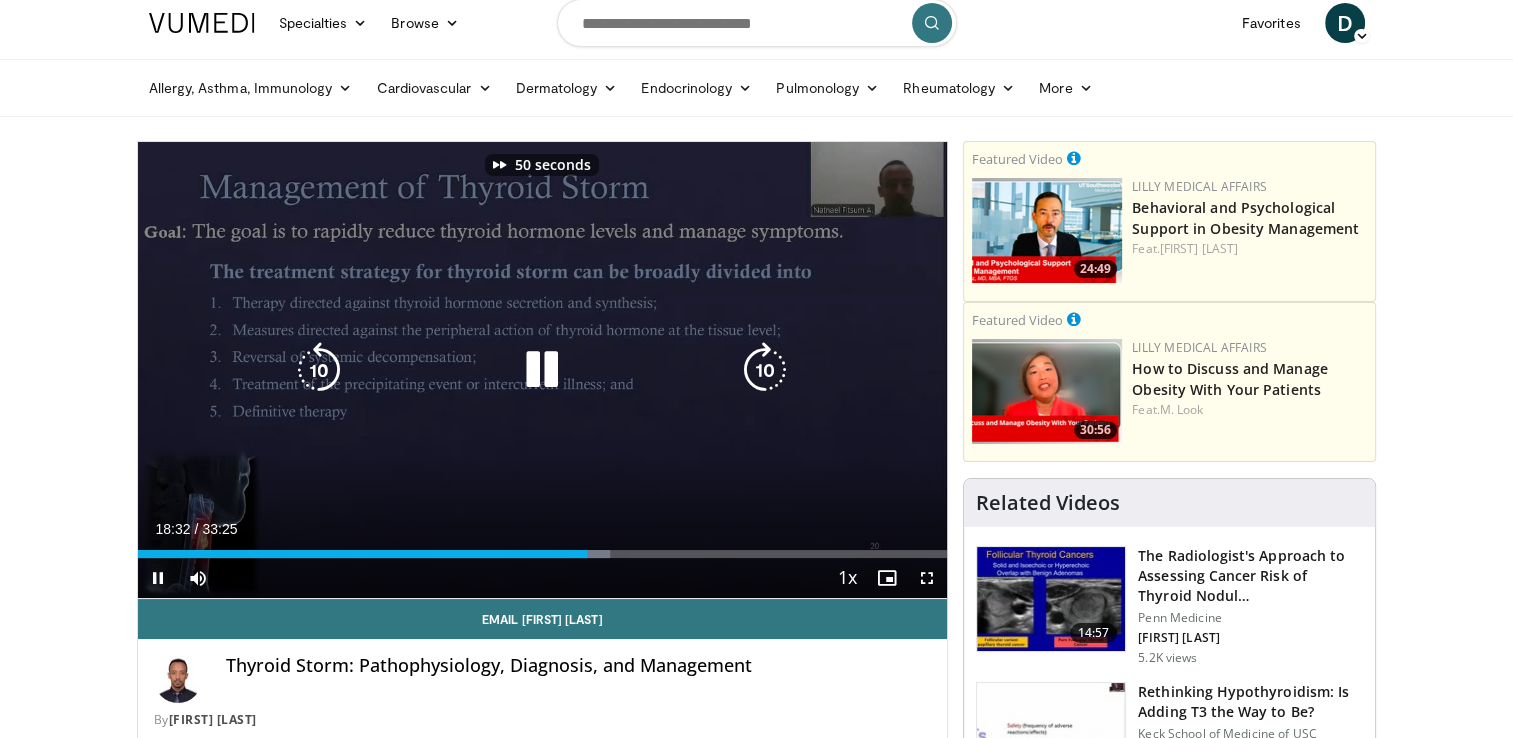 click at bounding box center (765, 370) 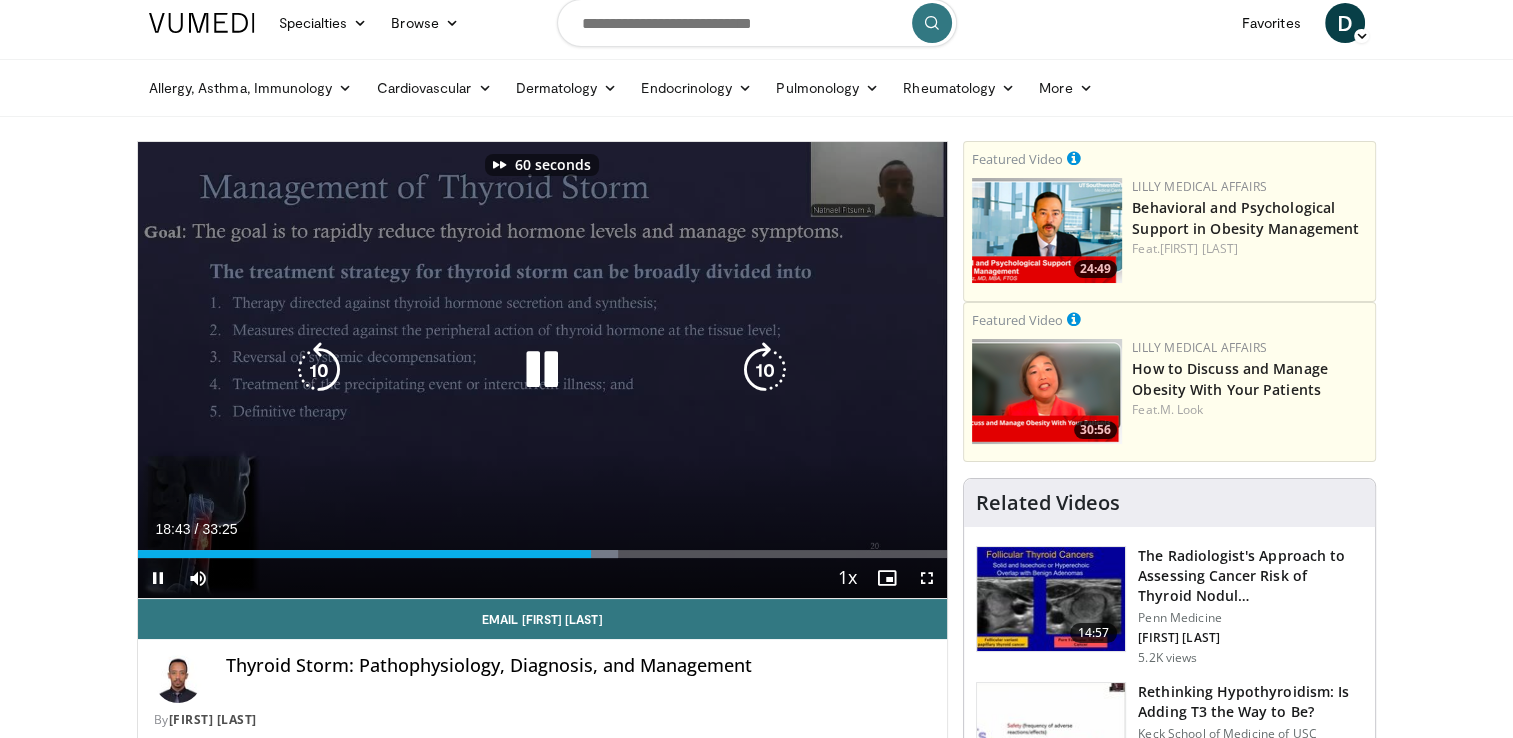 click at bounding box center [765, 370] 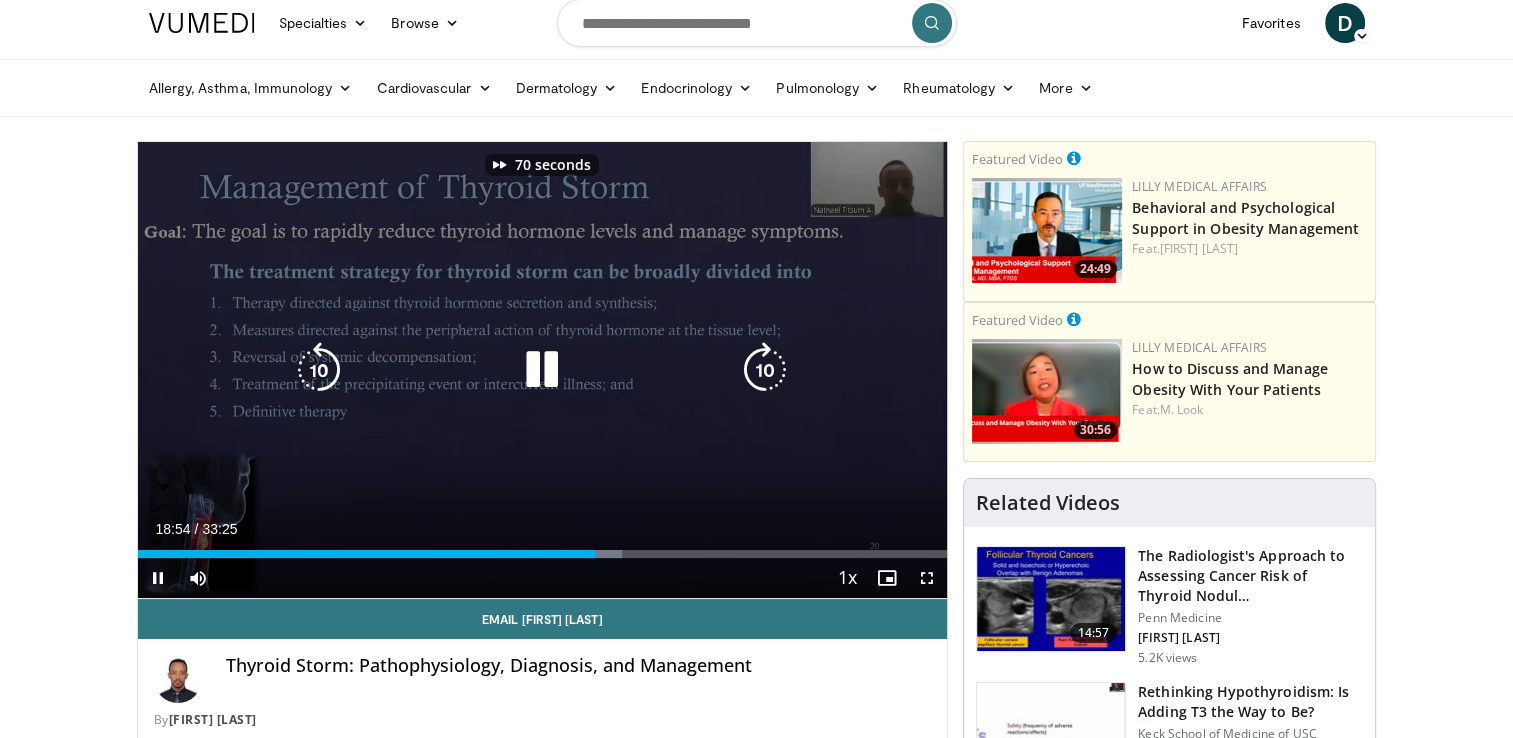click at bounding box center [765, 370] 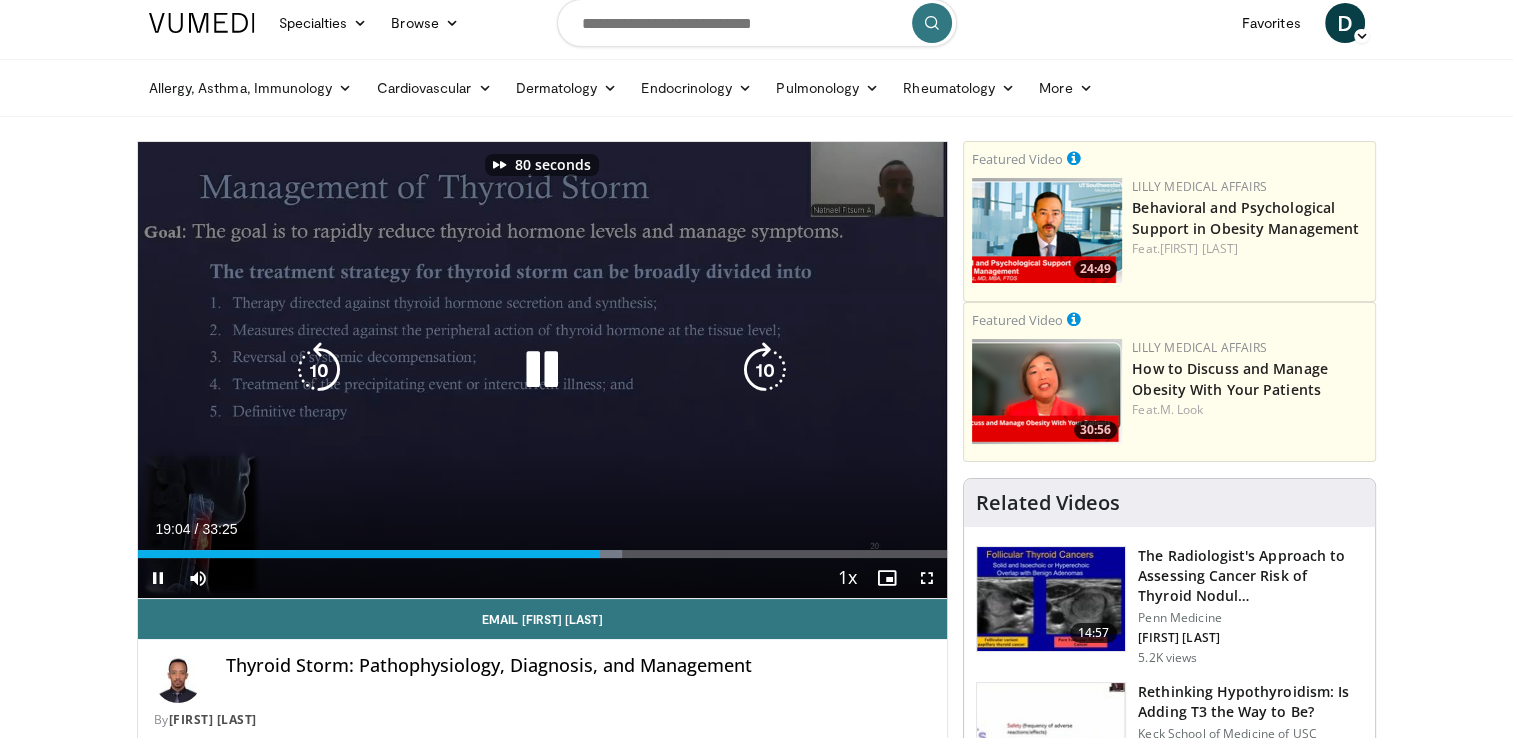 click at bounding box center (765, 370) 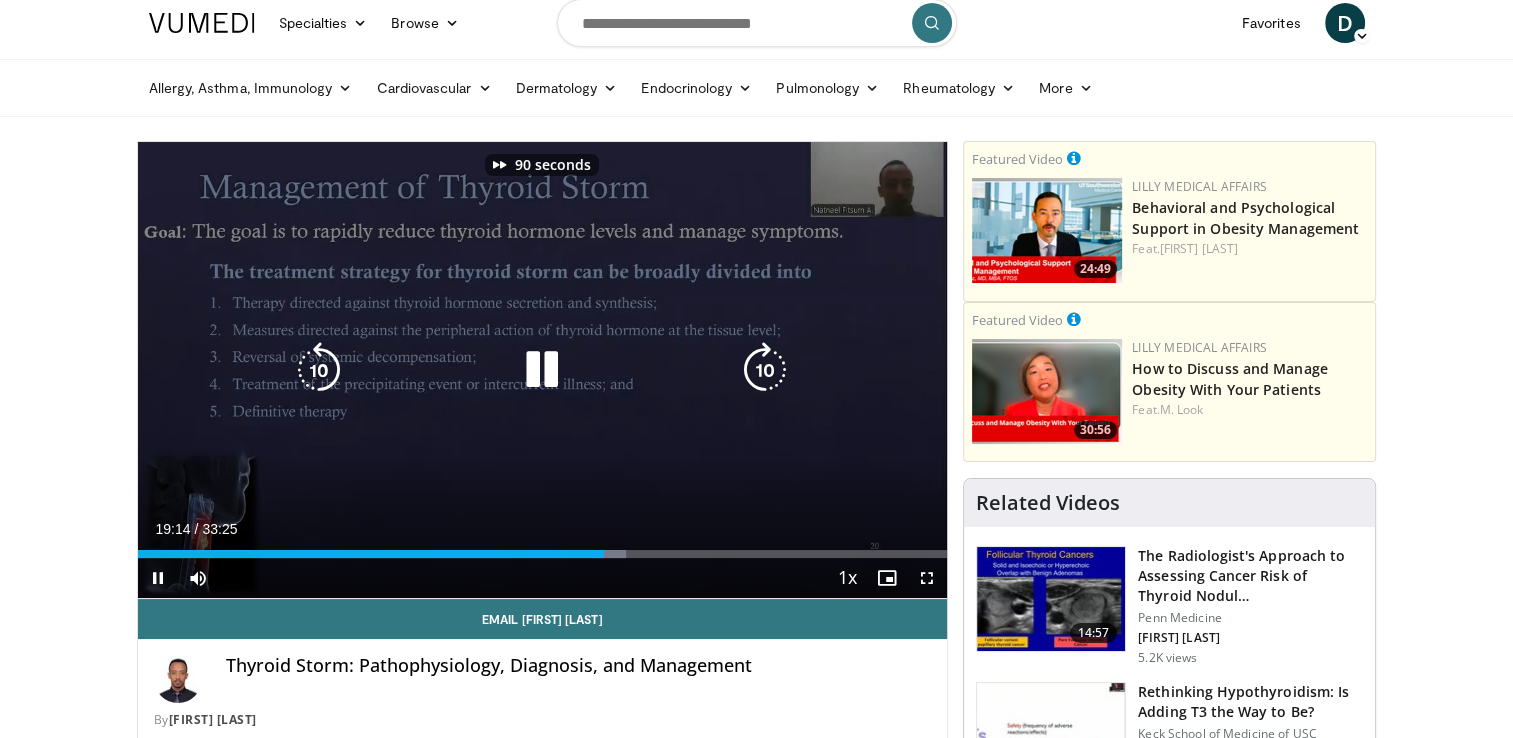click at bounding box center (765, 370) 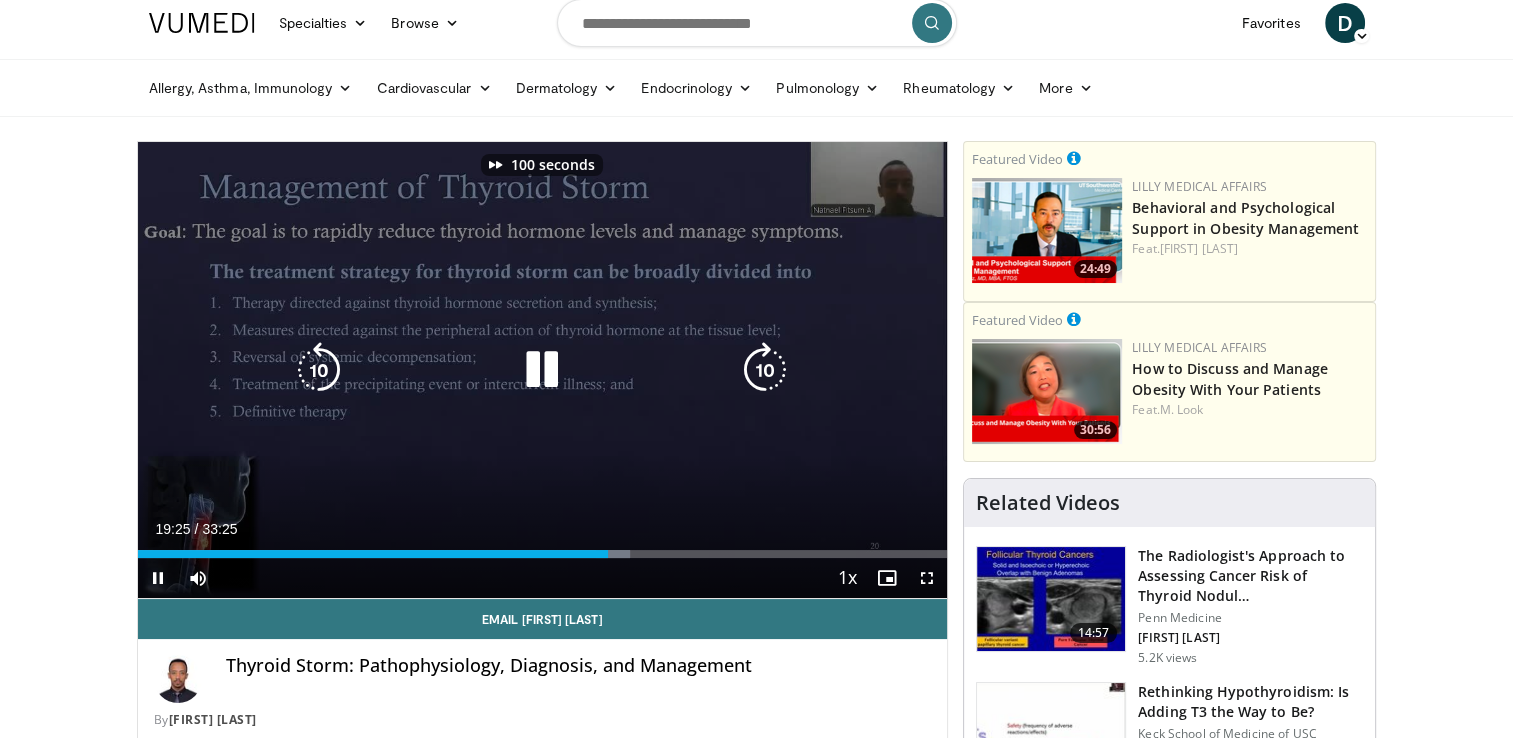 click at bounding box center (765, 370) 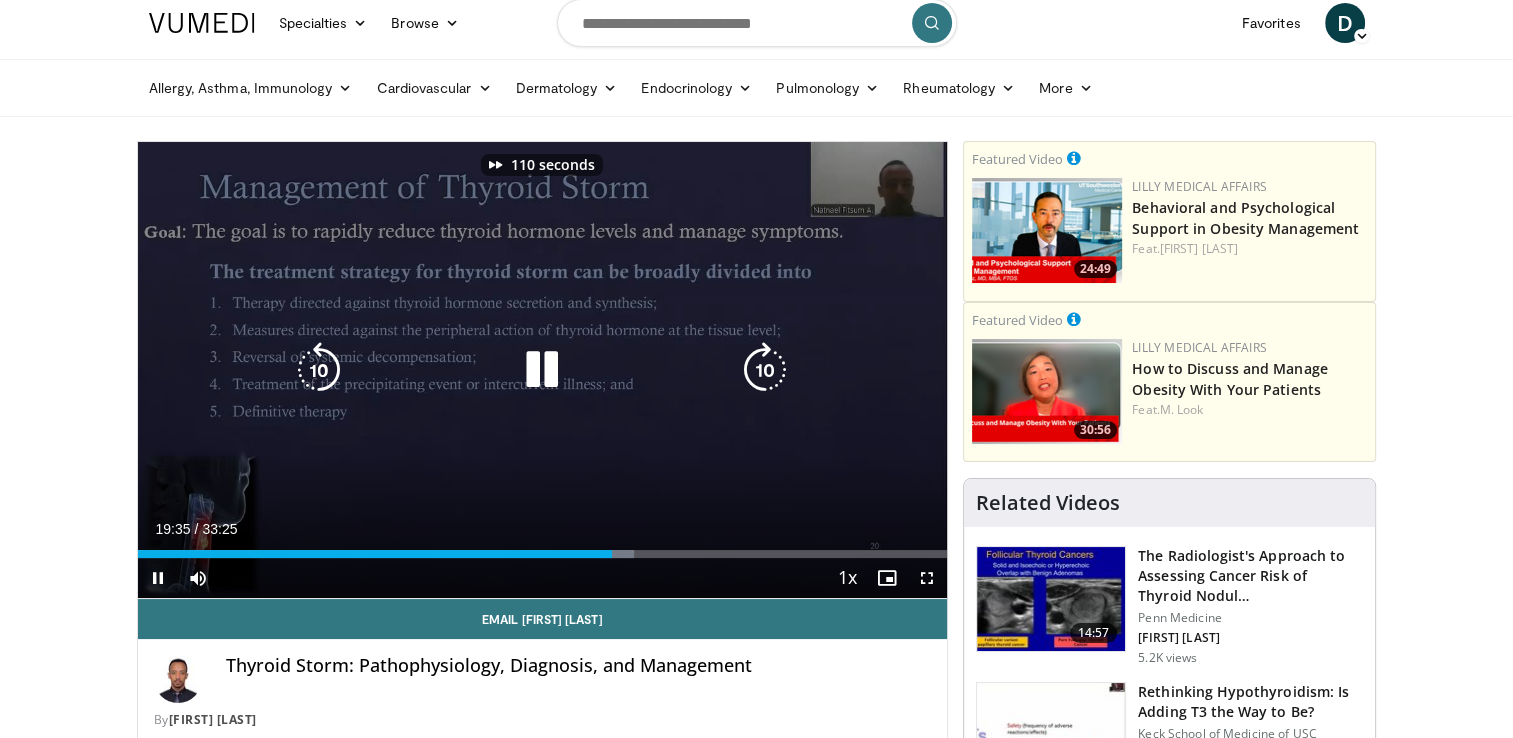 click at bounding box center (765, 370) 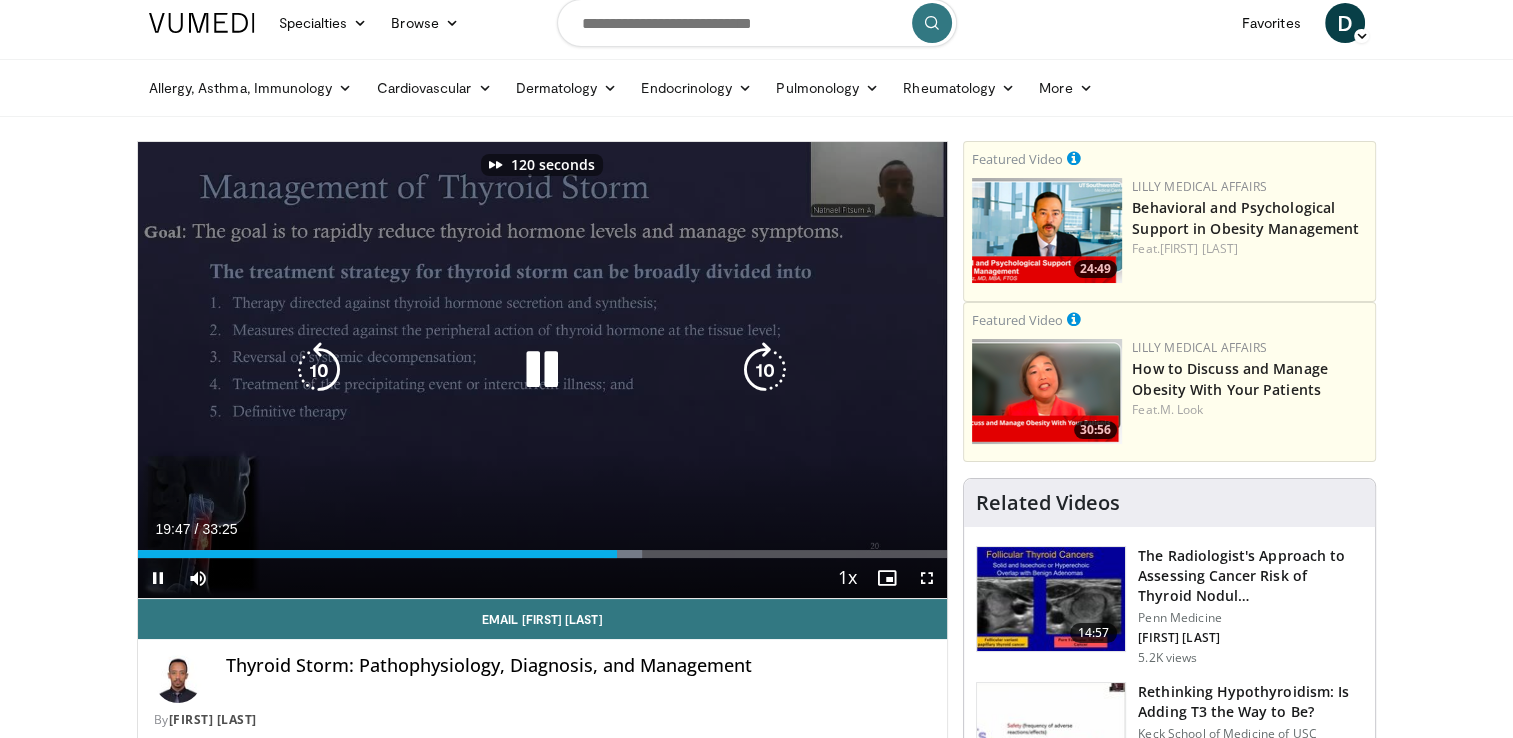 click at bounding box center (765, 370) 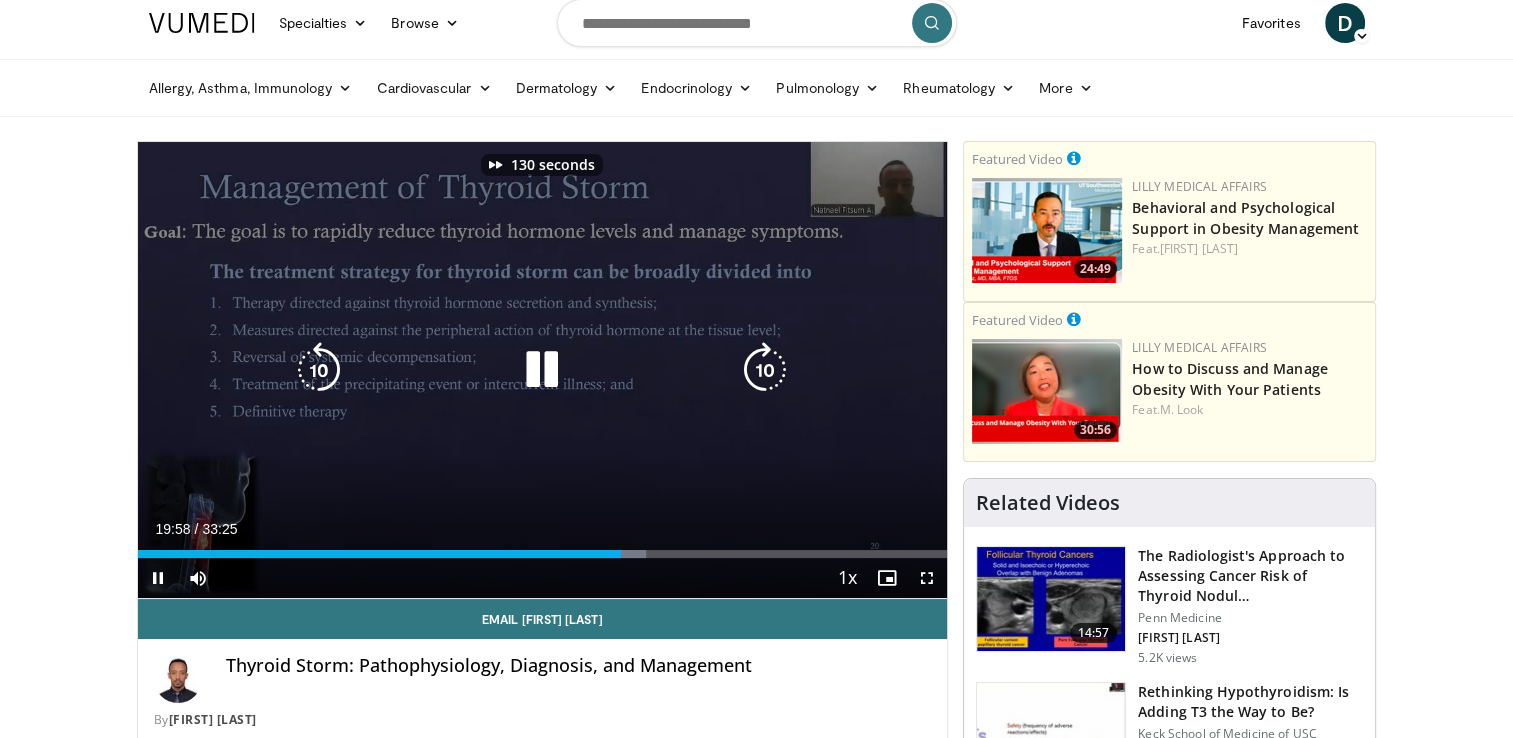 click at bounding box center (765, 370) 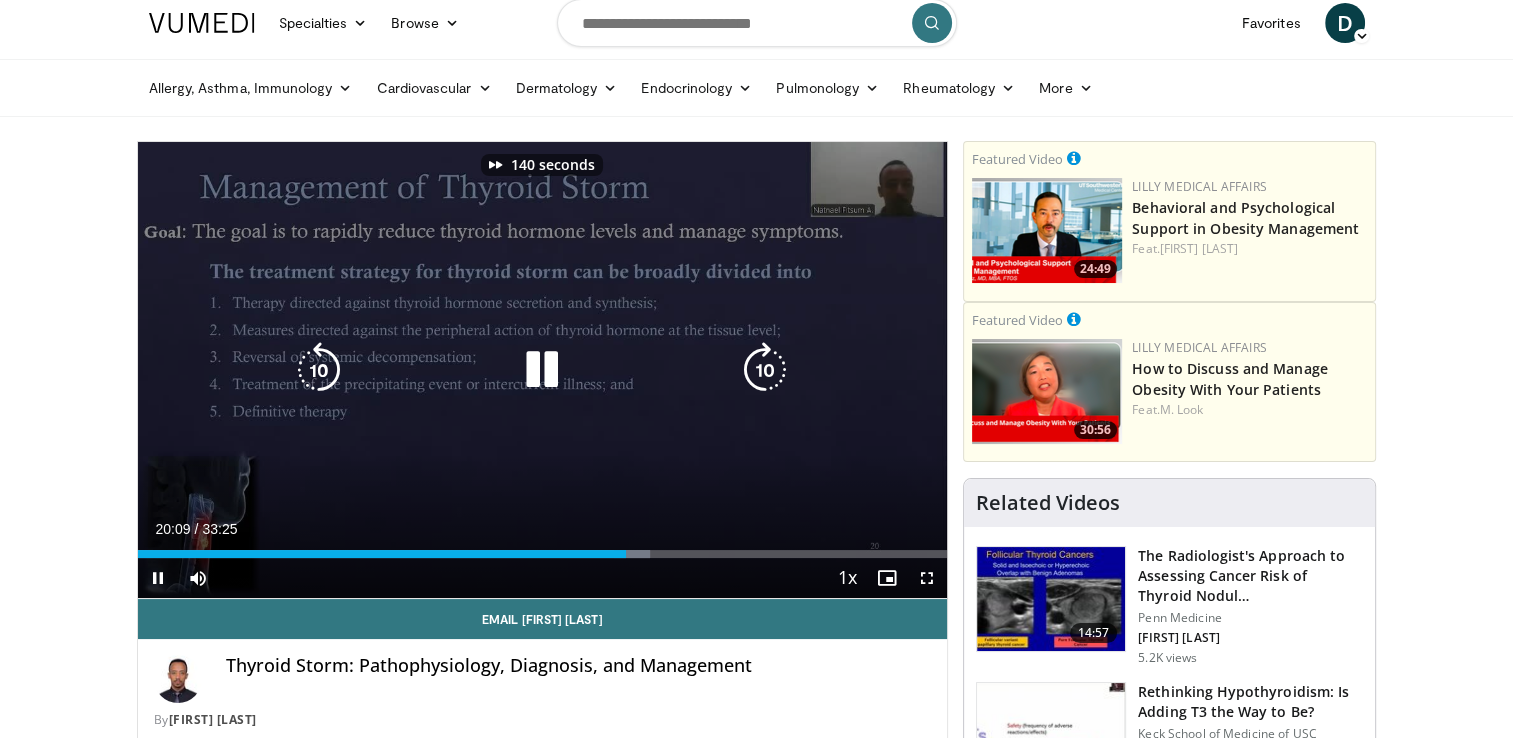 click at bounding box center [765, 370] 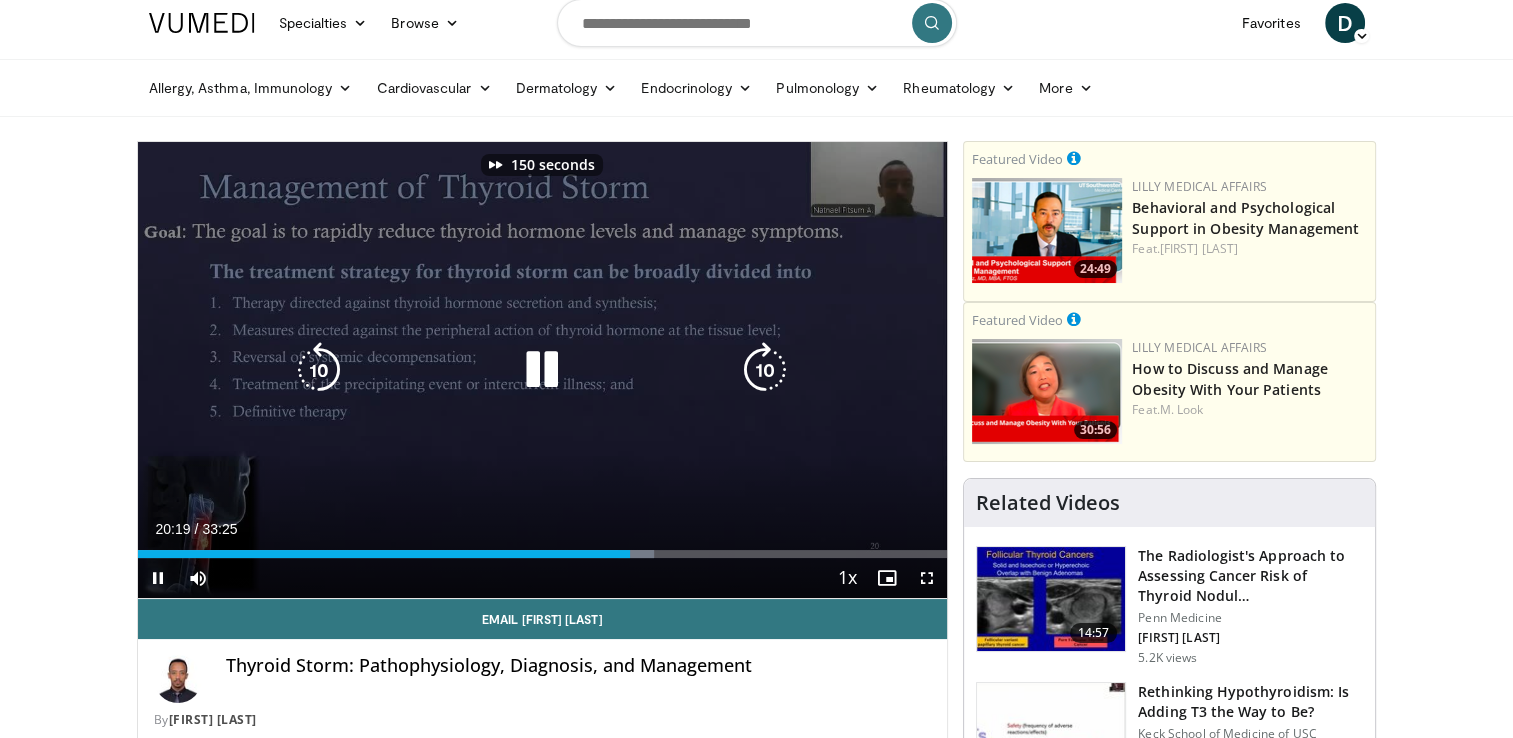 click at bounding box center (765, 370) 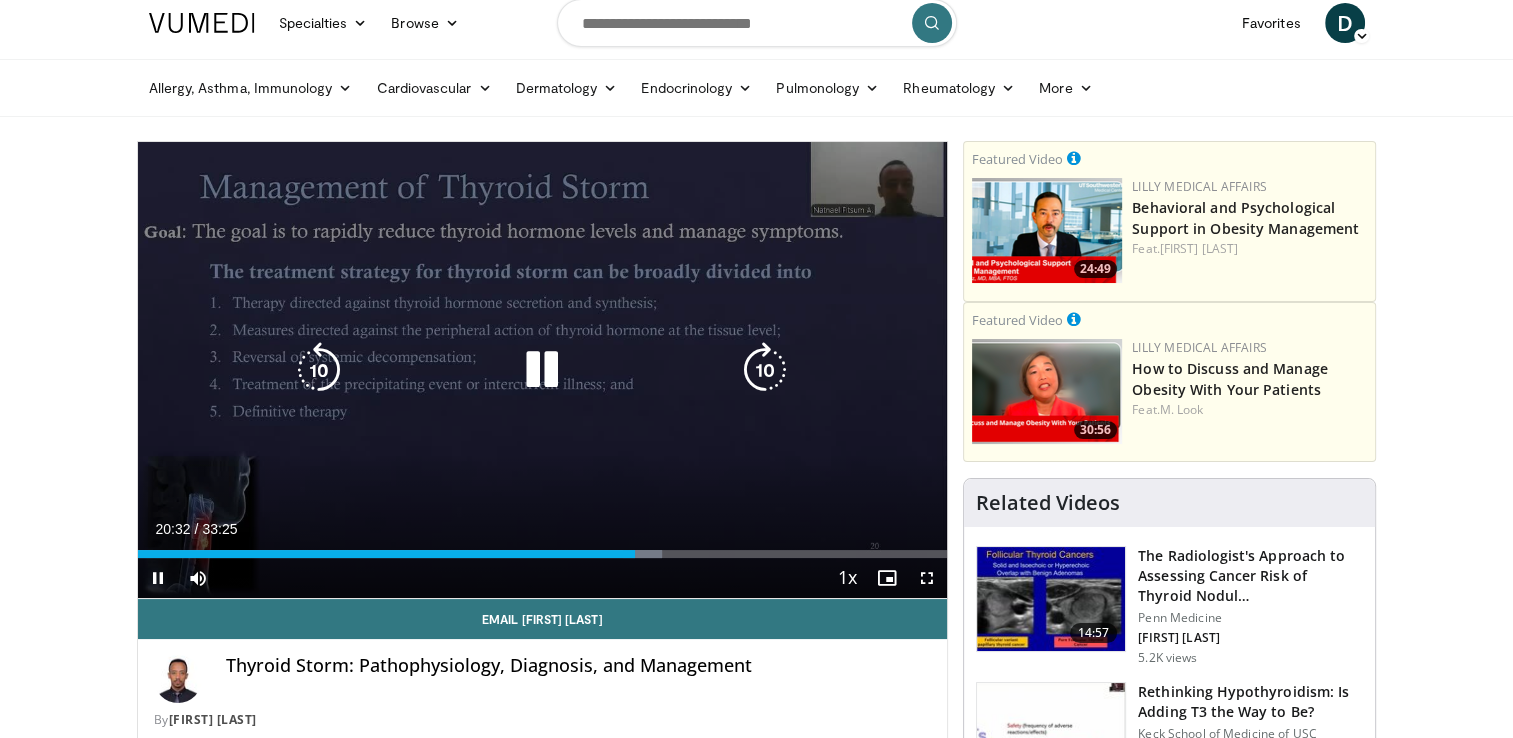 click at bounding box center (765, 370) 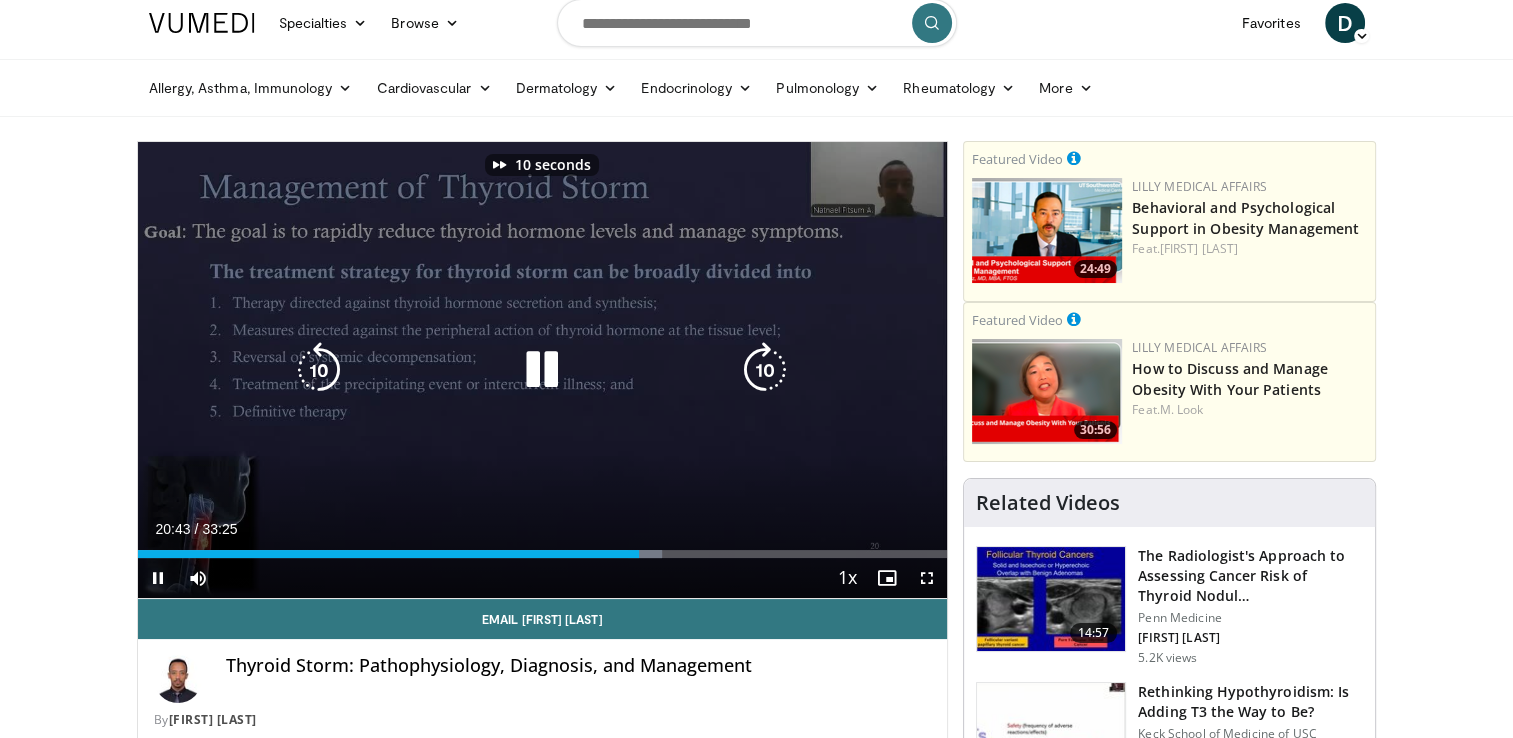 click at bounding box center [765, 370] 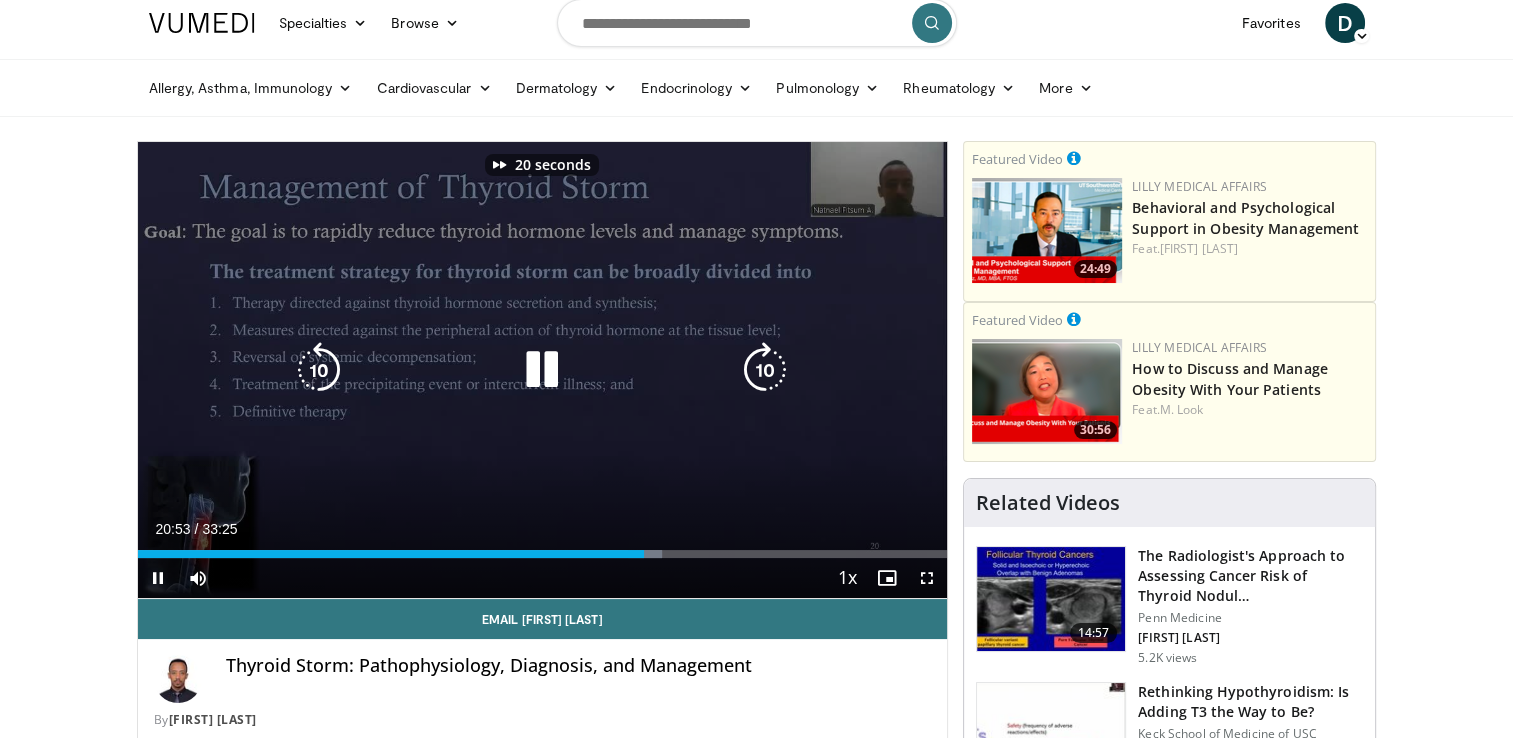 click at bounding box center (765, 370) 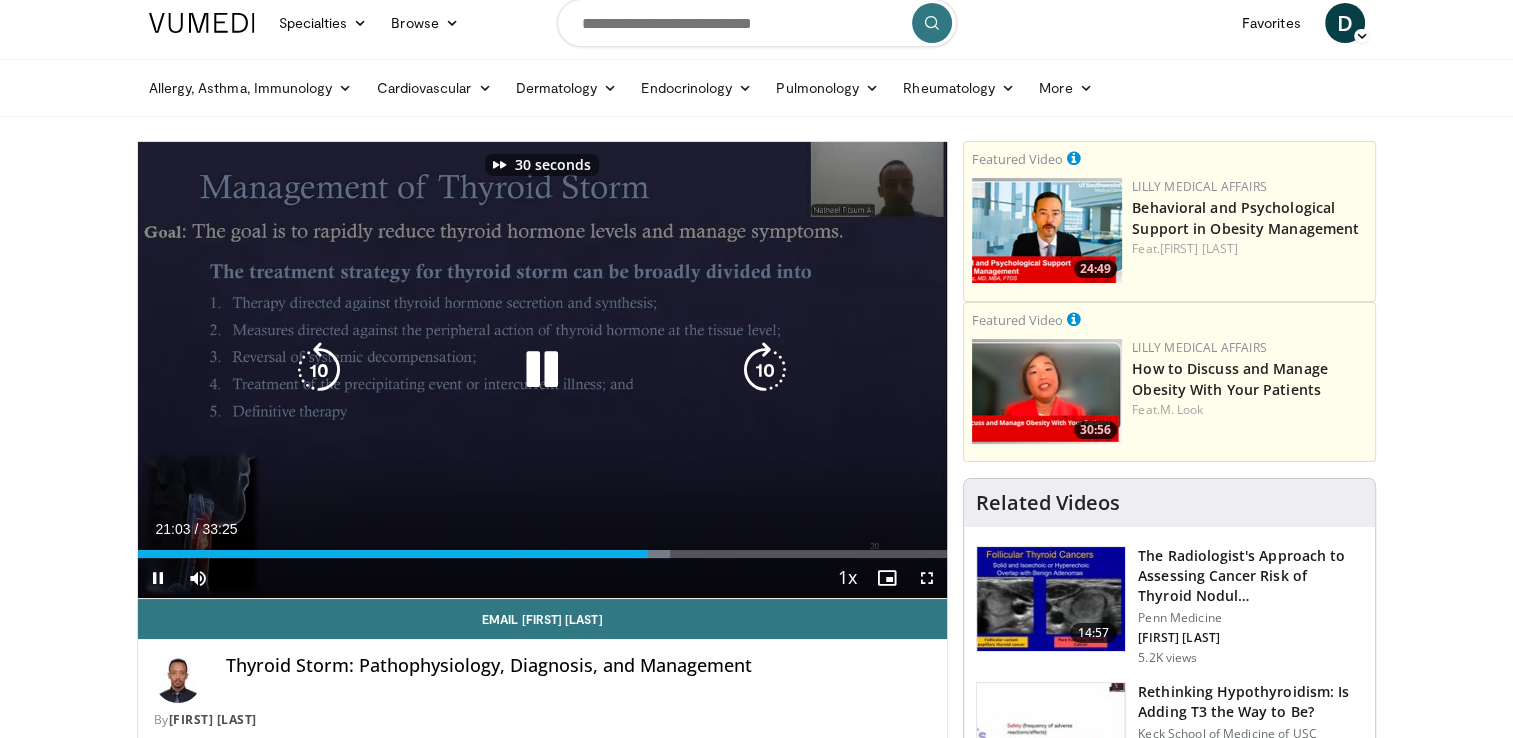 click at bounding box center (765, 370) 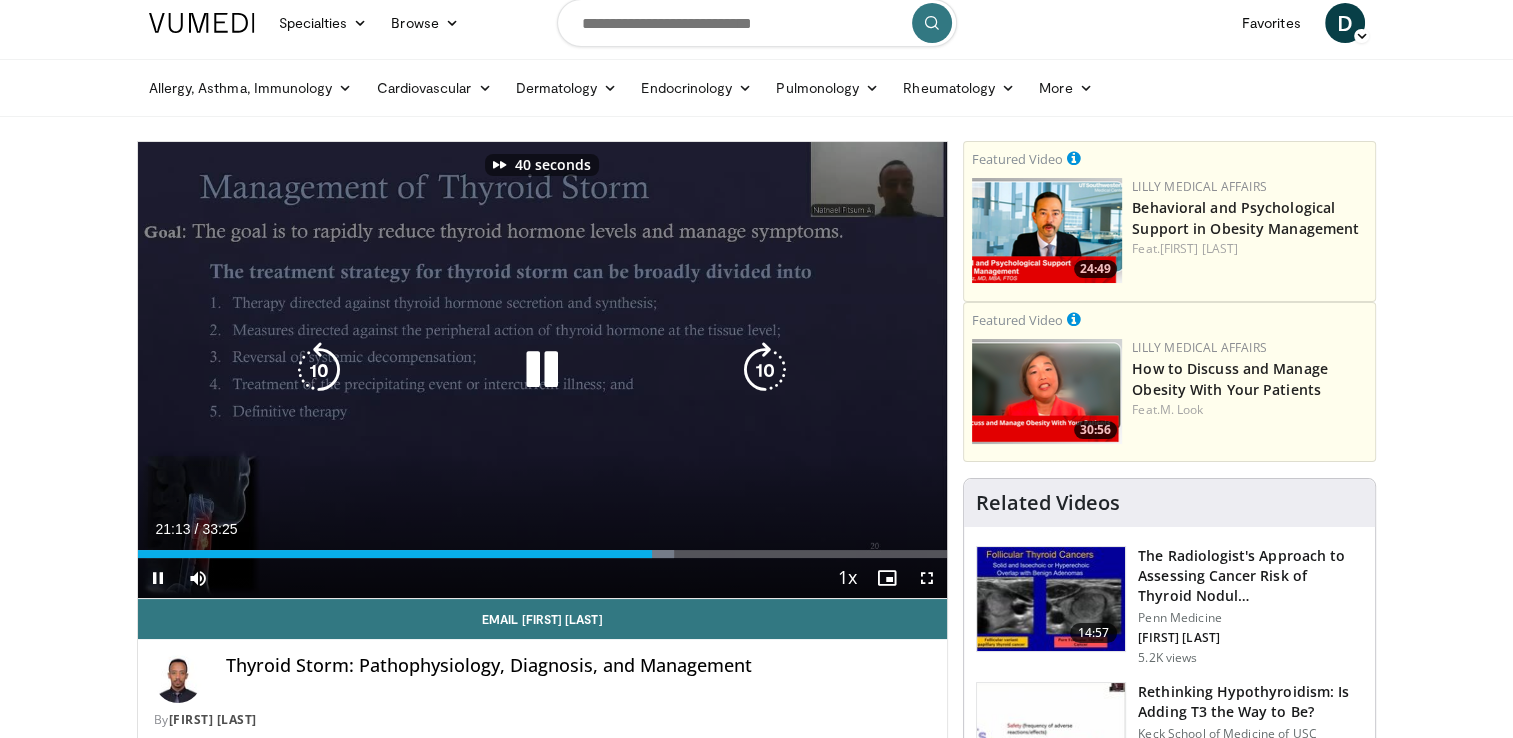click at bounding box center [765, 370] 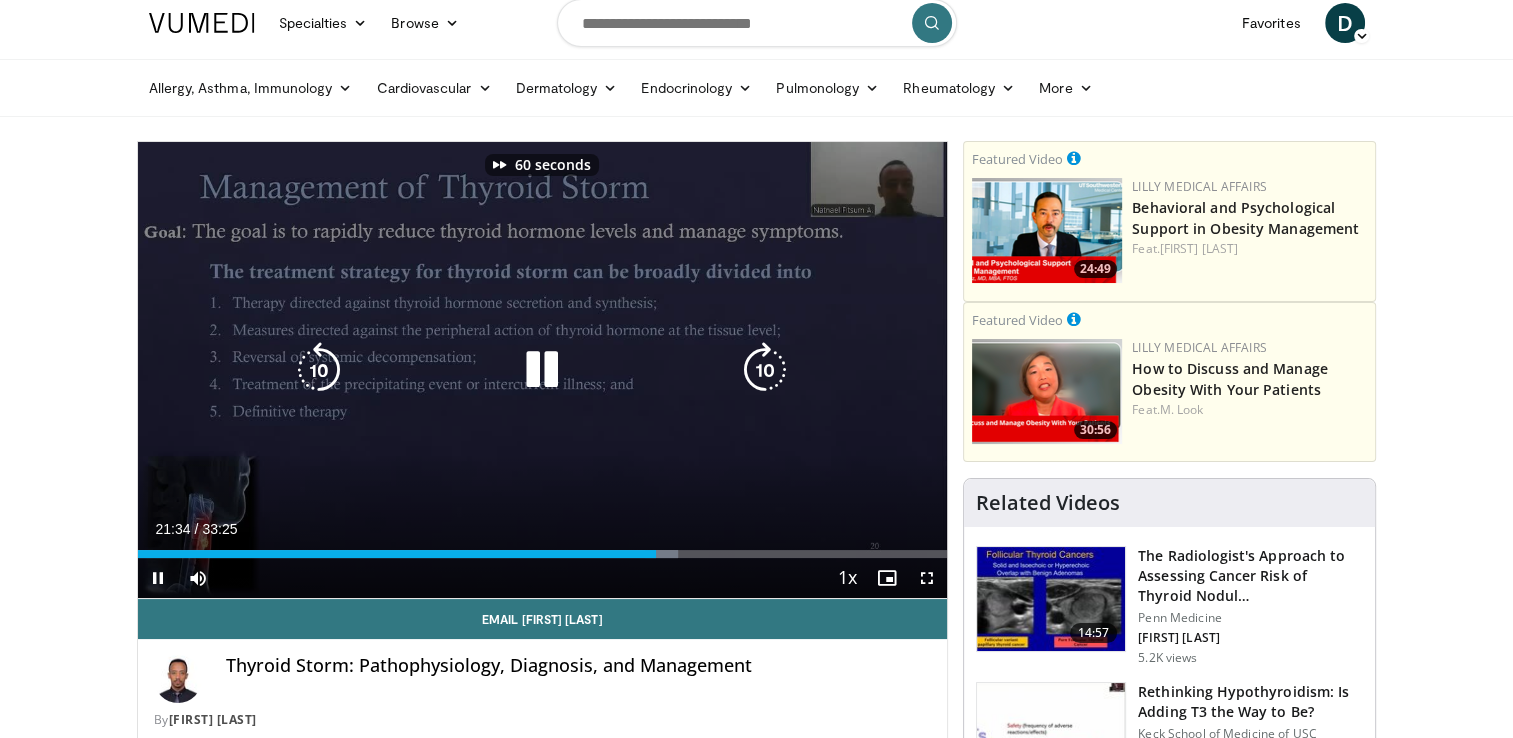 click at bounding box center [765, 370] 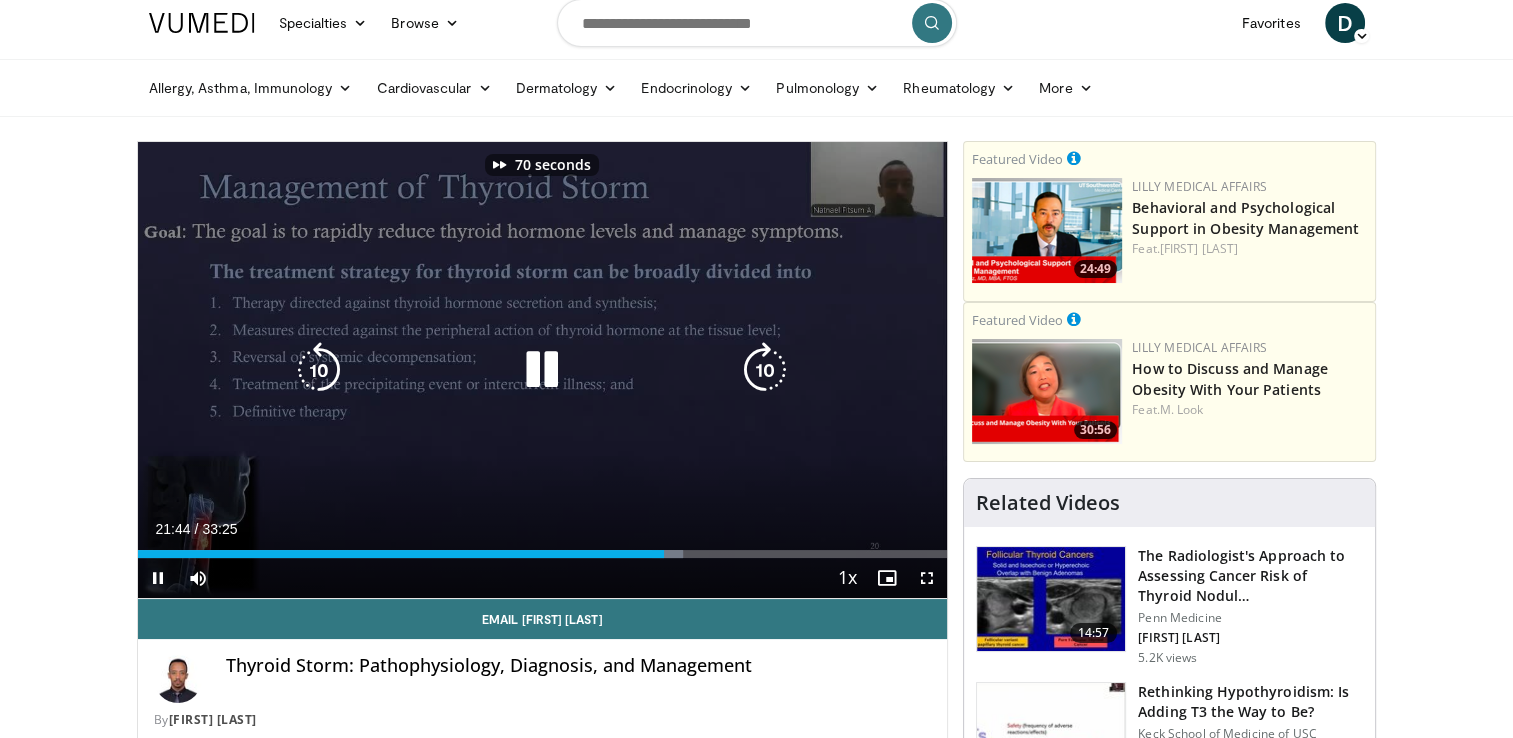 click at bounding box center (765, 370) 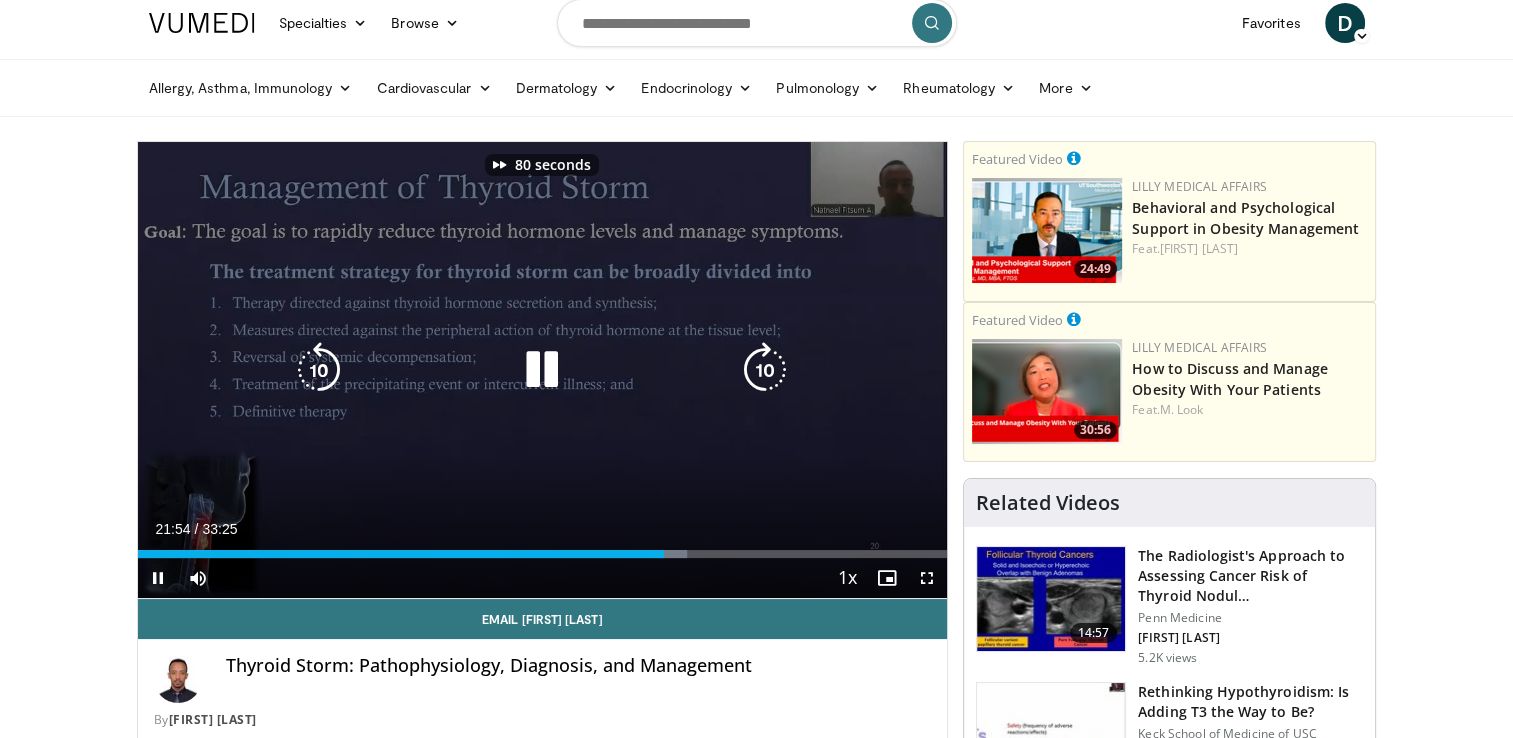 click at bounding box center (765, 370) 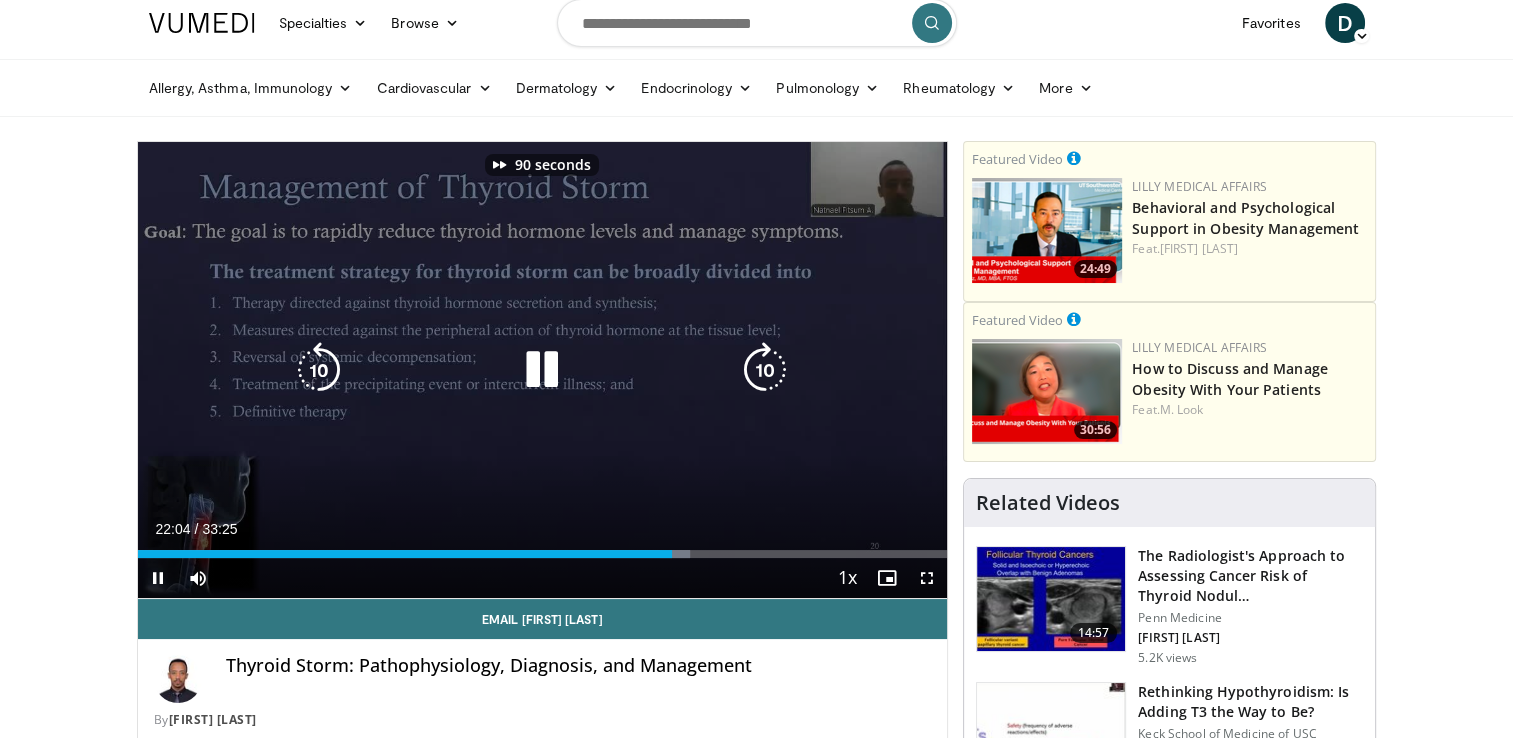 click at bounding box center [765, 370] 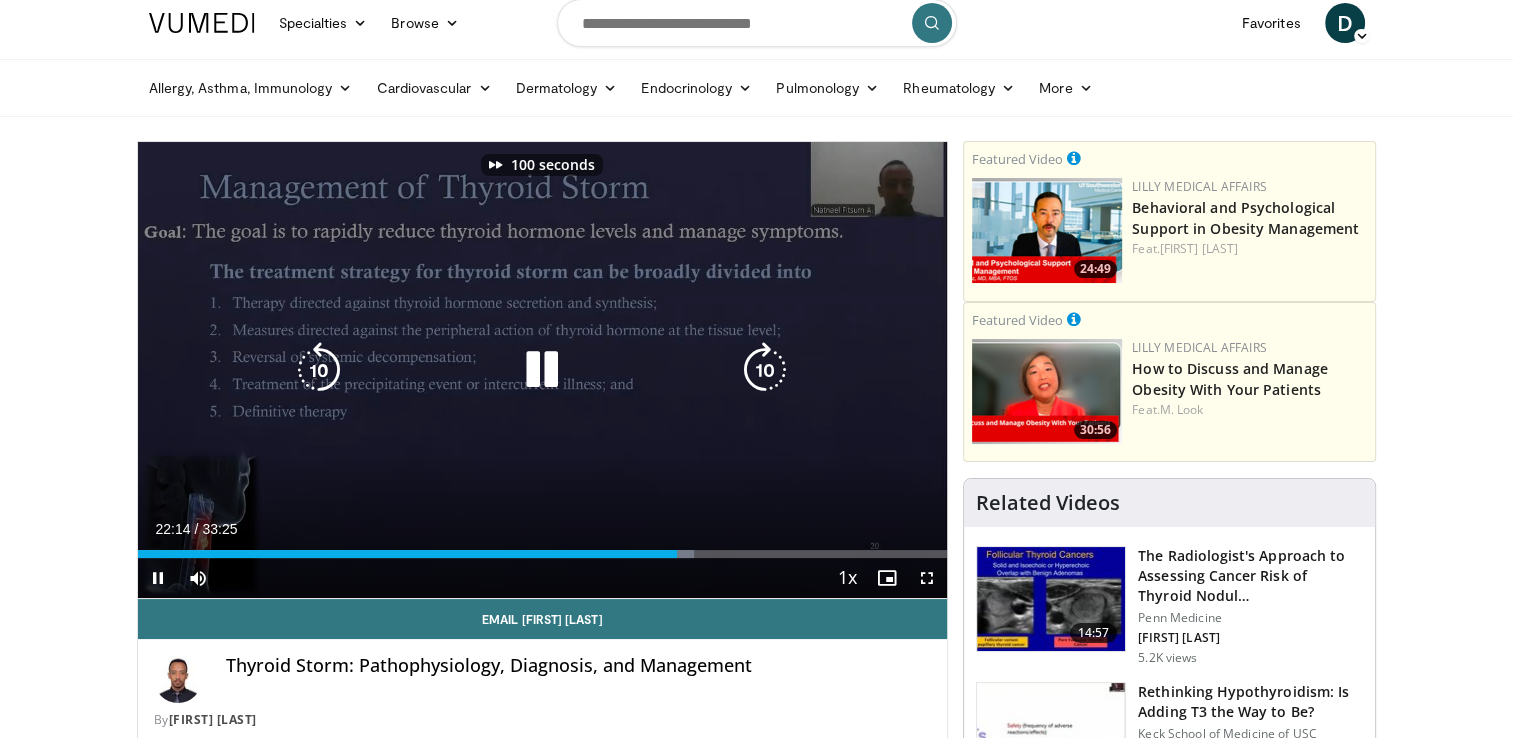 click at bounding box center (765, 370) 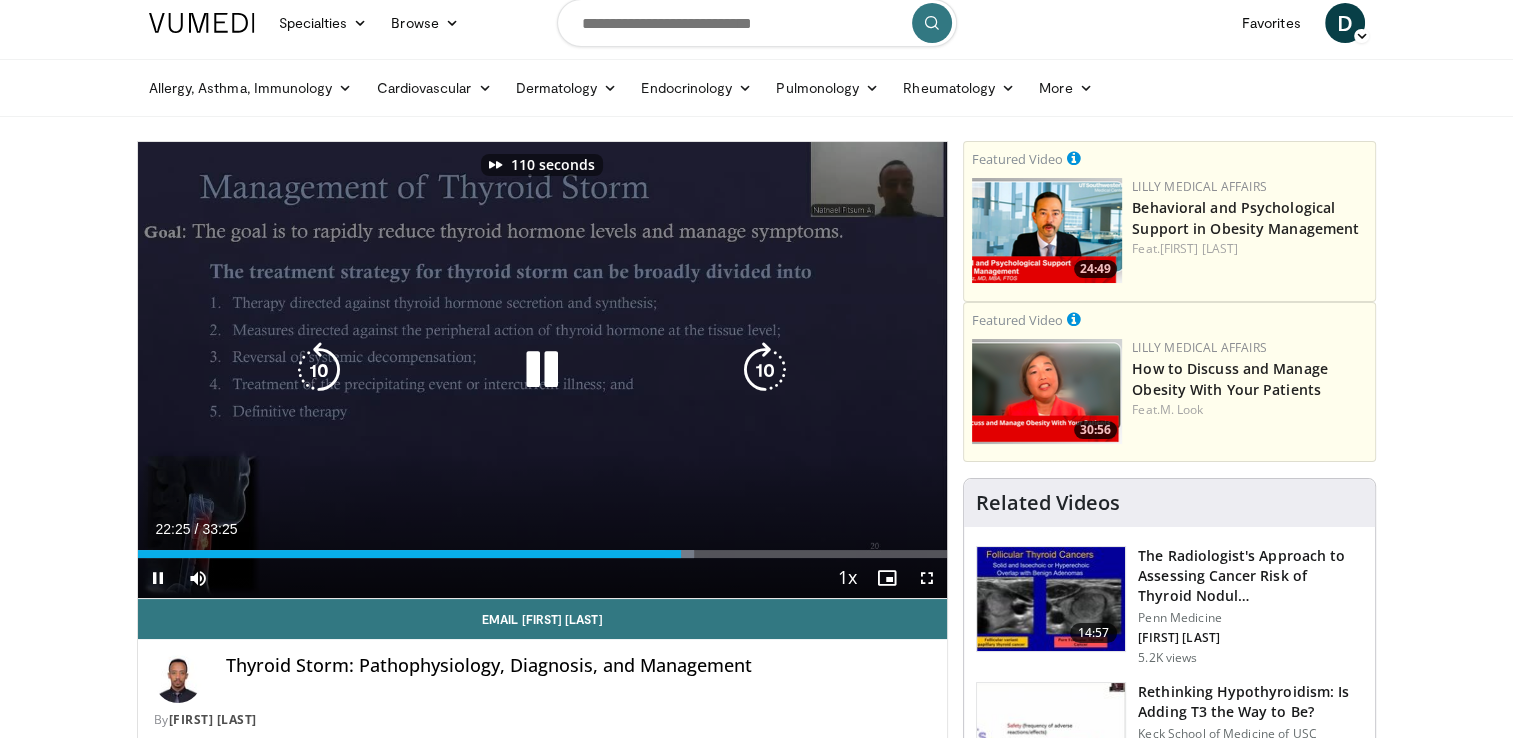 click at bounding box center (765, 370) 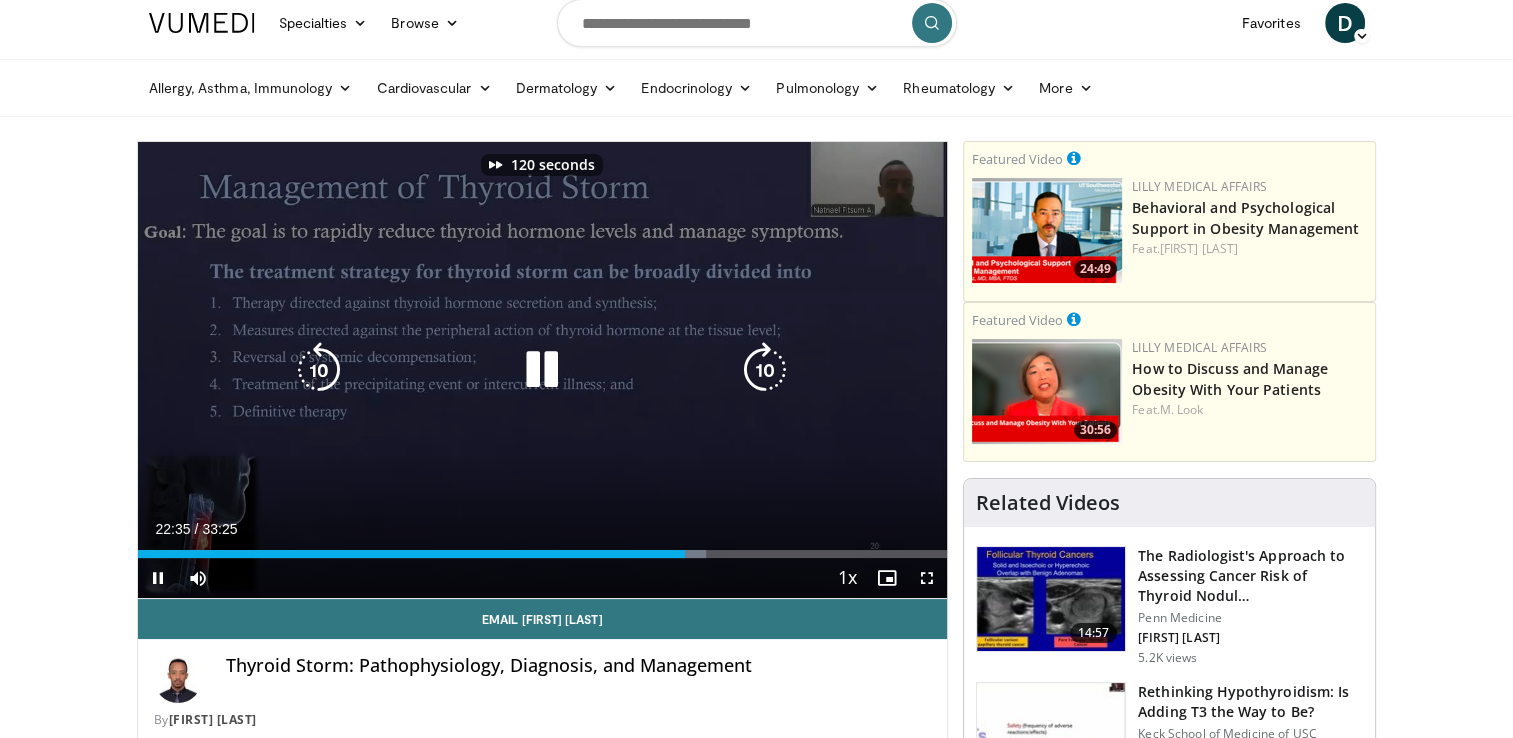 click at bounding box center (765, 370) 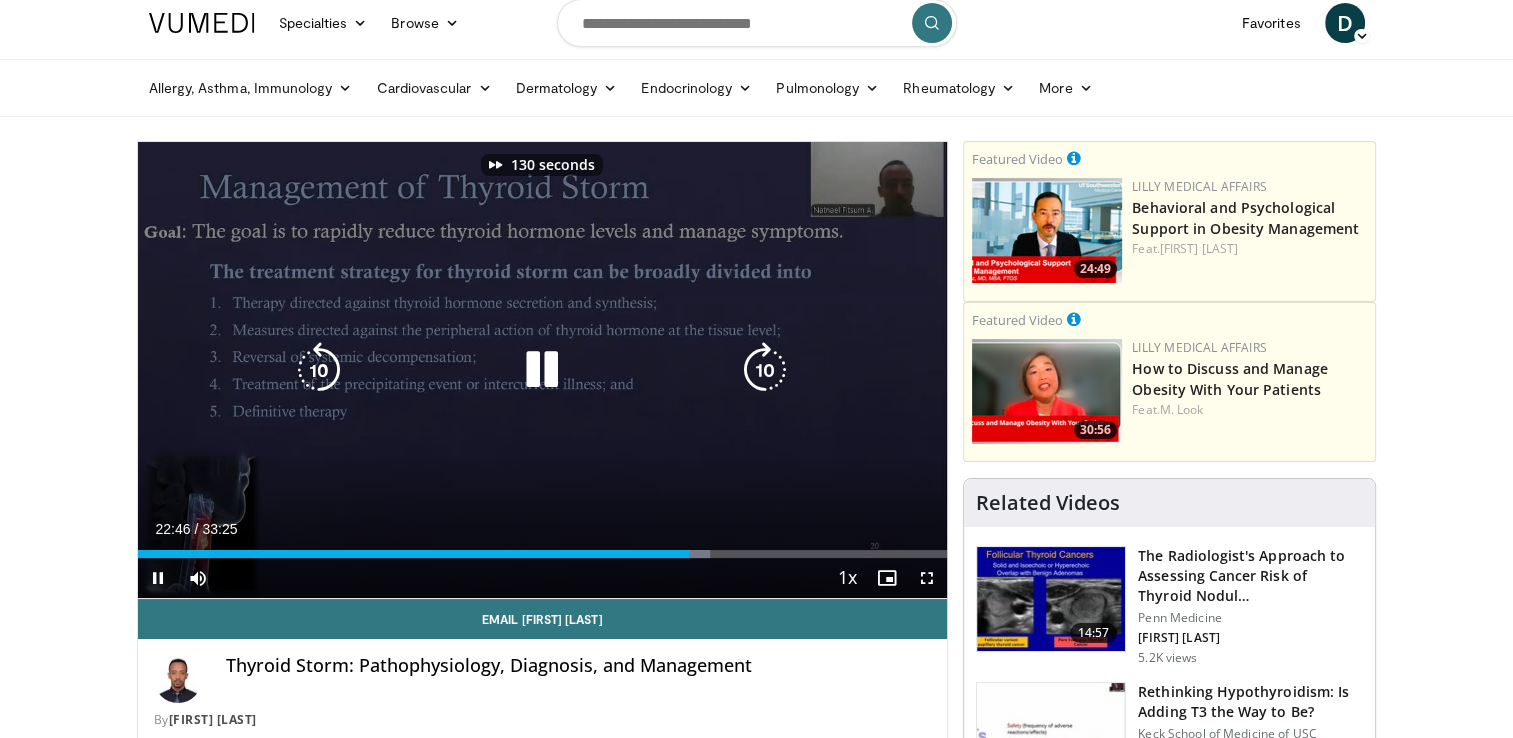 click at bounding box center [765, 370] 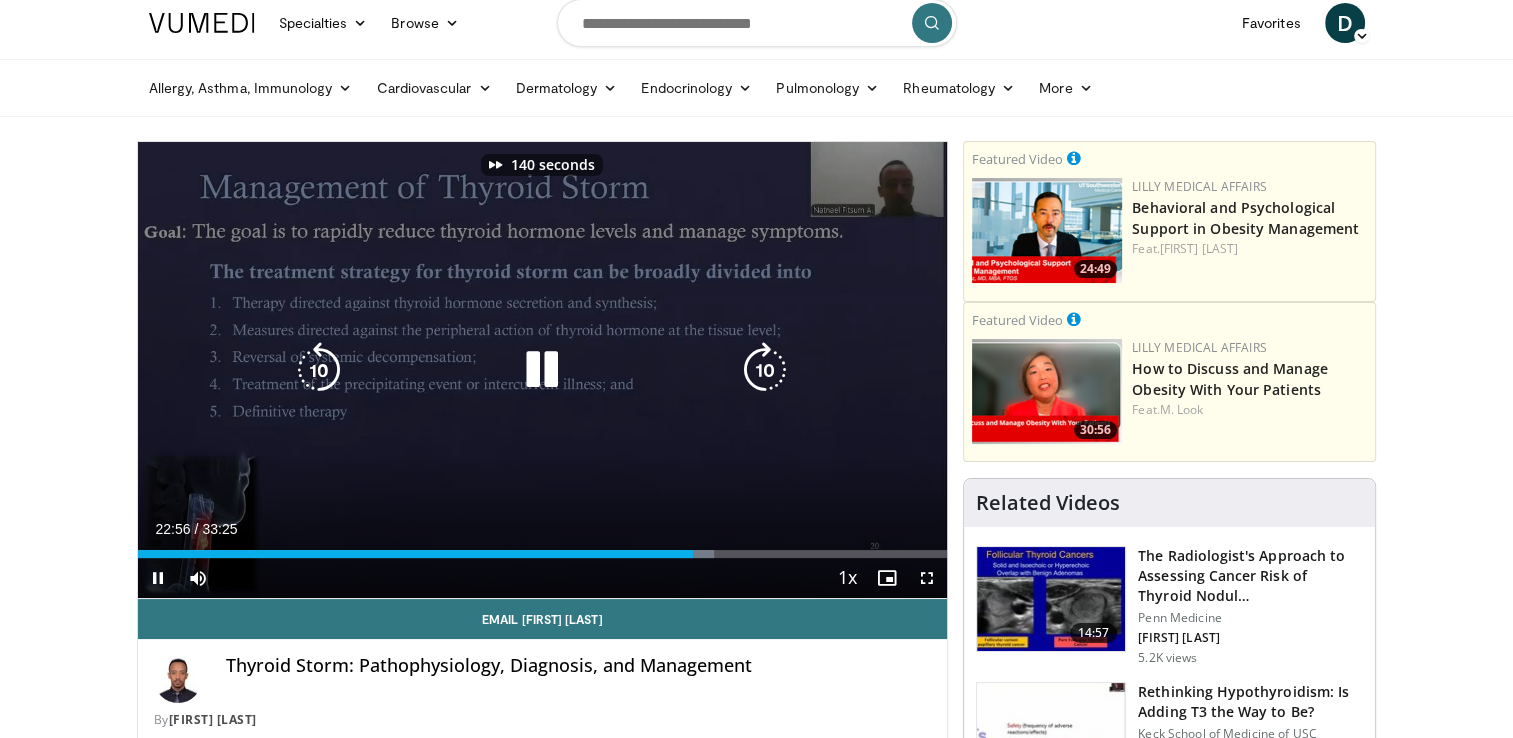 click at bounding box center (765, 370) 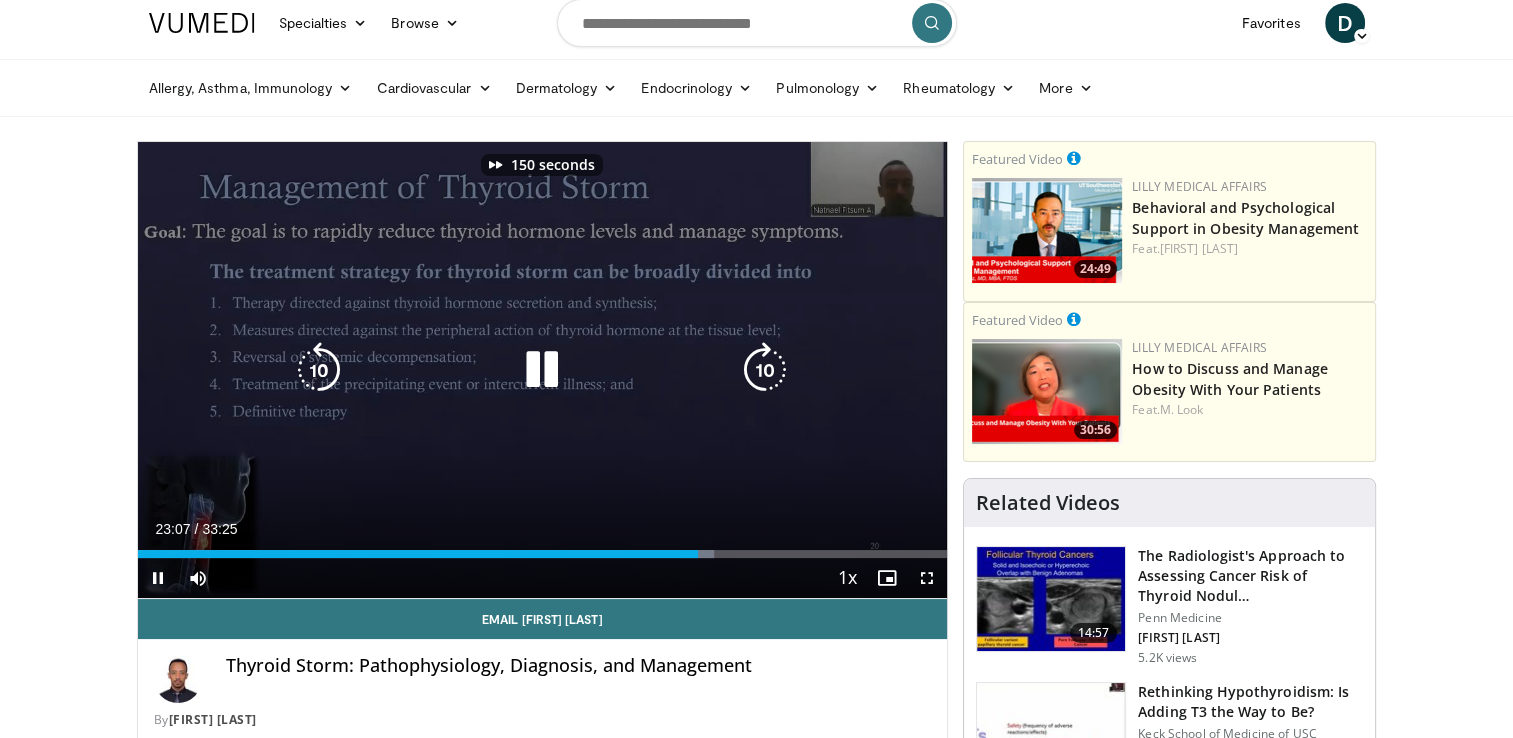 click at bounding box center (765, 370) 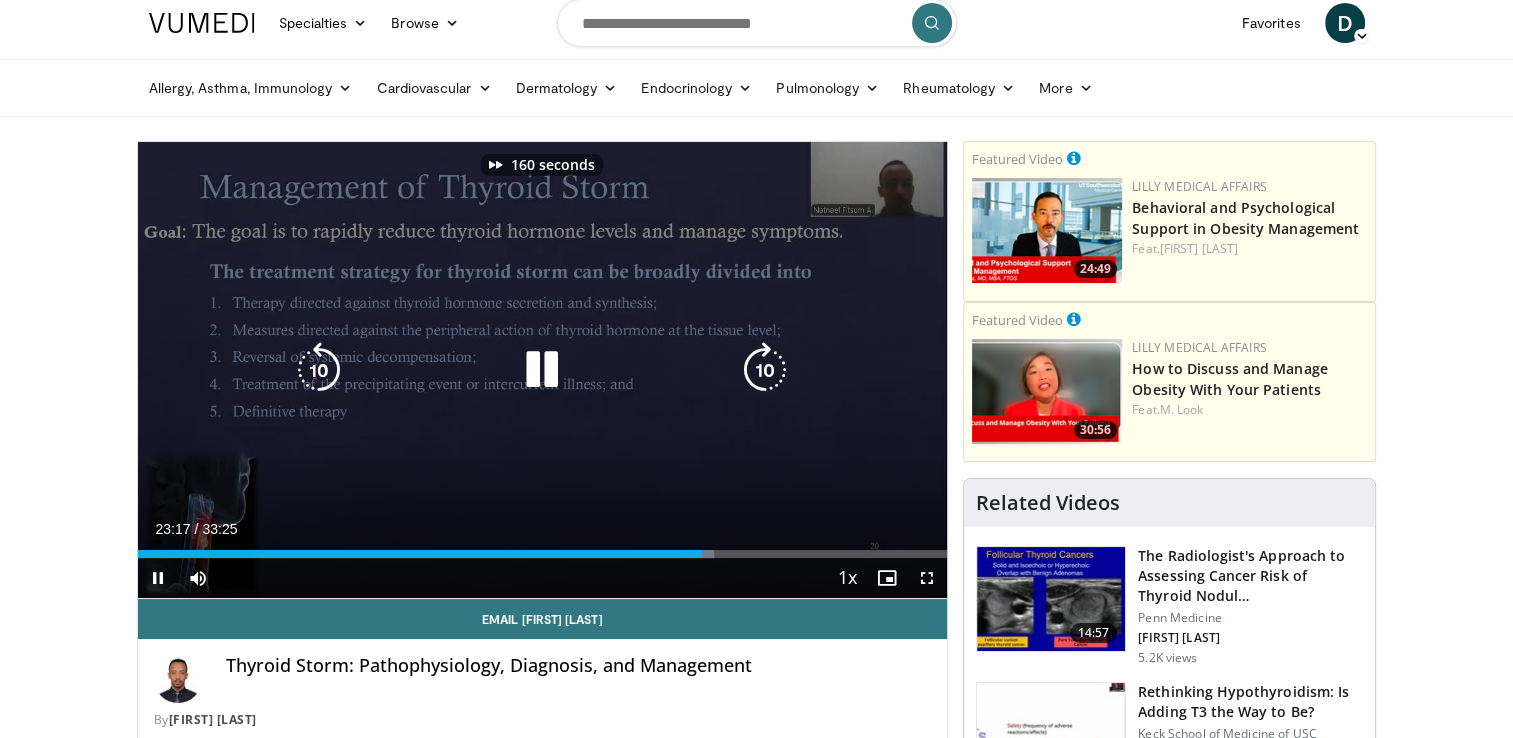 click at bounding box center [765, 370] 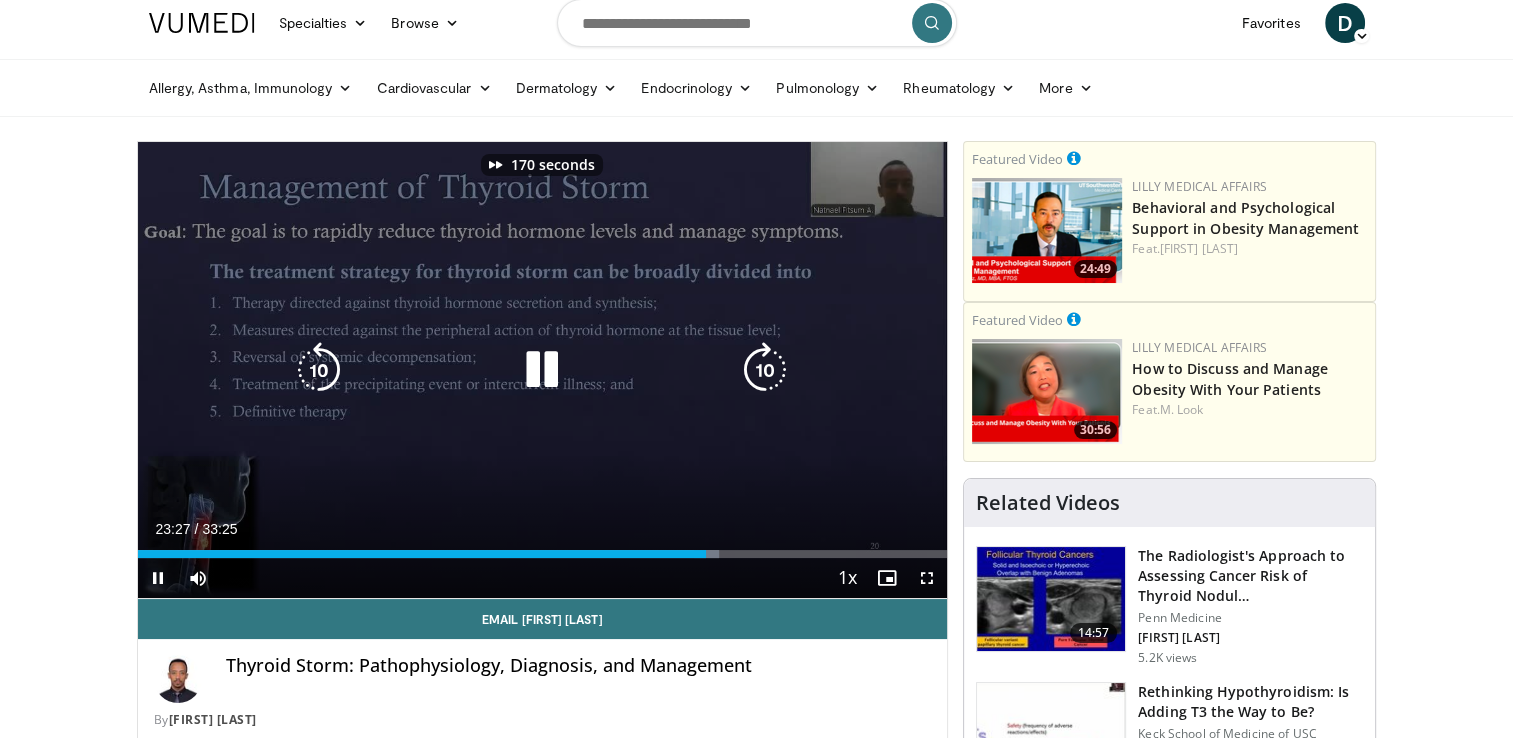 click at bounding box center [765, 370] 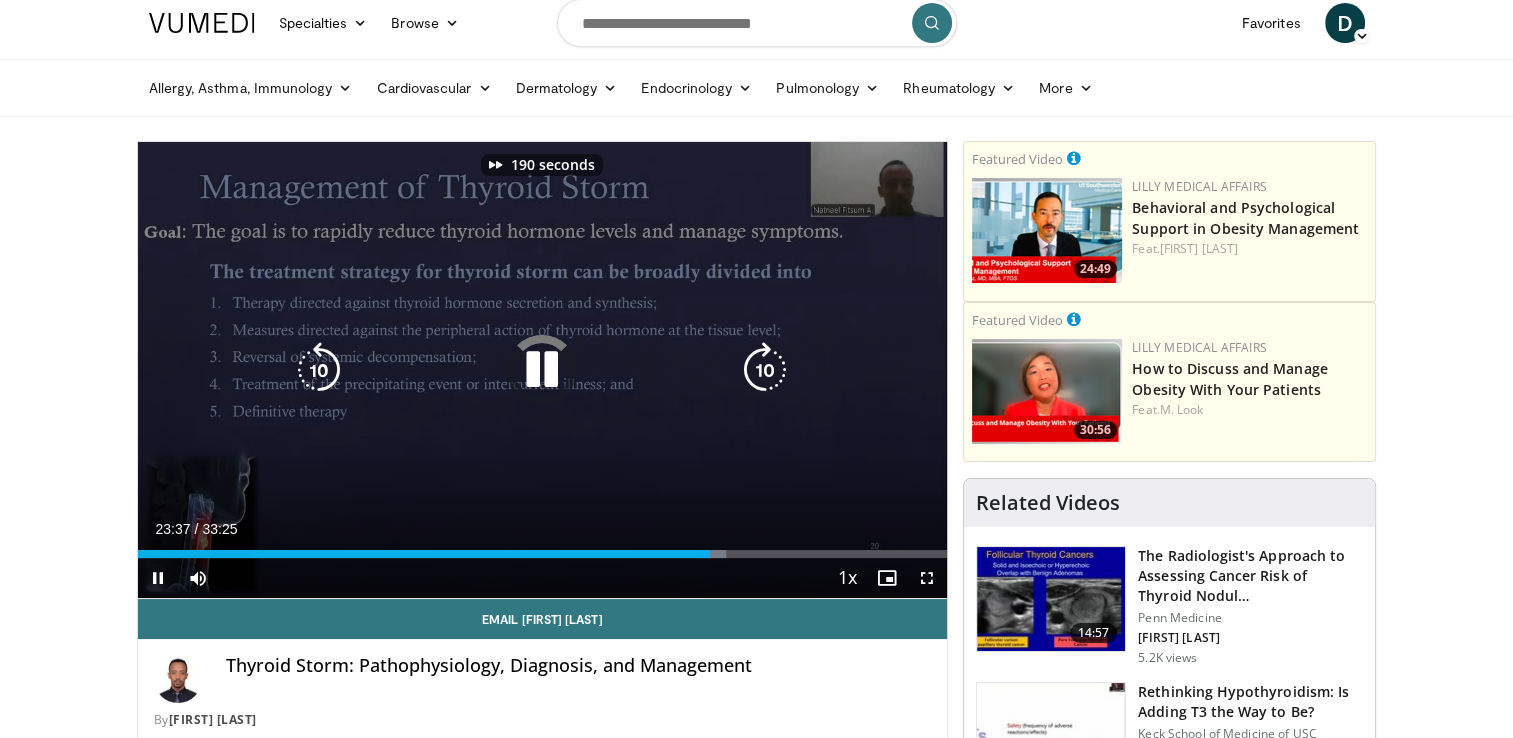 click at bounding box center [765, 370] 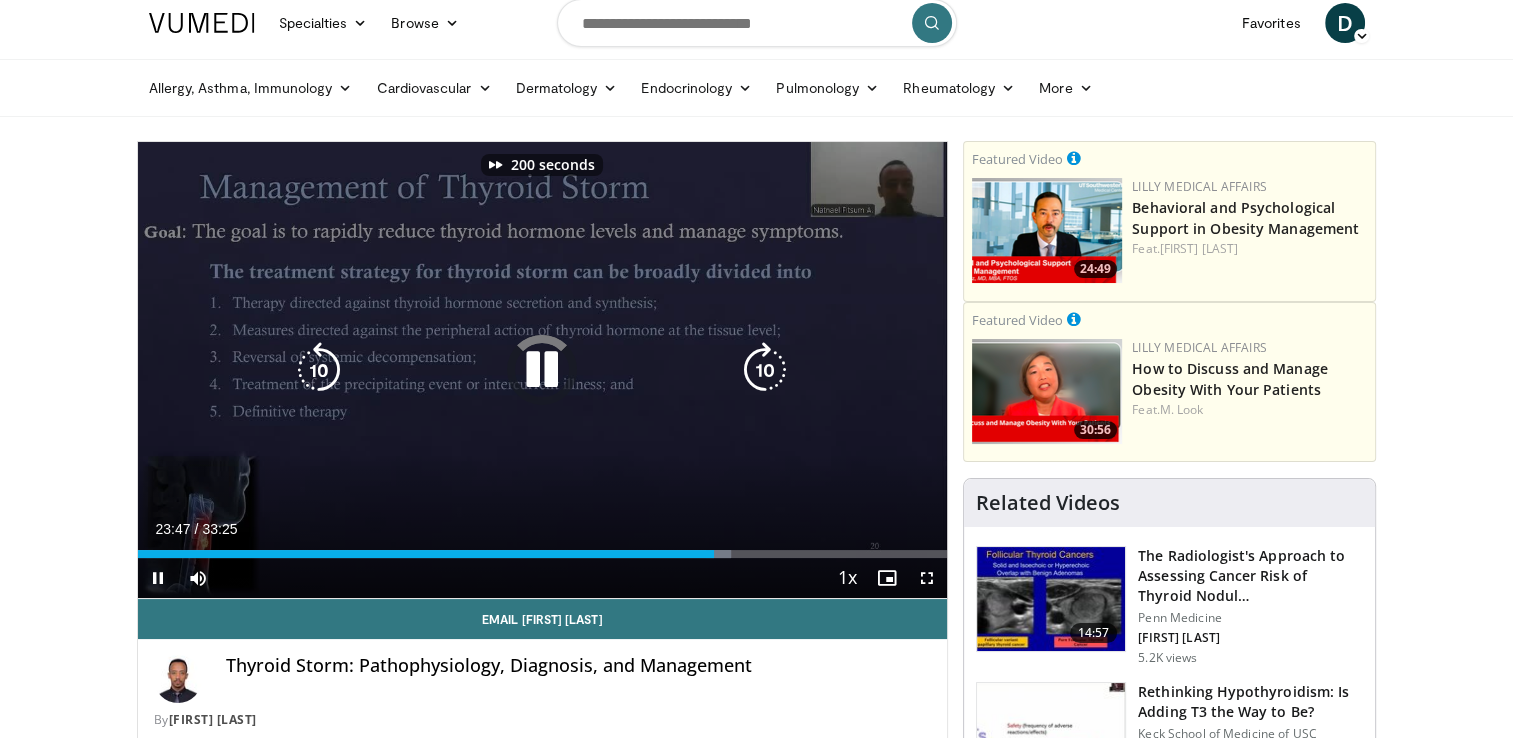 click at bounding box center [765, 370] 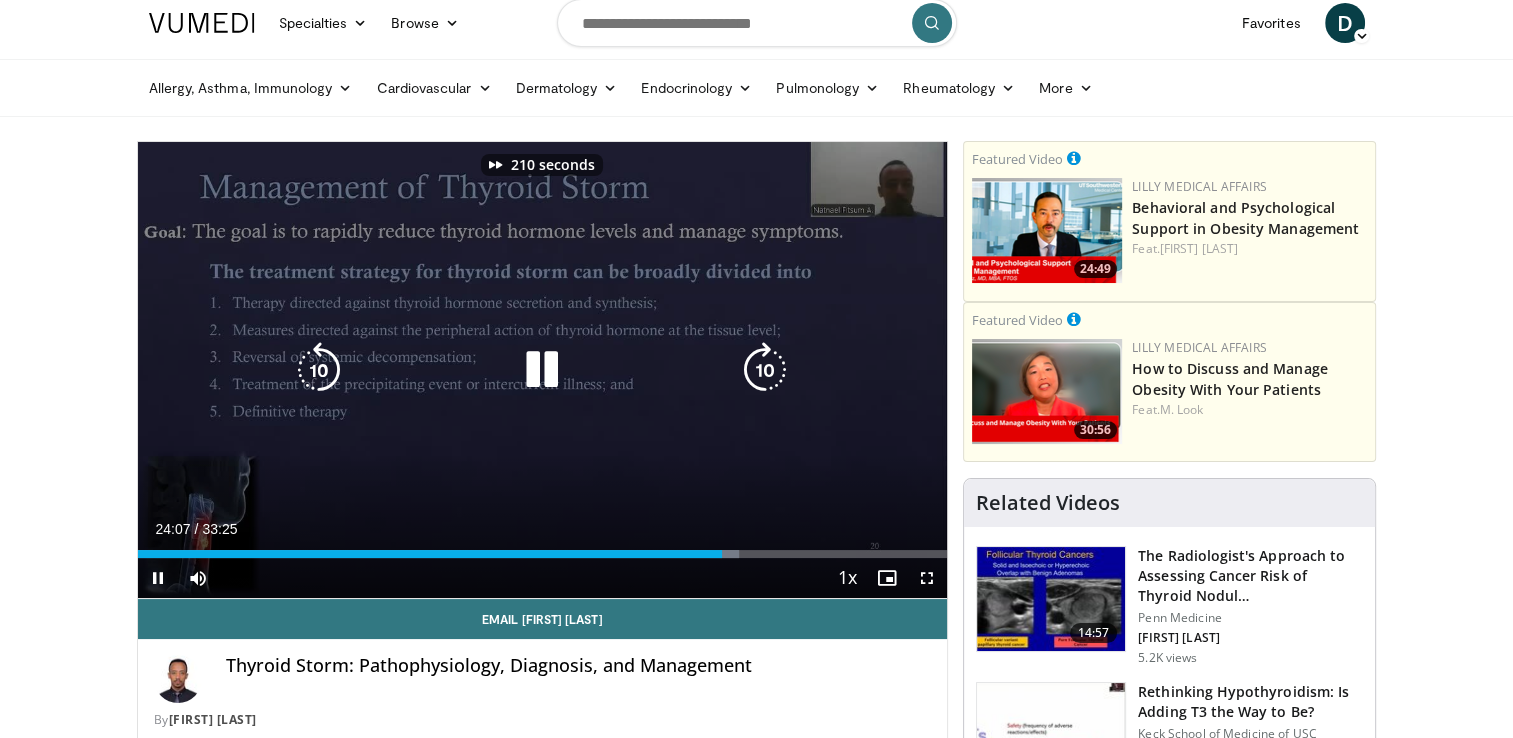 click at bounding box center (765, 370) 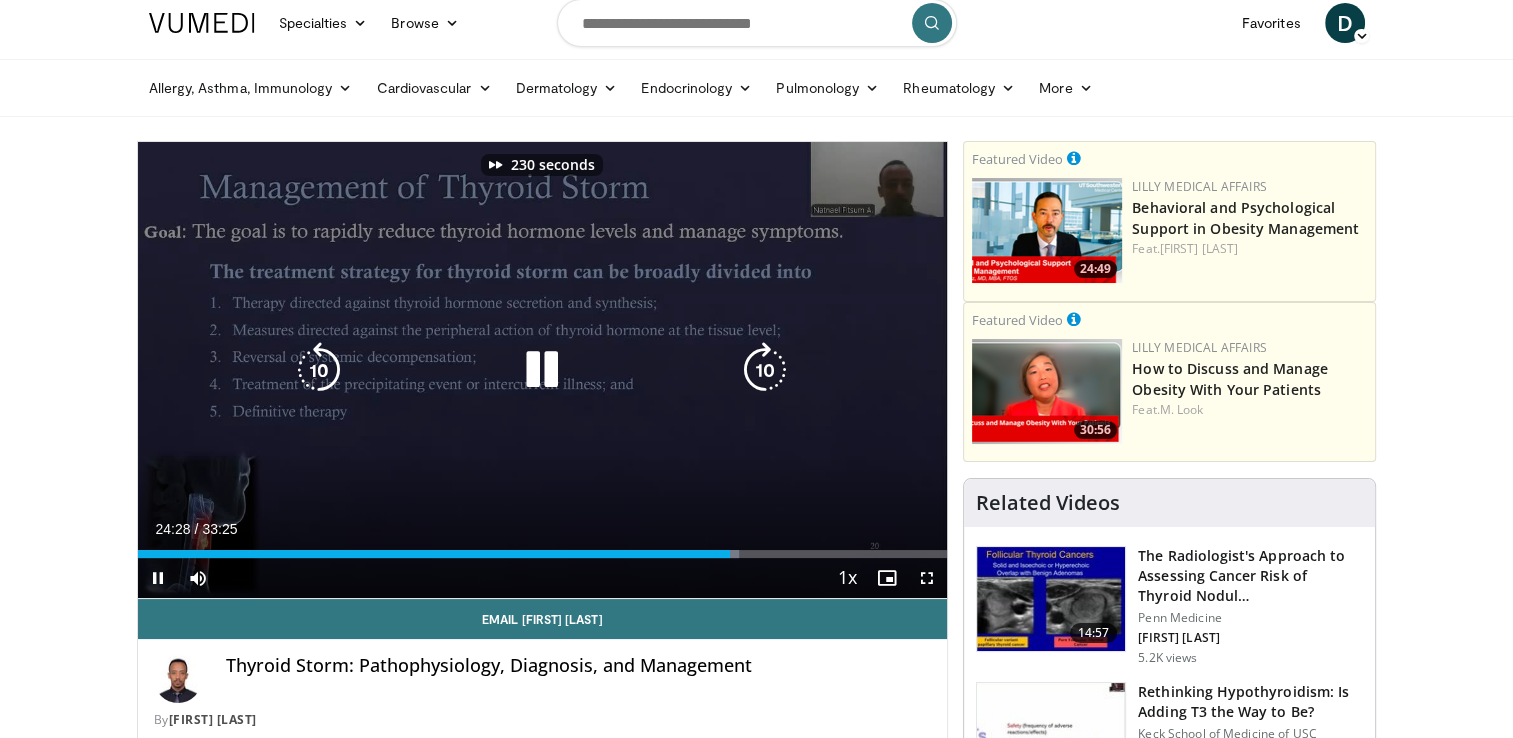 drag, startPoint x: 771, startPoint y: 381, endPoint x: 756, endPoint y: 554, distance: 173.64908 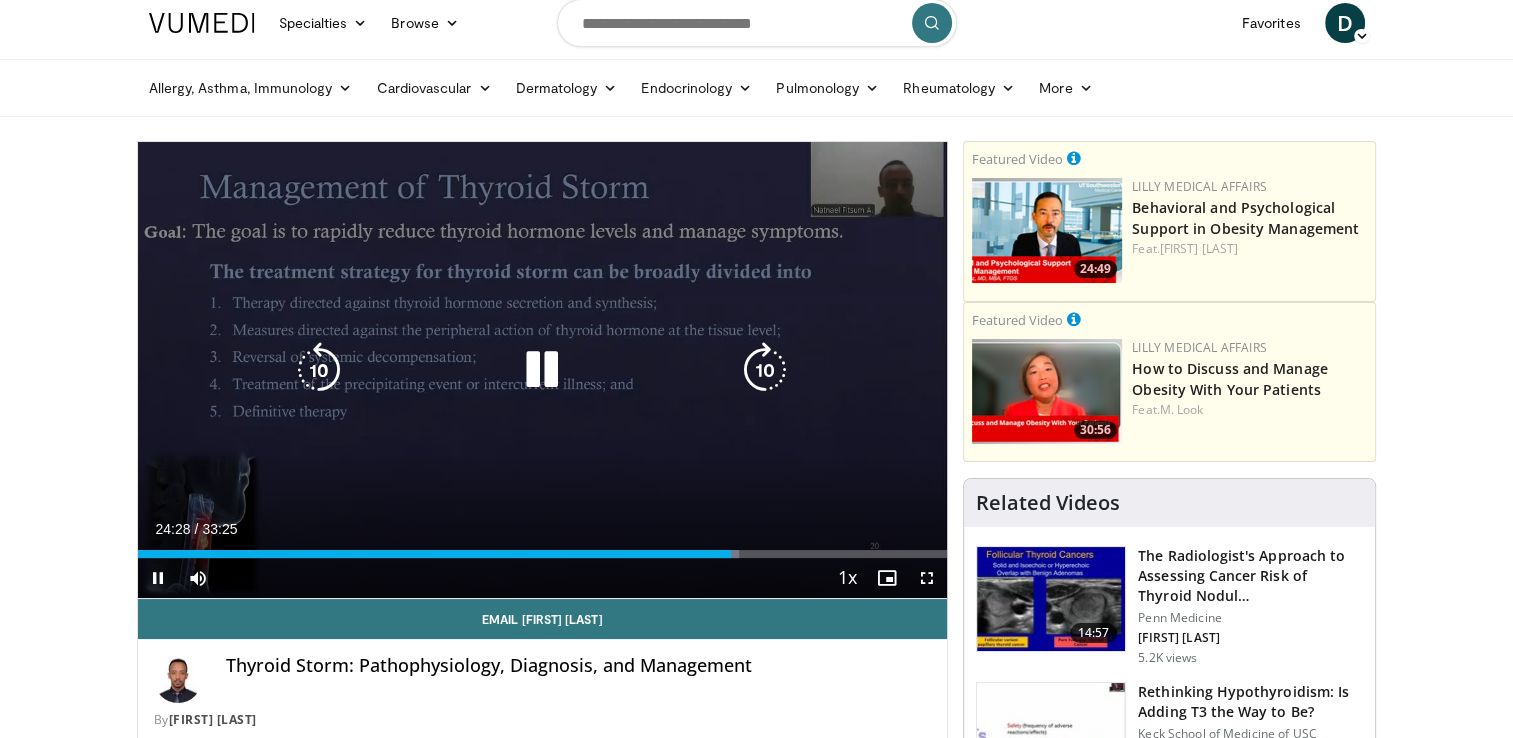 click on "**********" at bounding box center [543, 370] 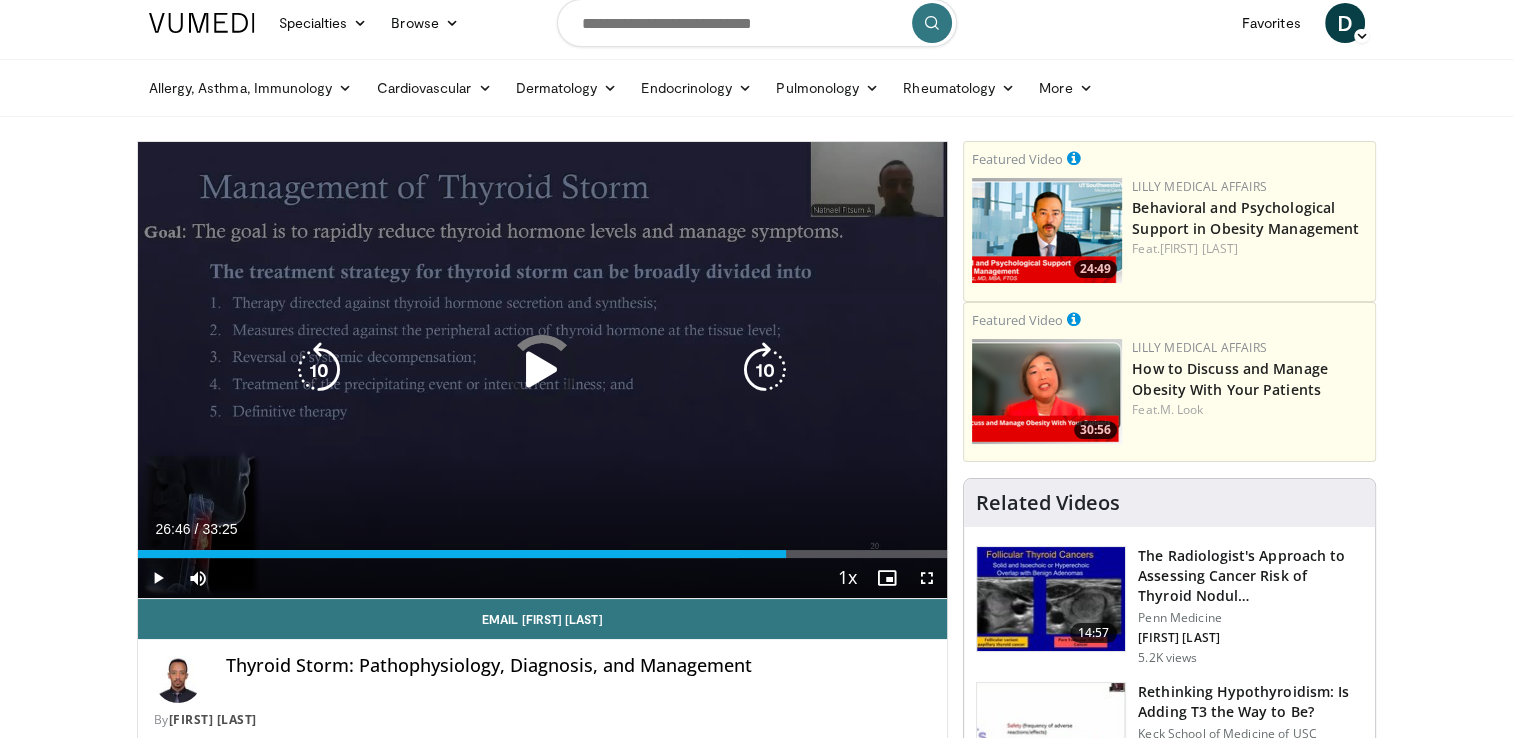 click on "Loaded :  74.31% 26:46 25:32" at bounding box center (543, 554) 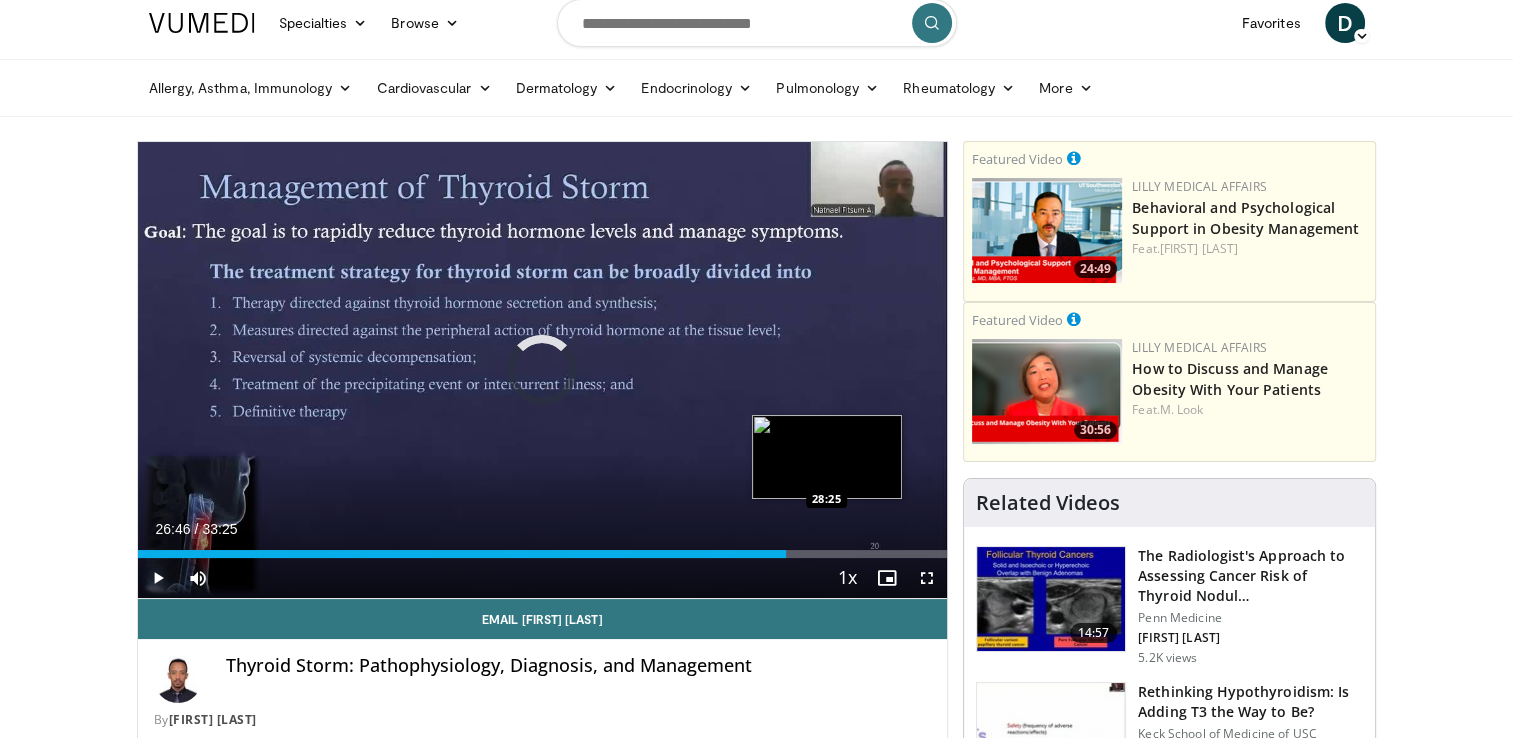 click on "Loaded :  0.00% 26:46 28:25" at bounding box center [543, 554] 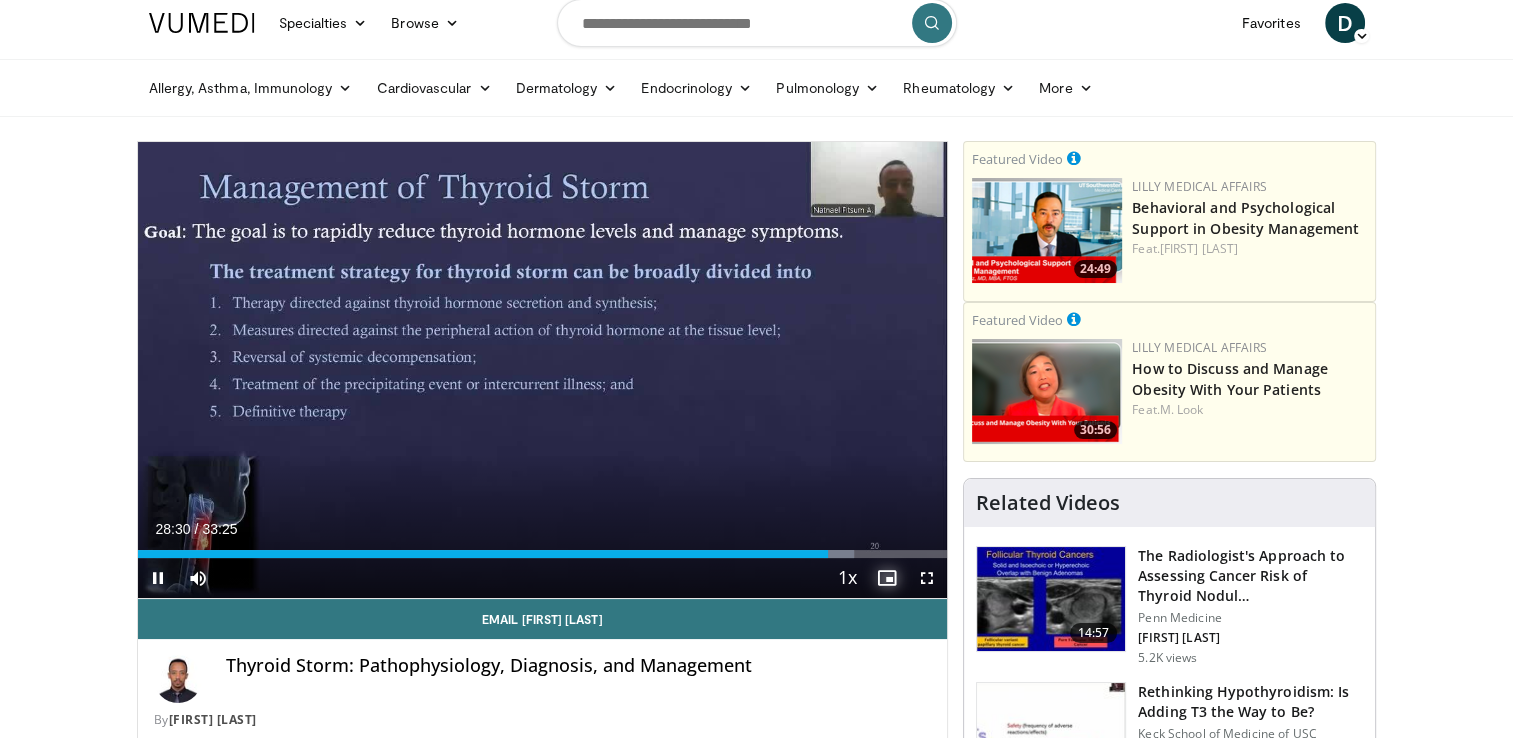 click on "**********" at bounding box center [543, 370] 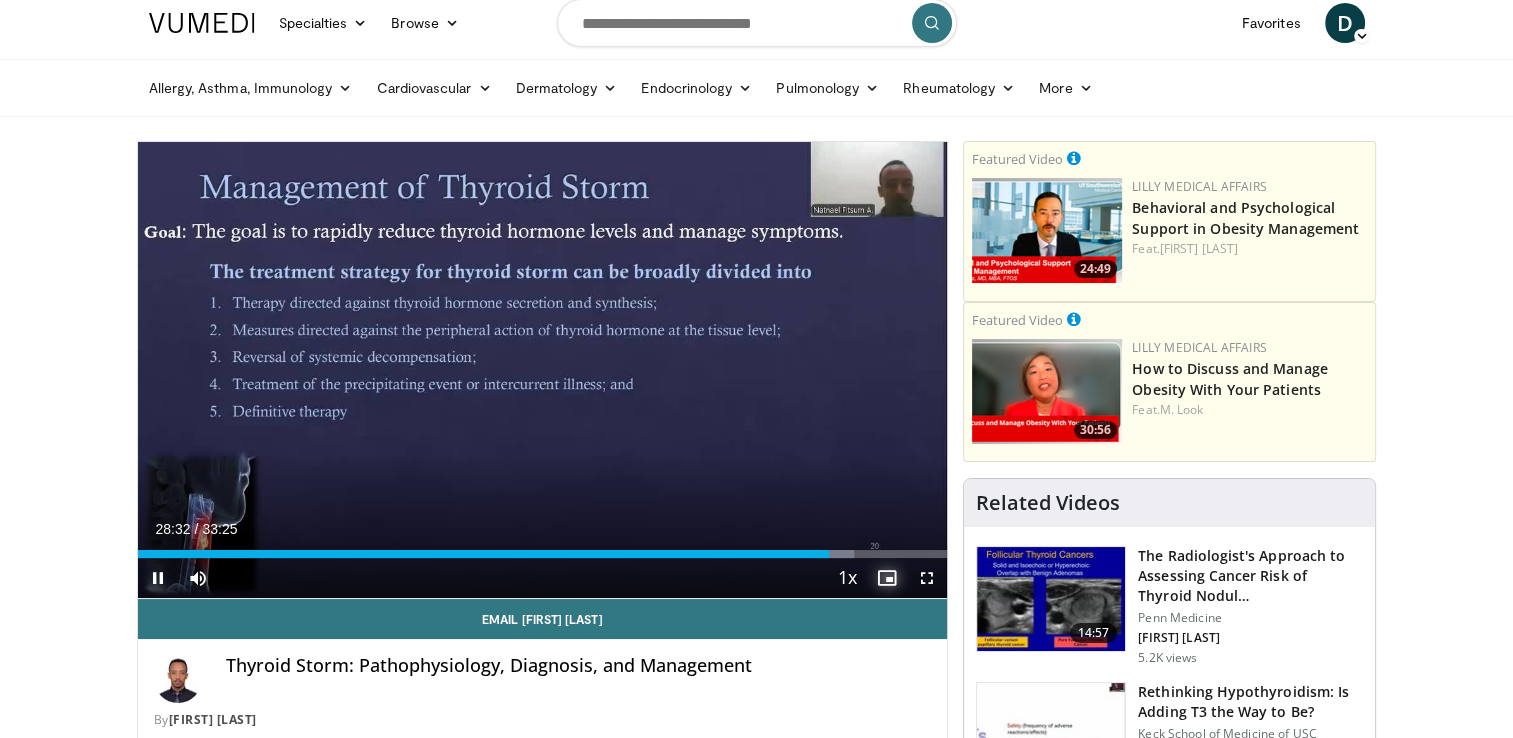click at bounding box center (887, 578) 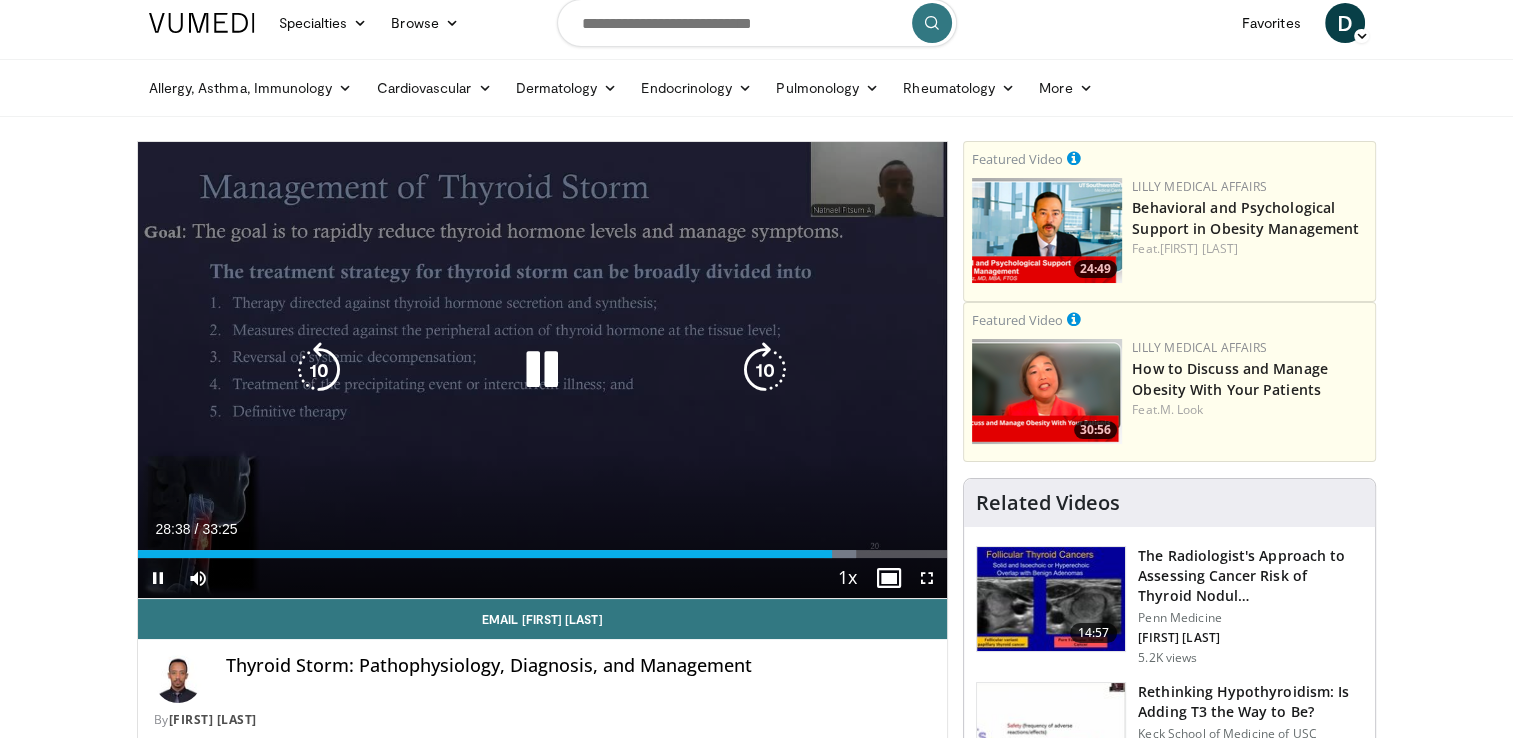 click at bounding box center (765, 370) 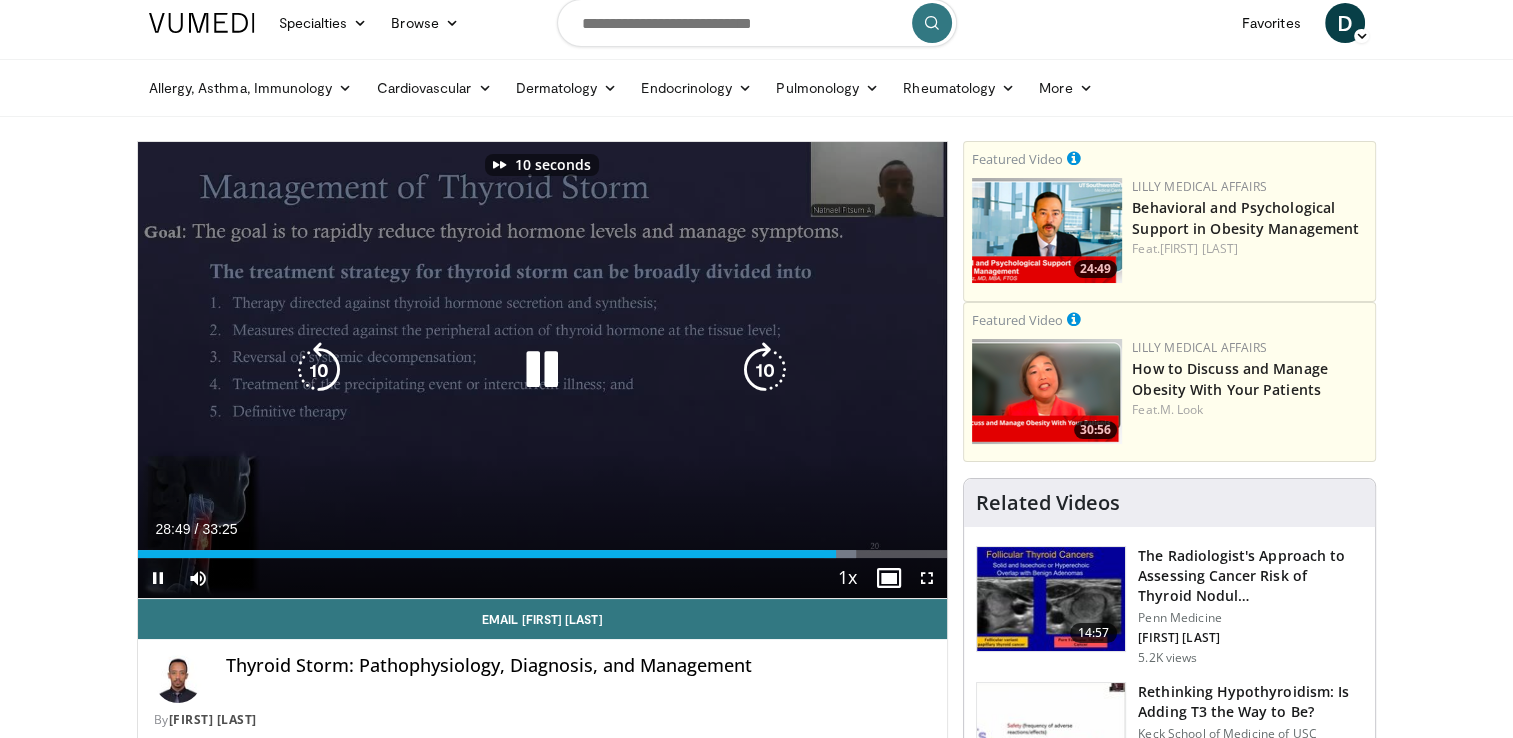 click at bounding box center [765, 370] 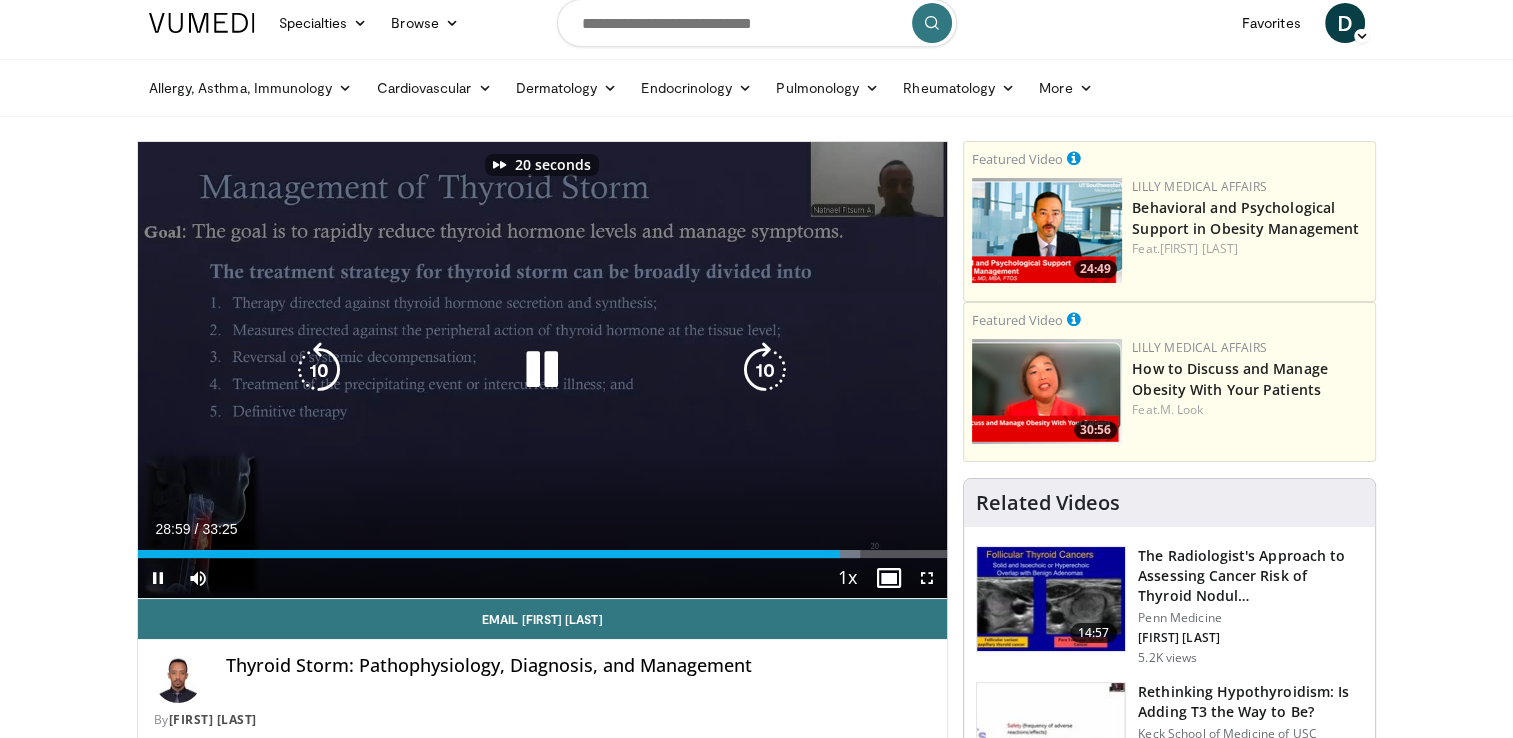 click at bounding box center (765, 370) 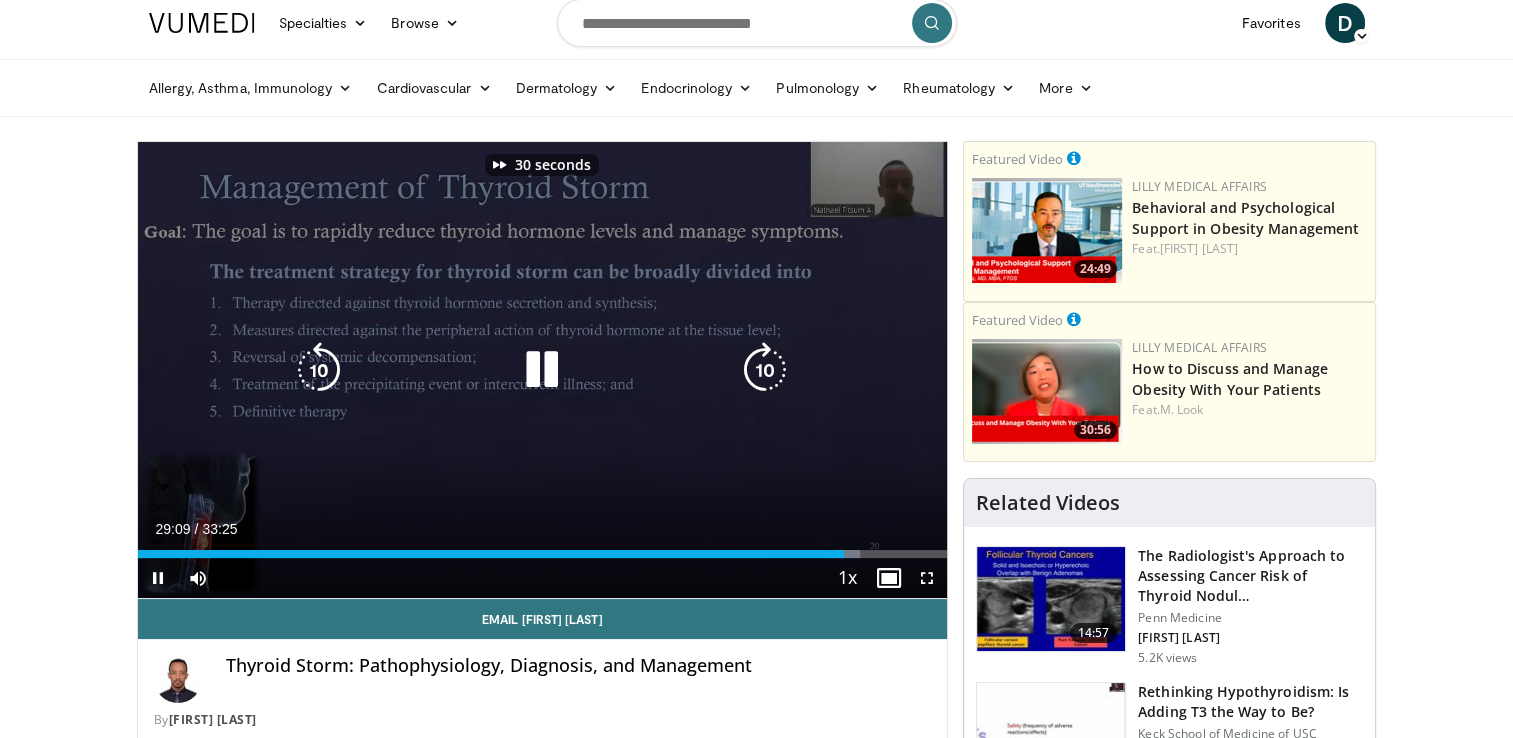 click at bounding box center [765, 370] 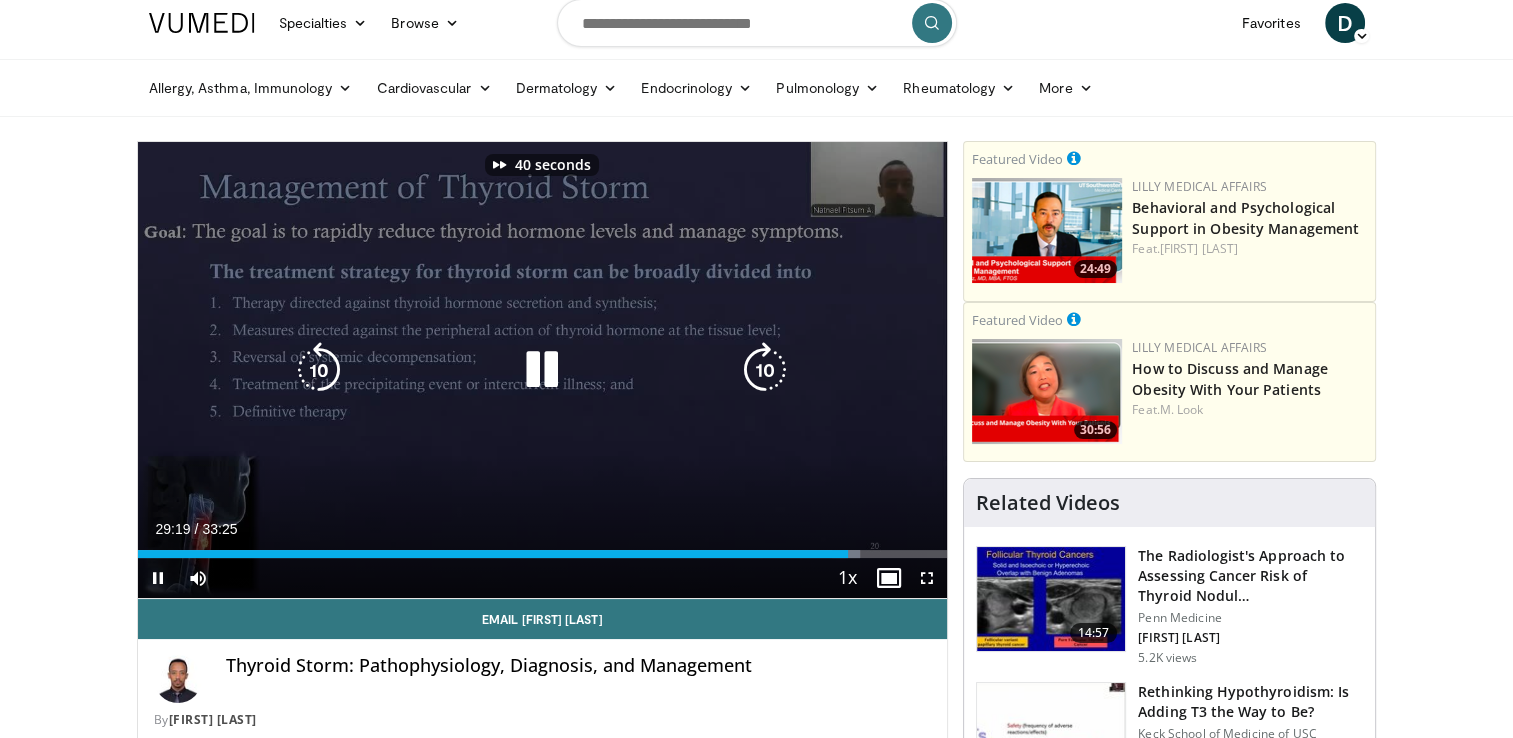 click at bounding box center [765, 370] 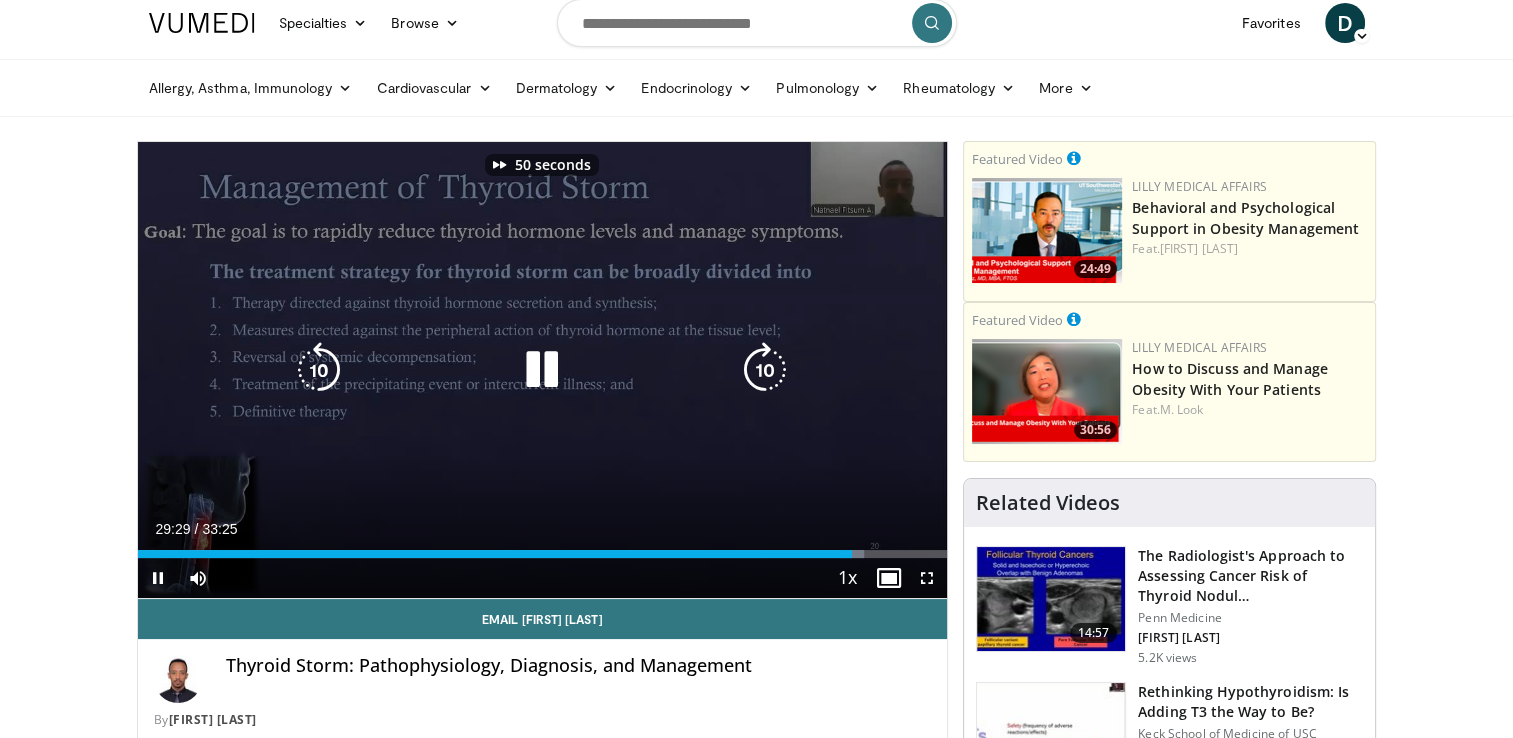 click at bounding box center (765, 370) 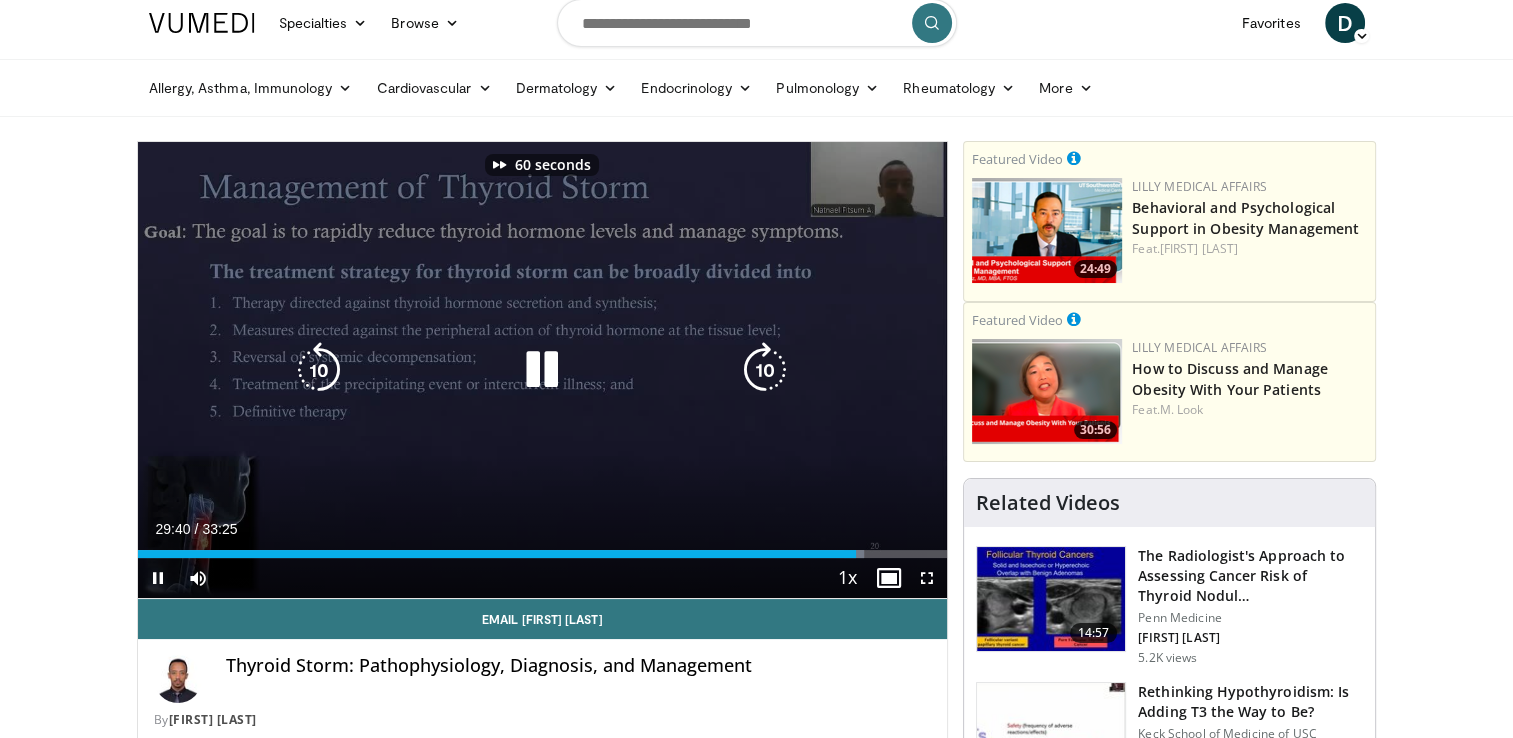 click at bounding box center [765, 370] 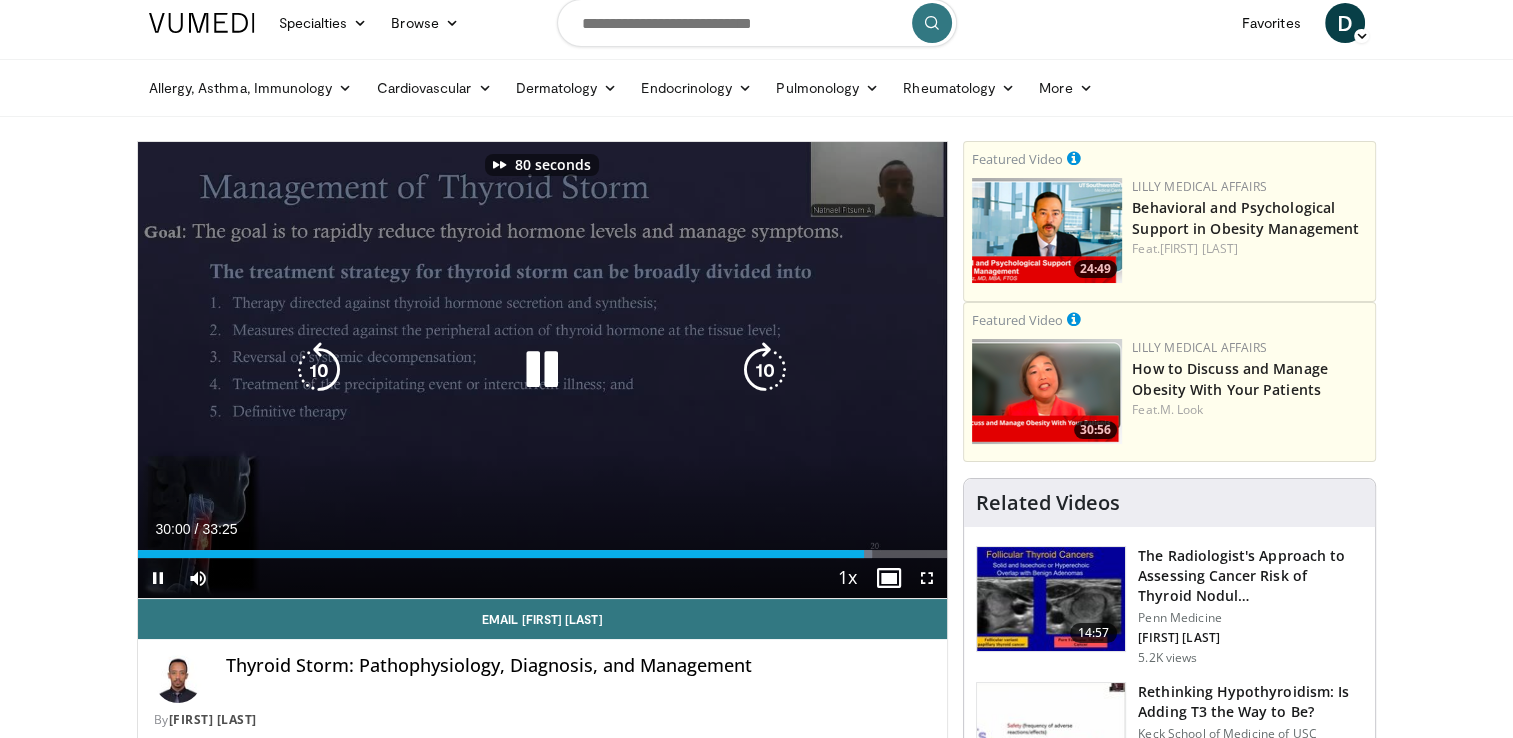 click at bounding box center (765, 370) 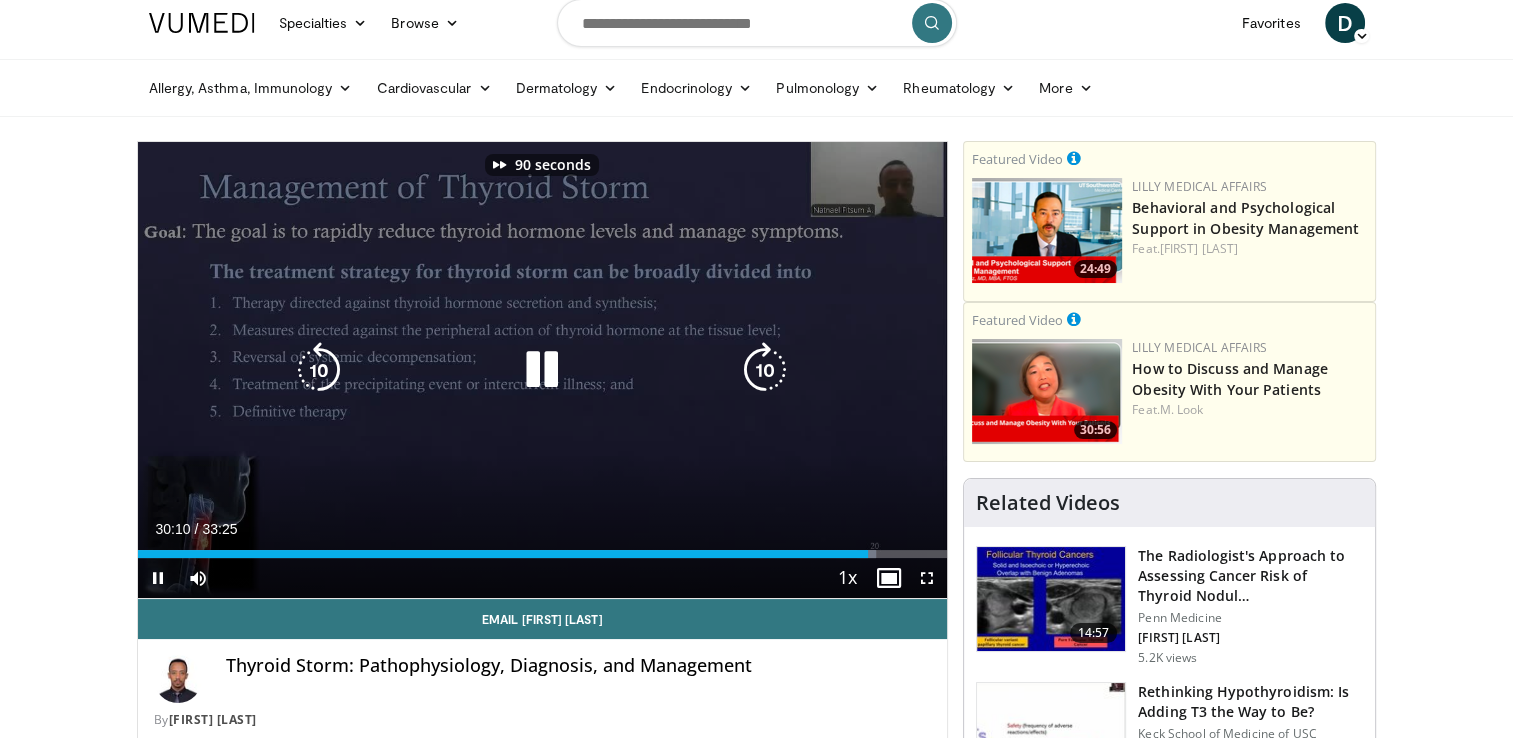 click at bounding box center [765, 370] 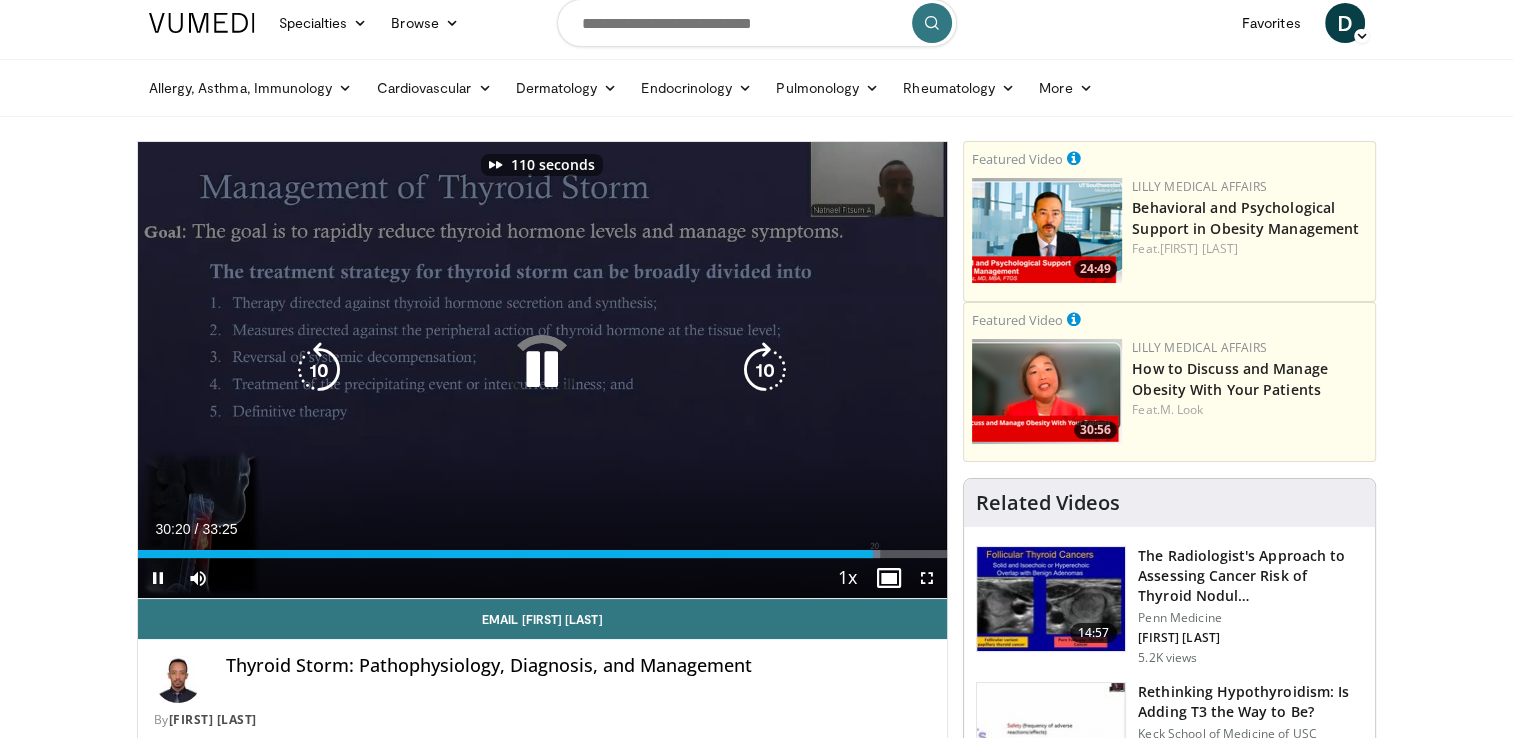 click at bounding box center (765, 370) 